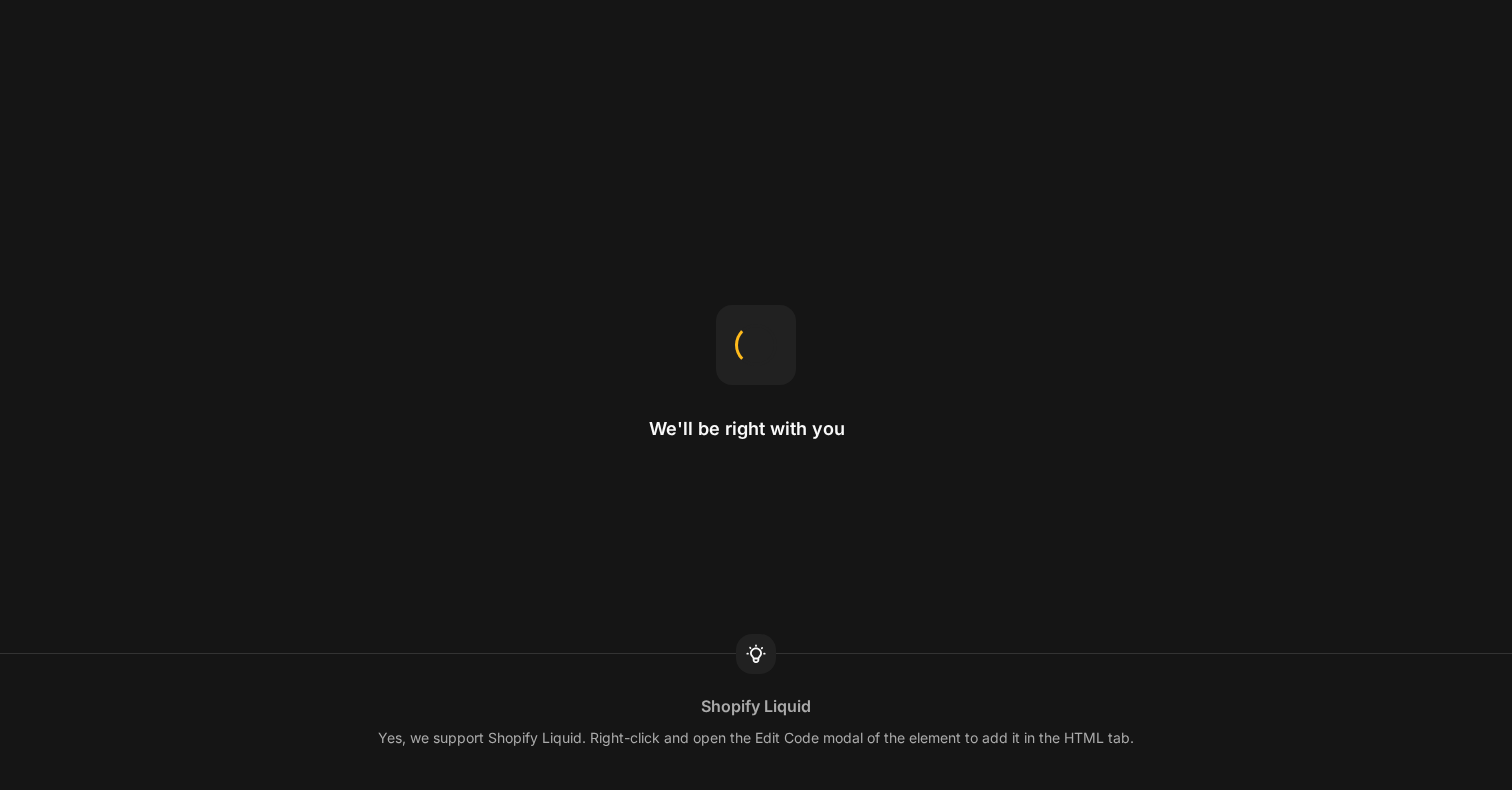 scroll, scrollTop: 0, scrollLeft: 0, axis: both 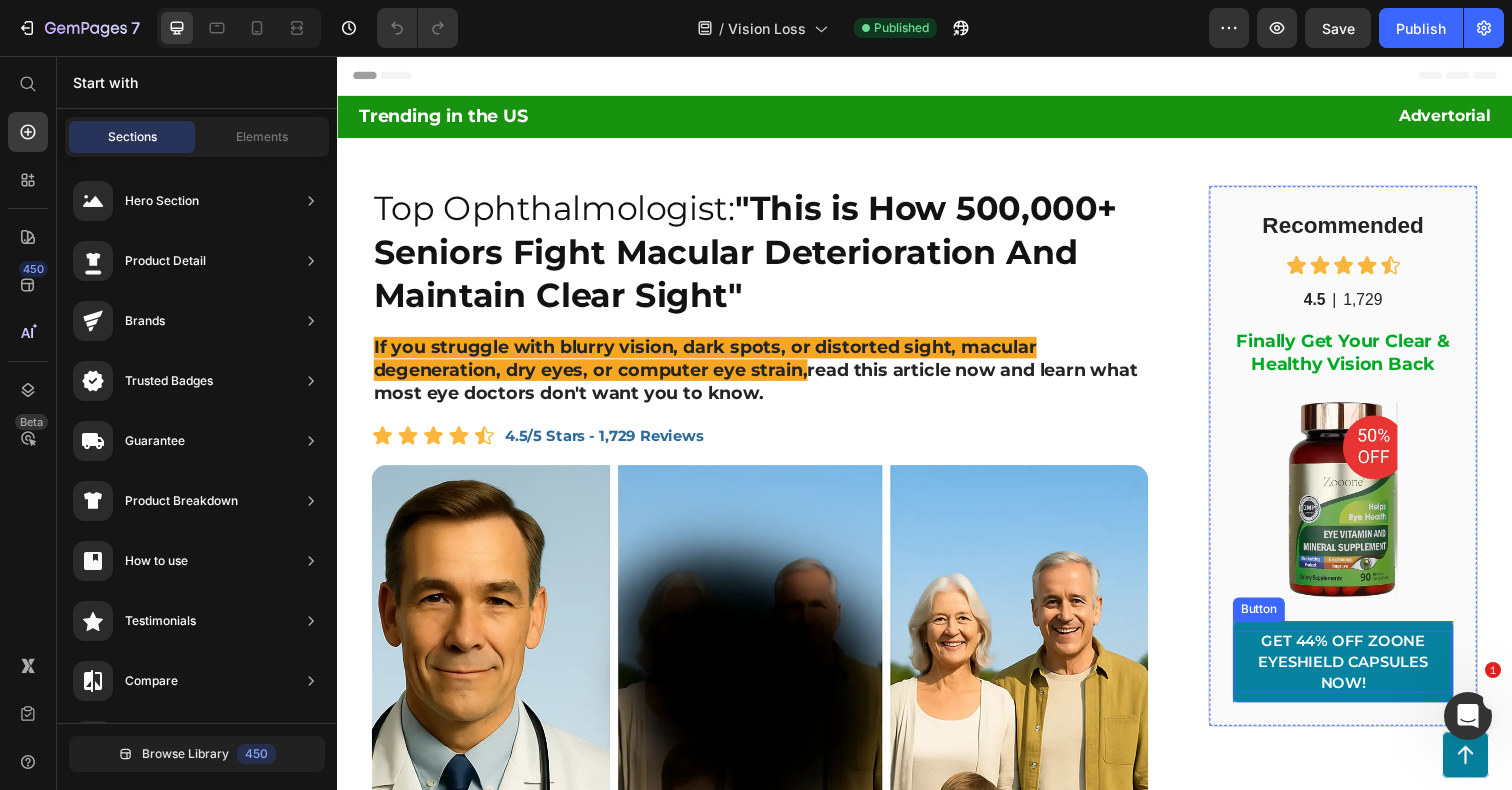 click on "GET 44% OFF ZOONE EYESHIELD CAPSULES NOW!" at bounding box center (1364, 674) 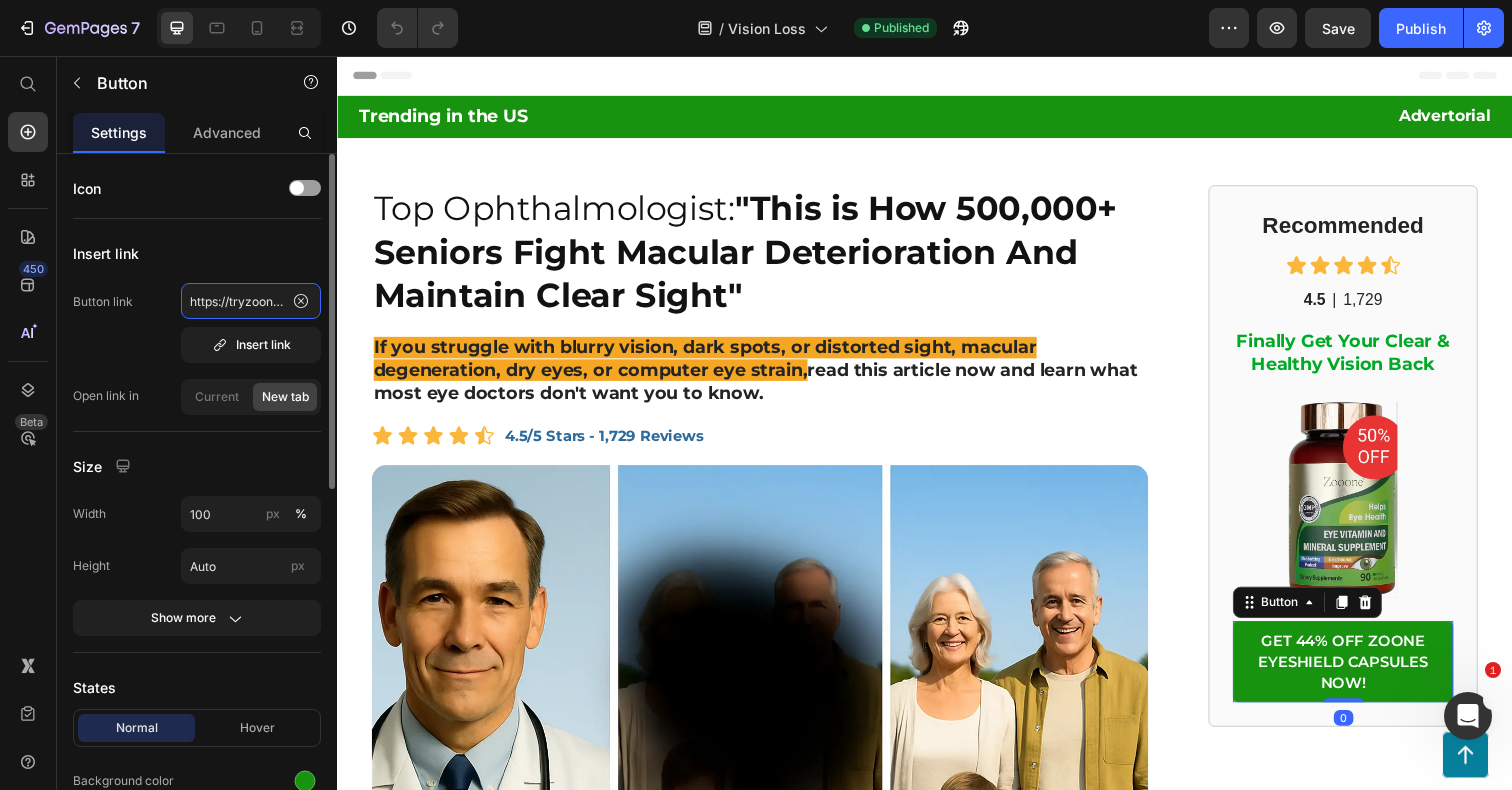 click on "https://tryzoone.com/products/zoone-lutein-eye-vitamins" 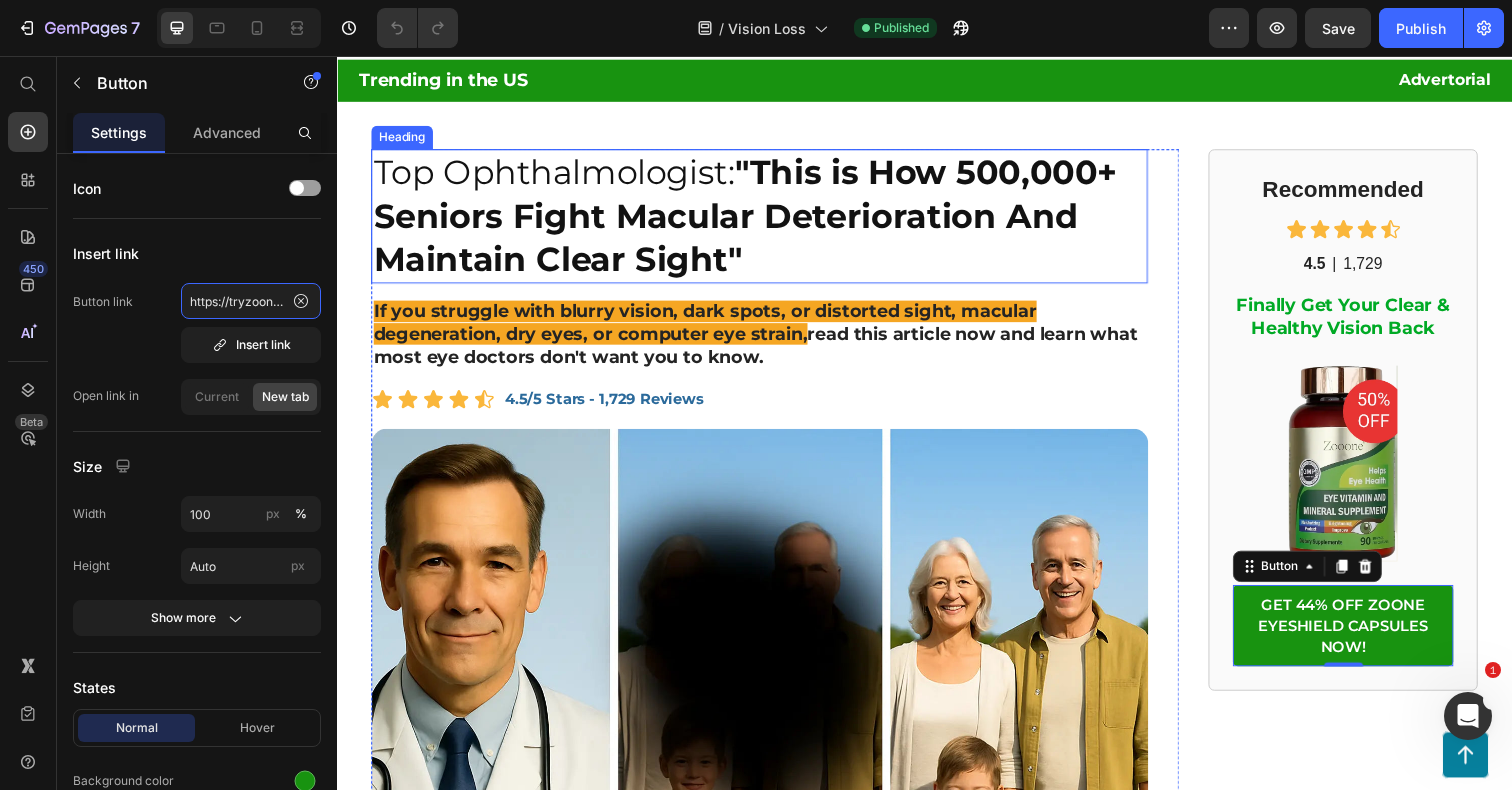 scroll, scrollTop: 51, scrollLeft: 0, axis: vertical 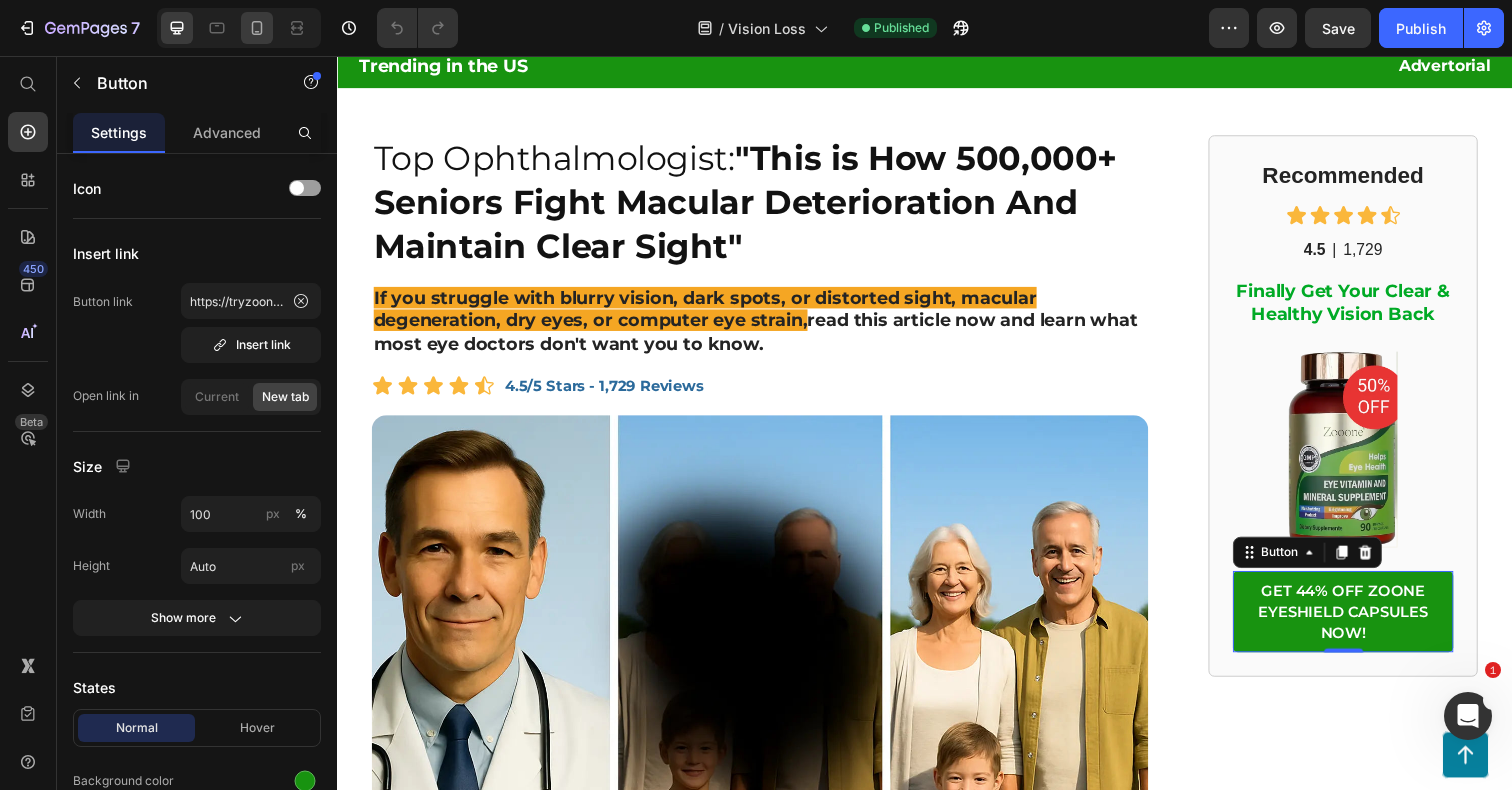 click 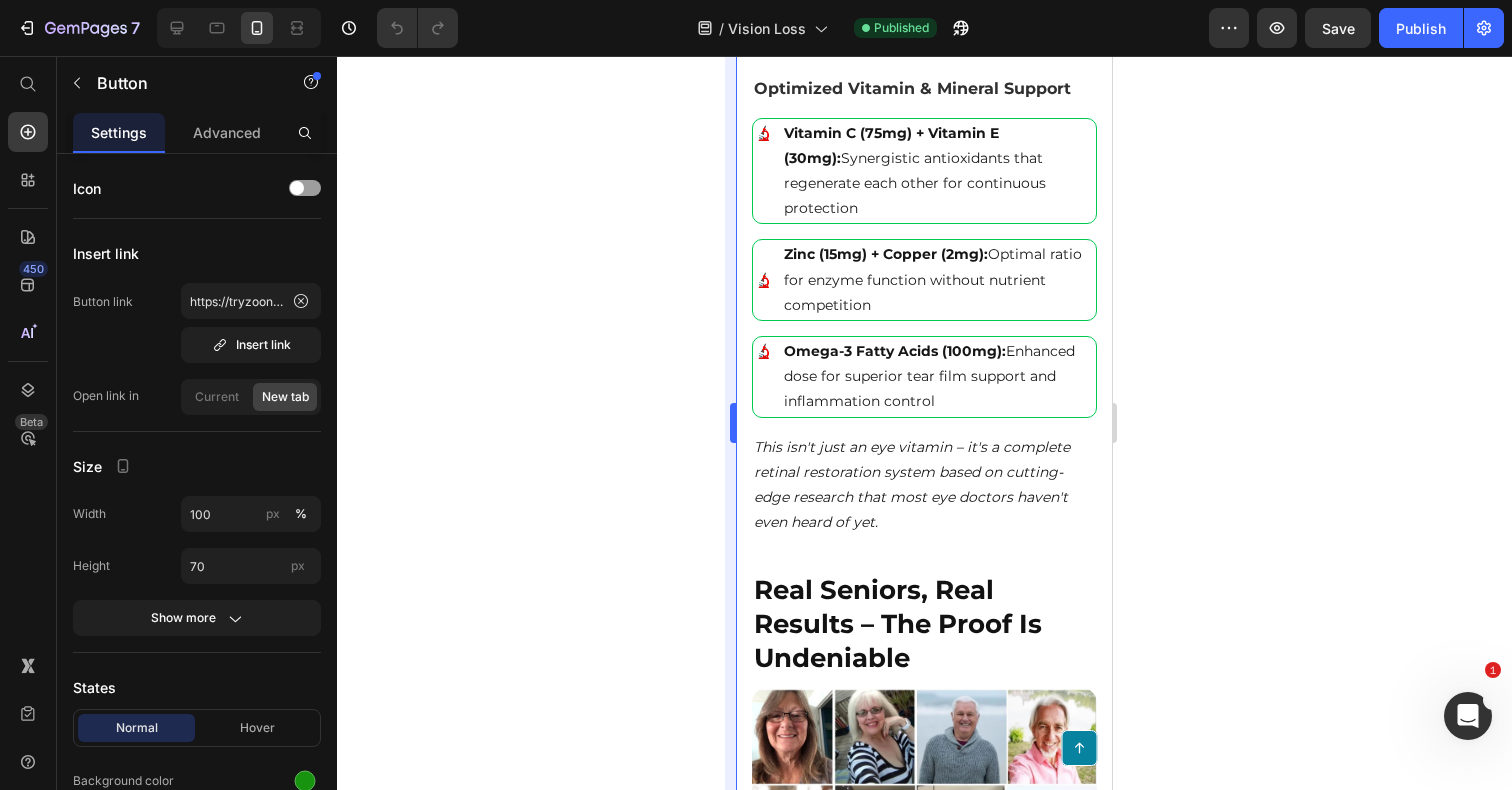 scroll, scrollTop: 9468, scrollLeft: 0, axis: vertical 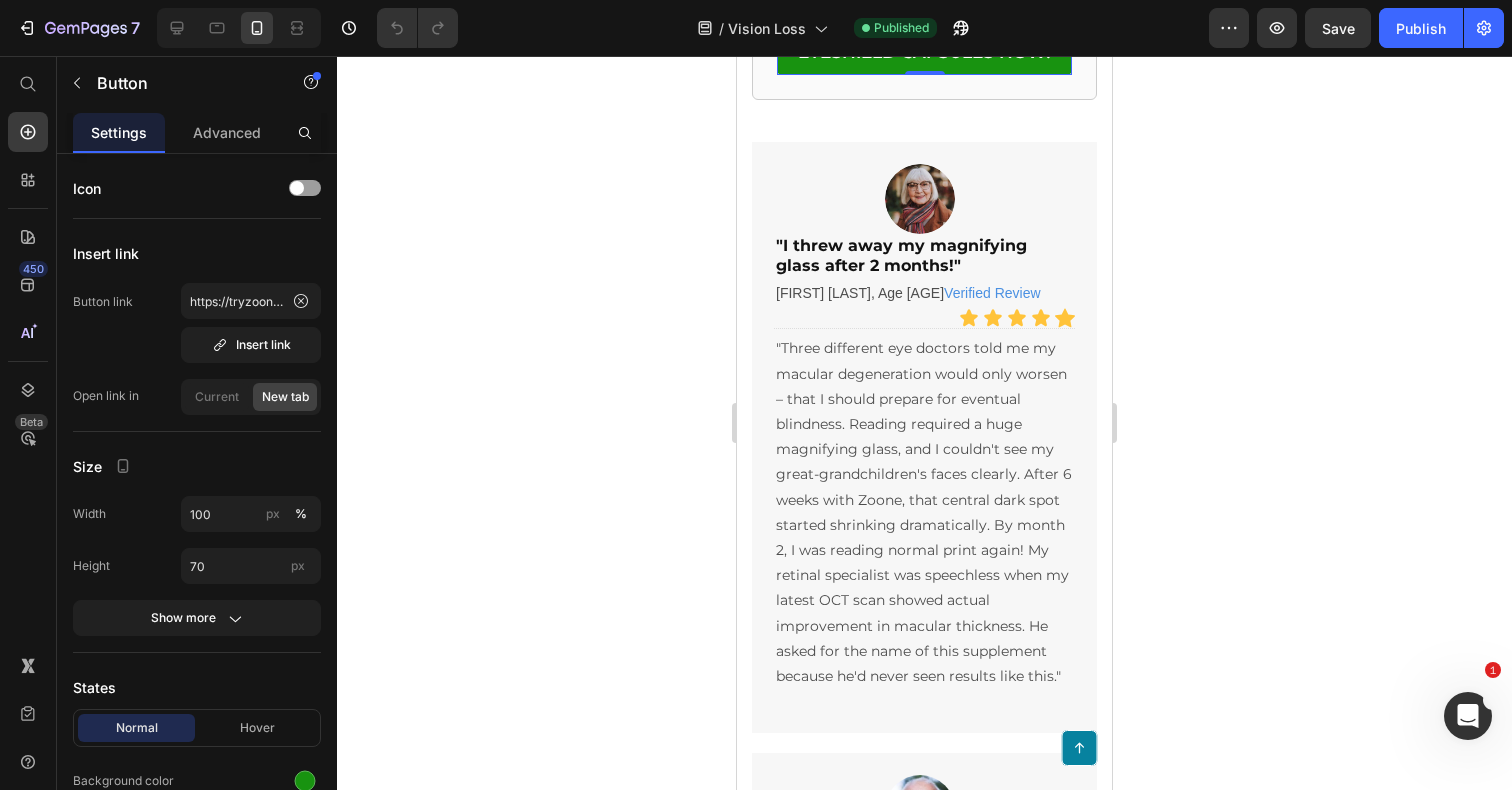 click 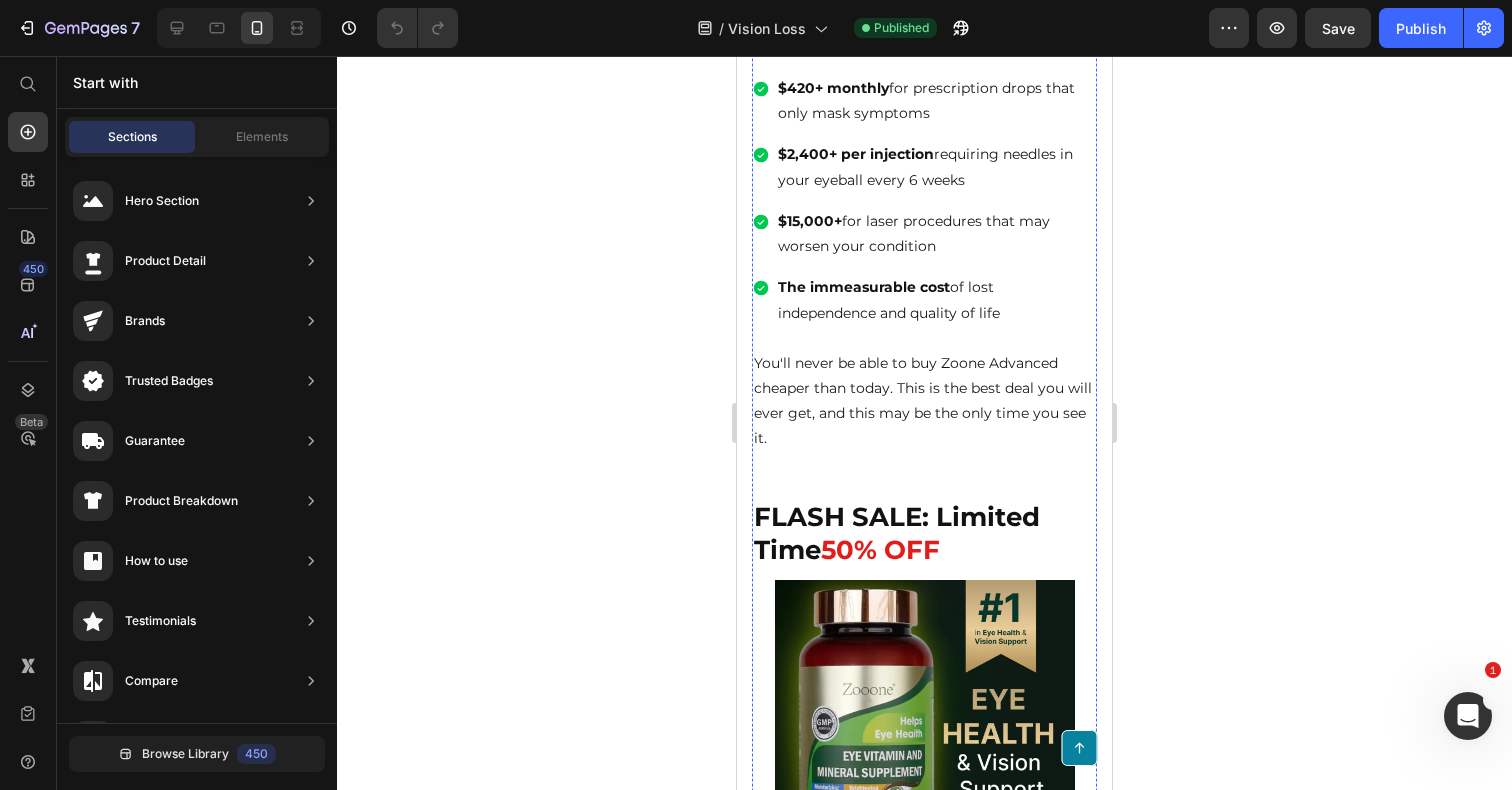 scroll, scrollTop: 18054, scrollLeft: 0, axis: vertical 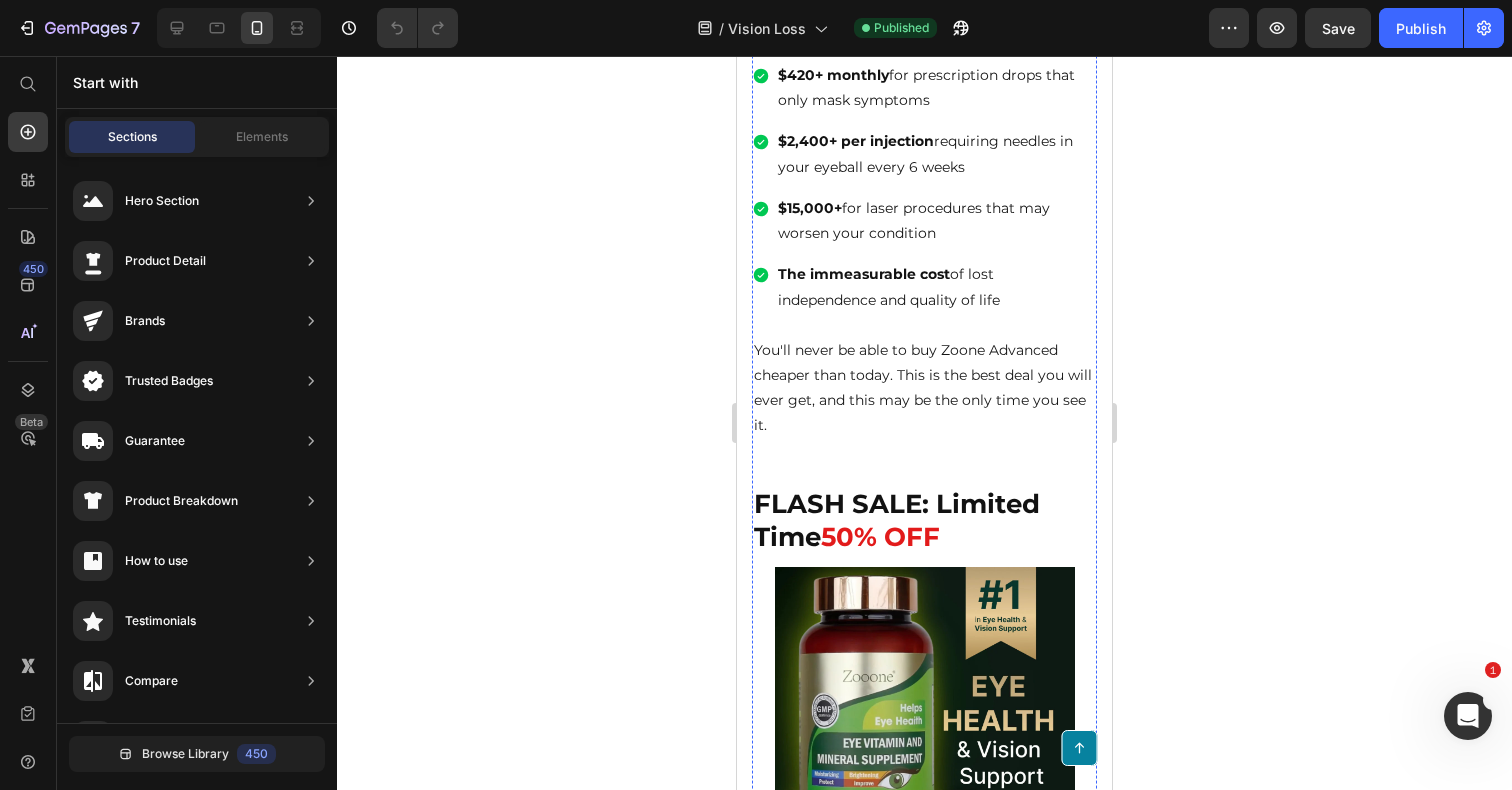 click on "For readers of this article ONLY, you can get Zoone Advanced Eye Capsules for just $39.95 per bottle." at bounding box center [924, -117] 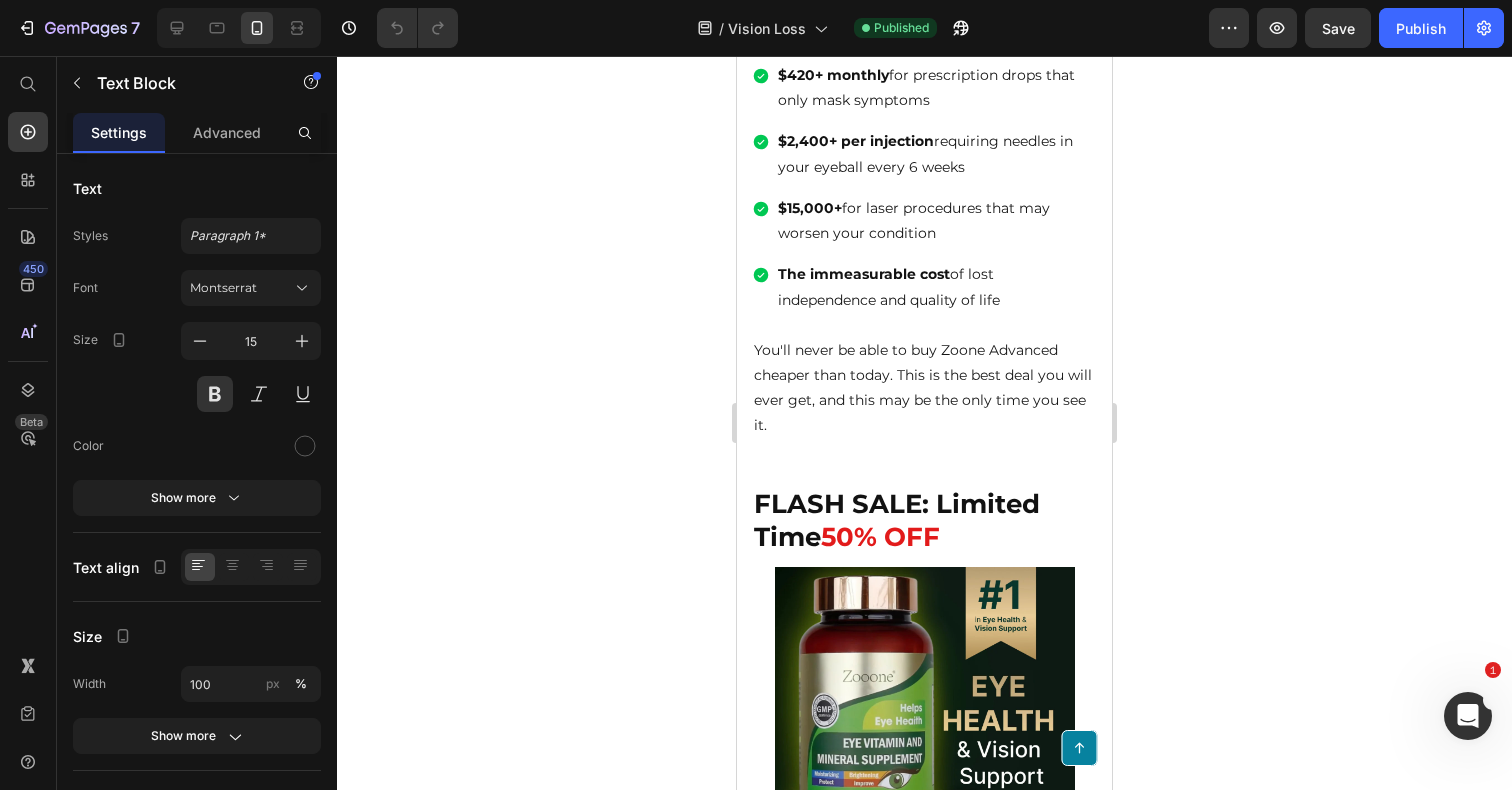 click on "For readers of this article ONLY, you can get Zoone Advanced Eye Capsules for just $39.95 per bottle." at bounding box center (924, -117) 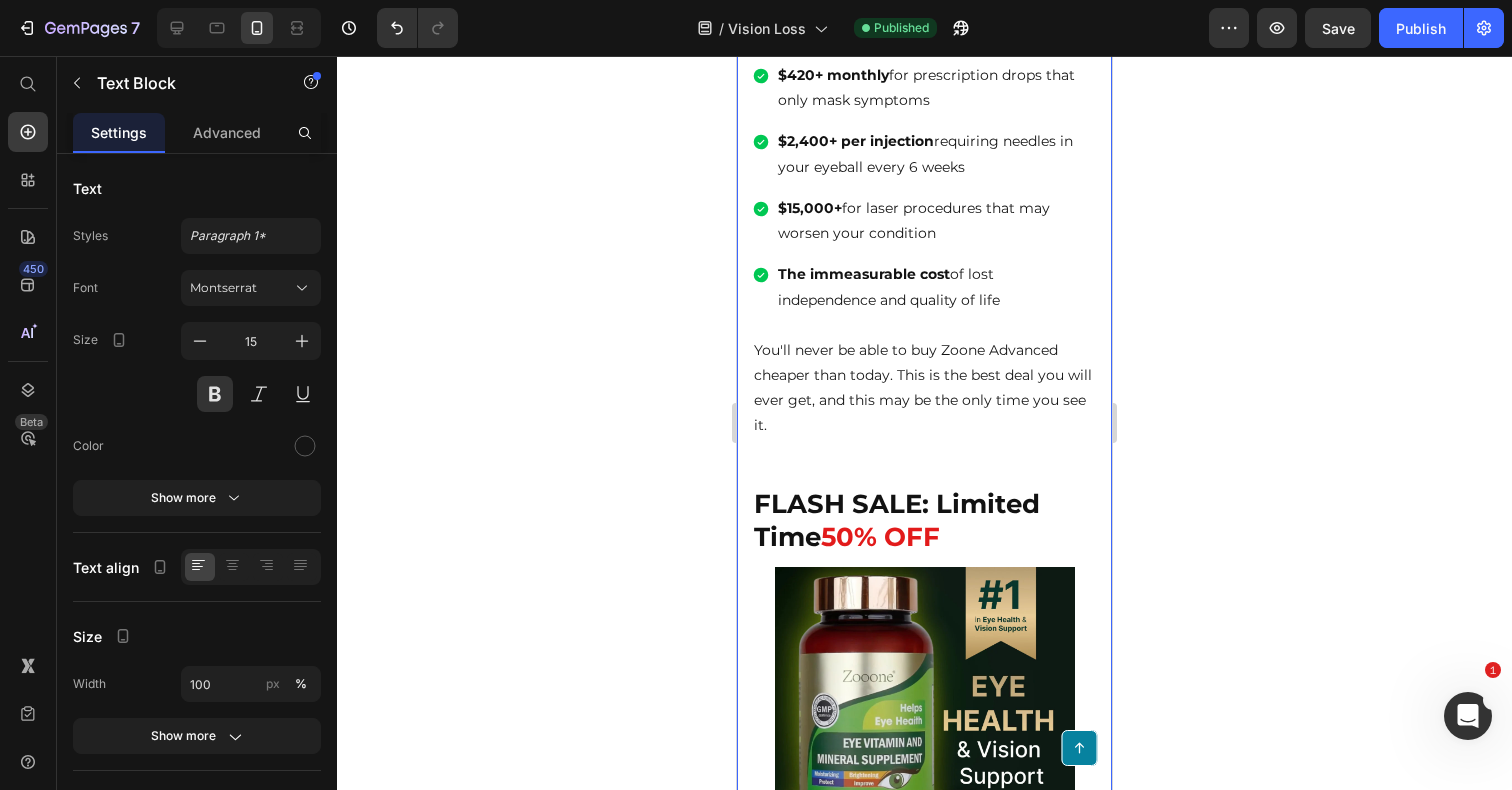 click 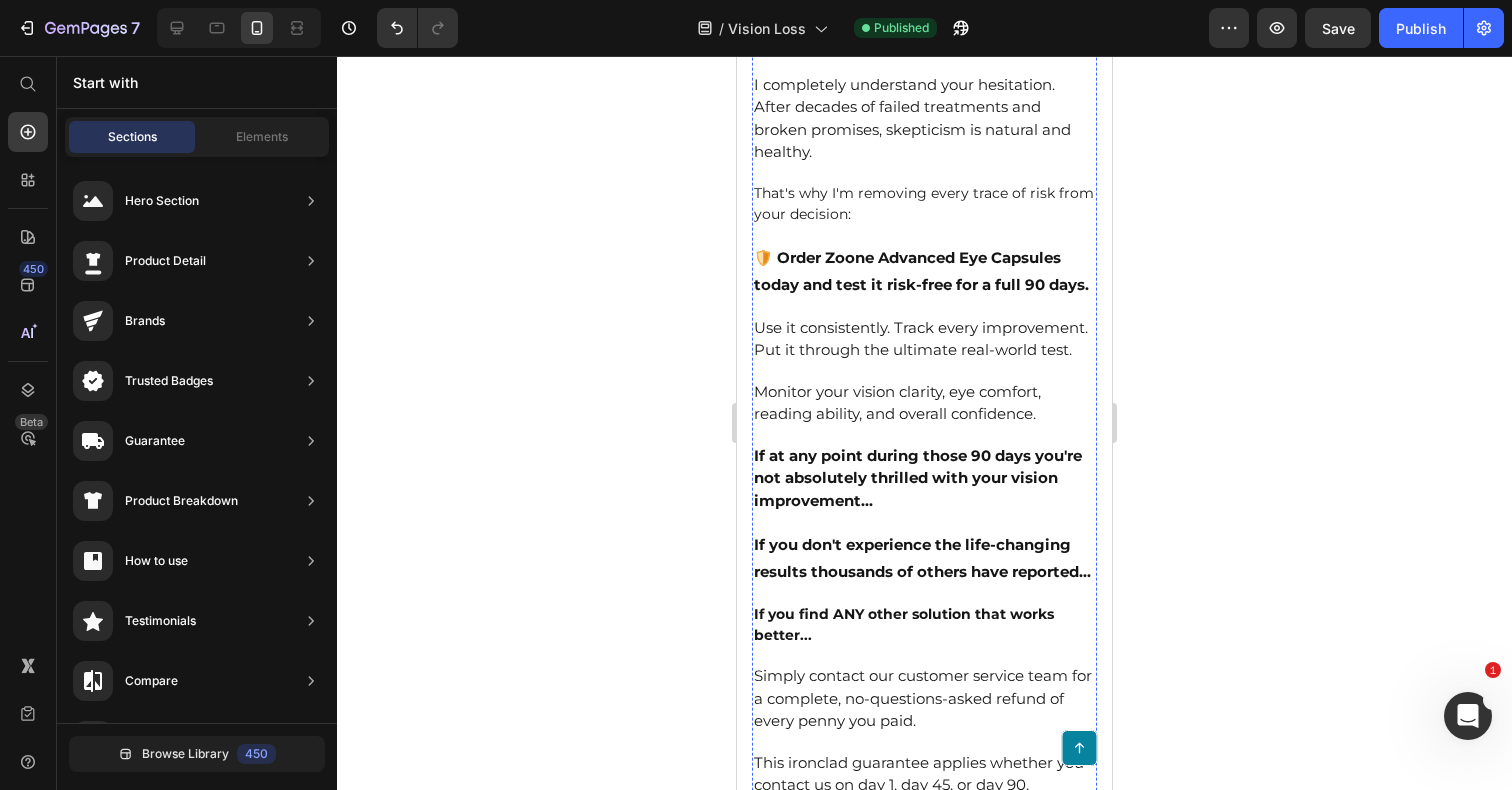 scroll, scrollTop: 19901, scrollLeft: 0, axis: vertical 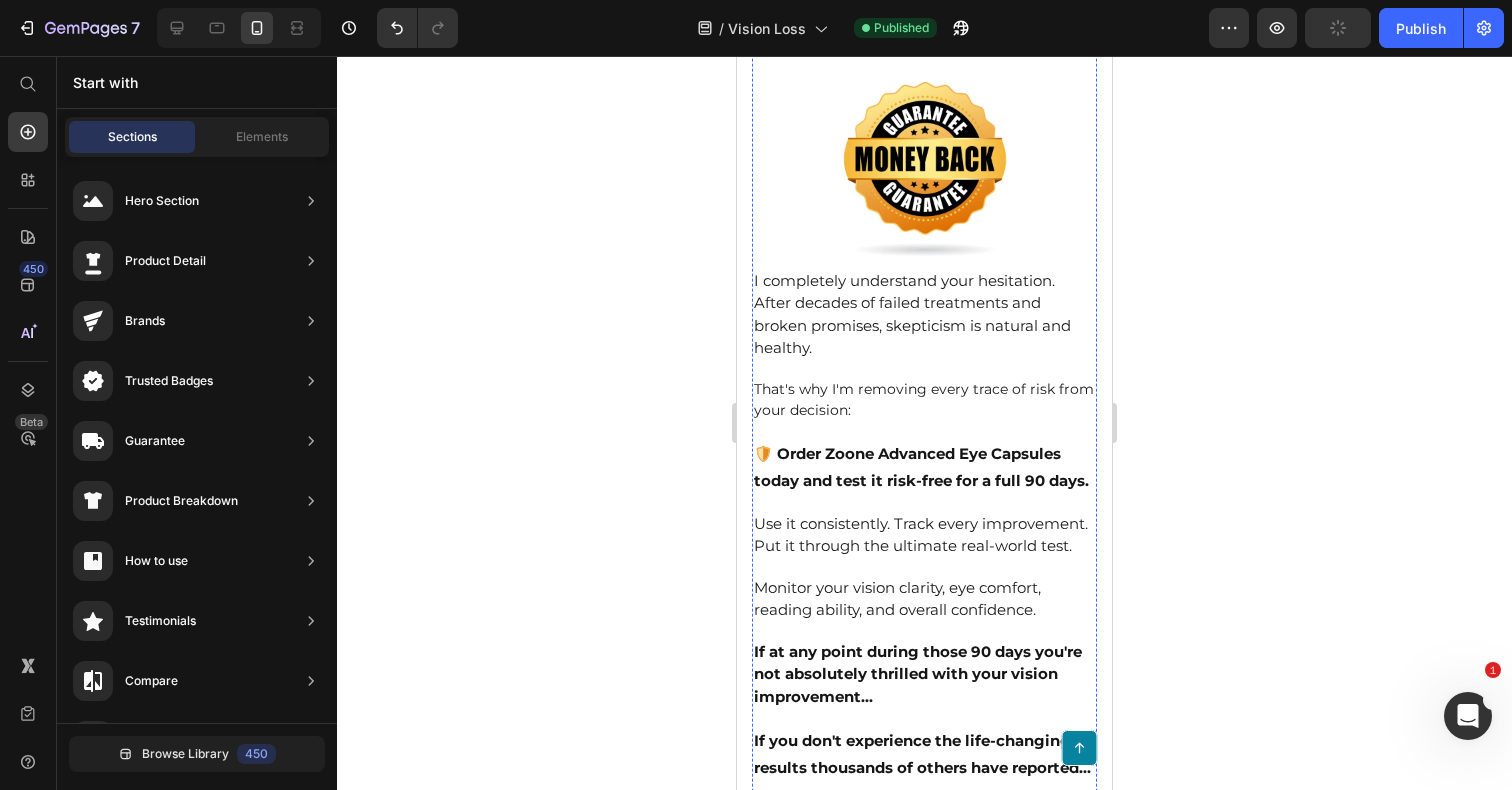 click on "GET 55% OFF VISION ENHANCE PRO NOW!" at bounding box center [924, -118] 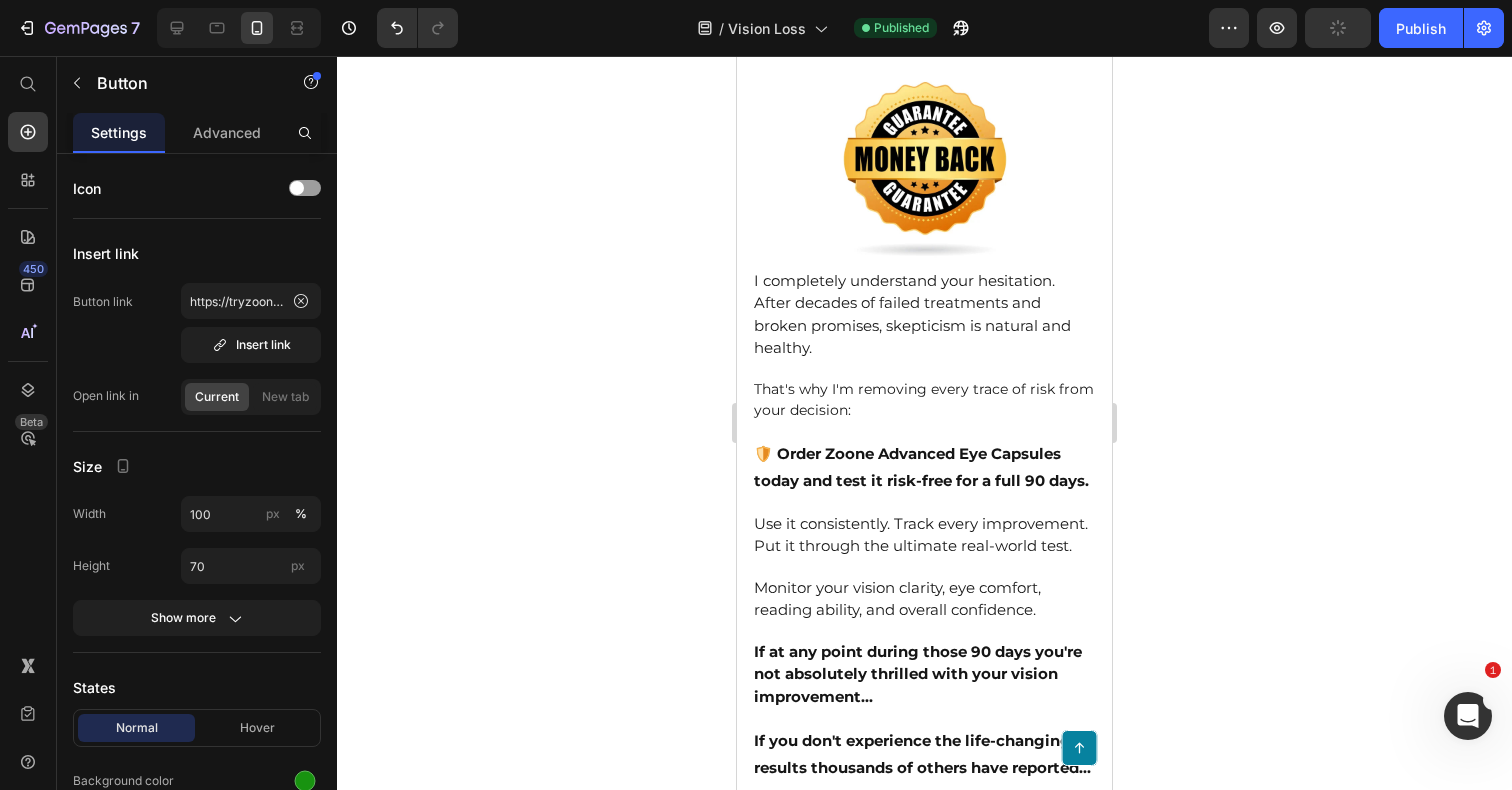 click on "GET 55% OFF VISION ENHANCE PRO NOW!" at bounding box center [924, -118] 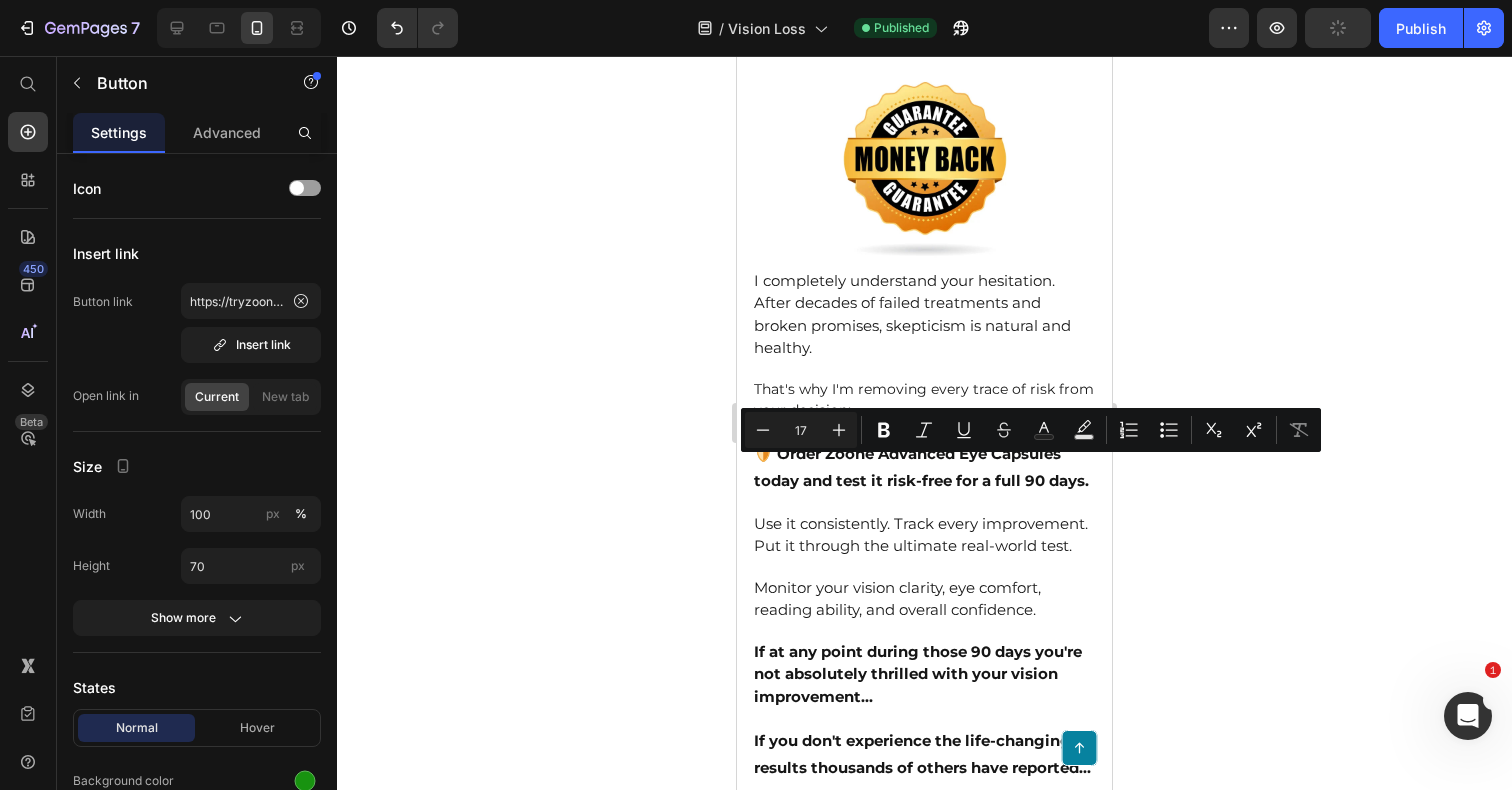 click on "GET 55% OFF VISION ENHANCE PRO NOW!" at bounding box center (924, -118) 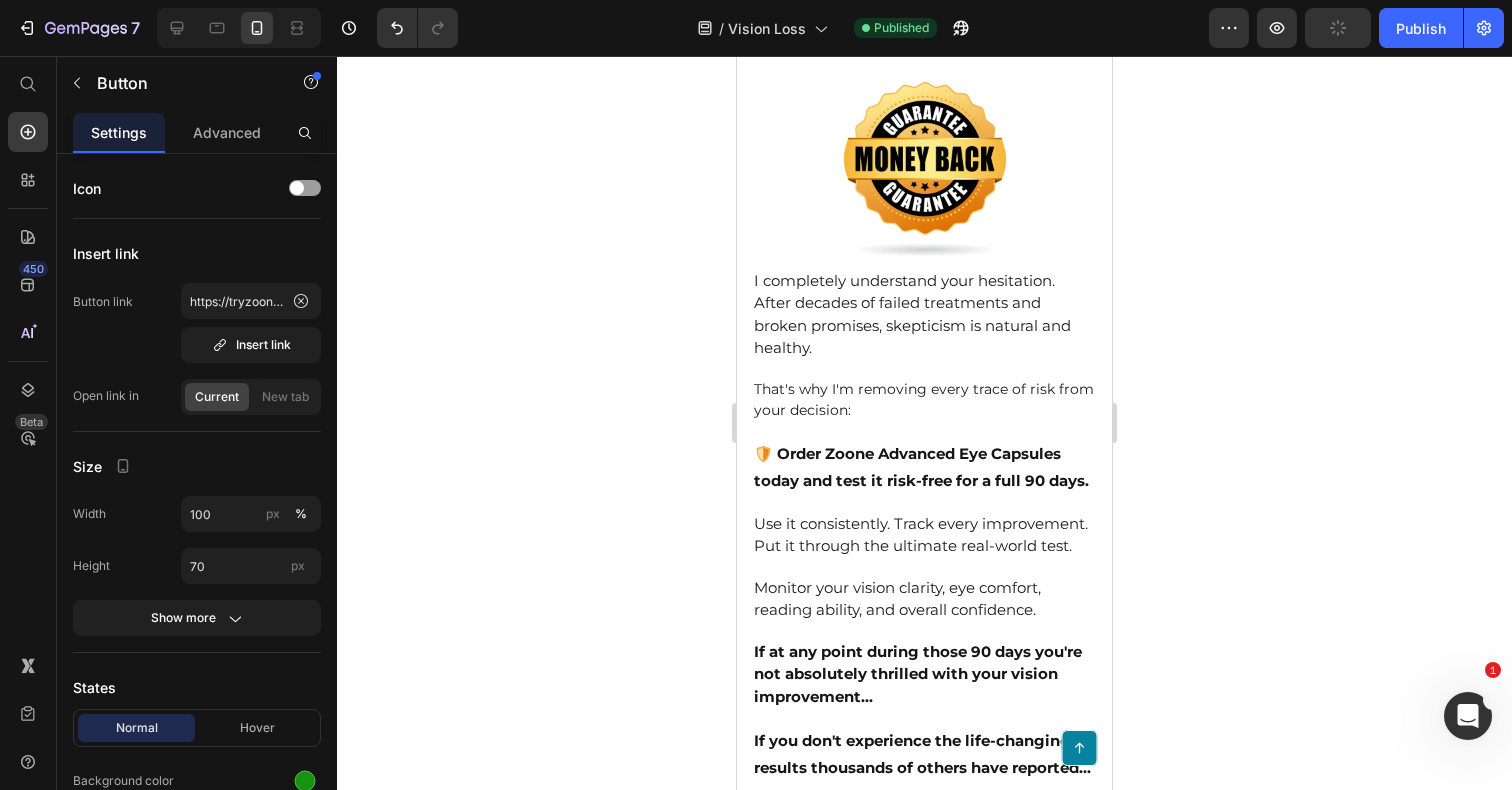 drag, startPoint x: 907, startPoint y: 466, endPoint x: 913, endPoint y: 495, distance: 29.614185 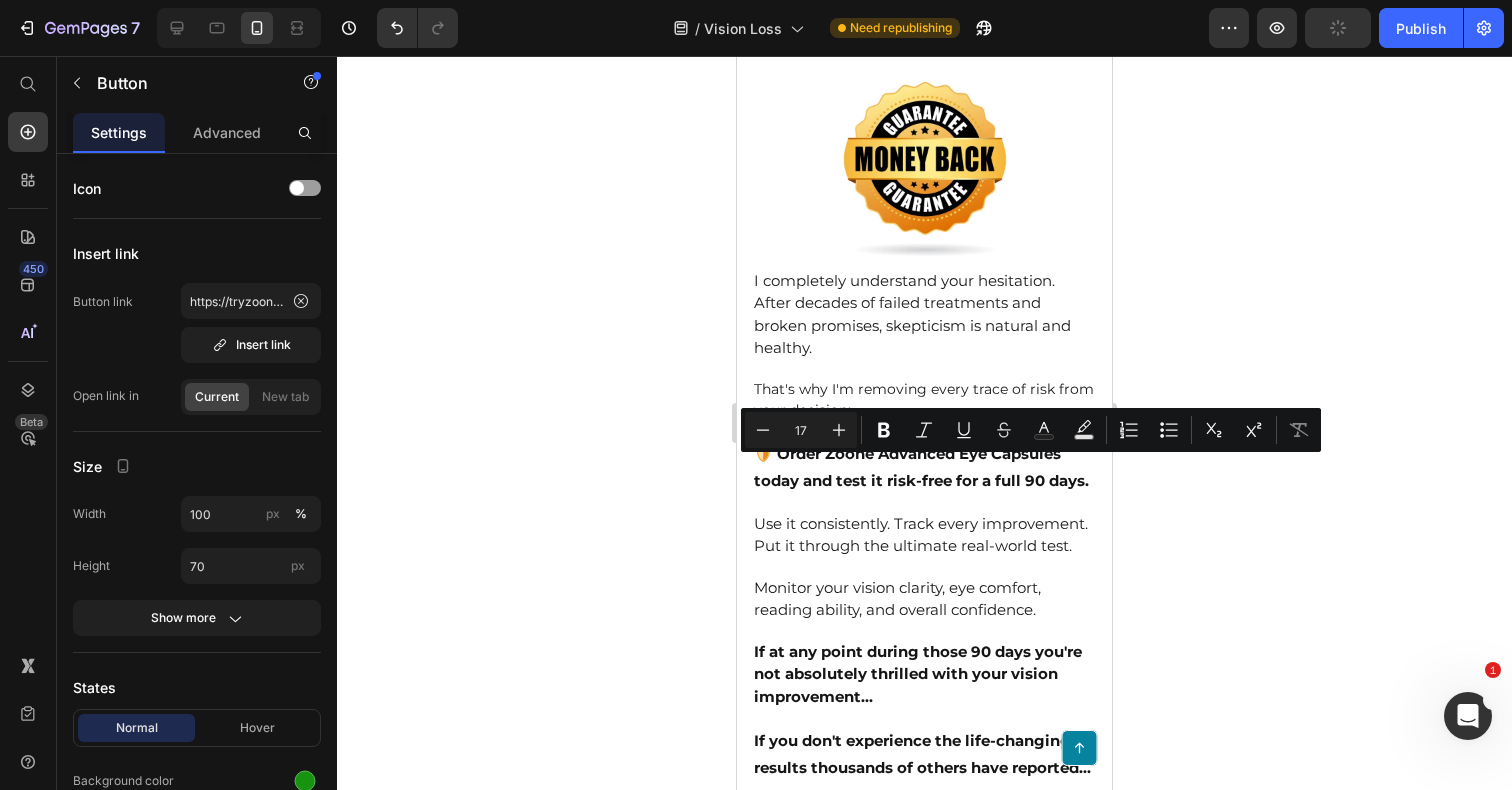 scroll, scrollTop: 19914, scrollLeft: 0, axis: vertical 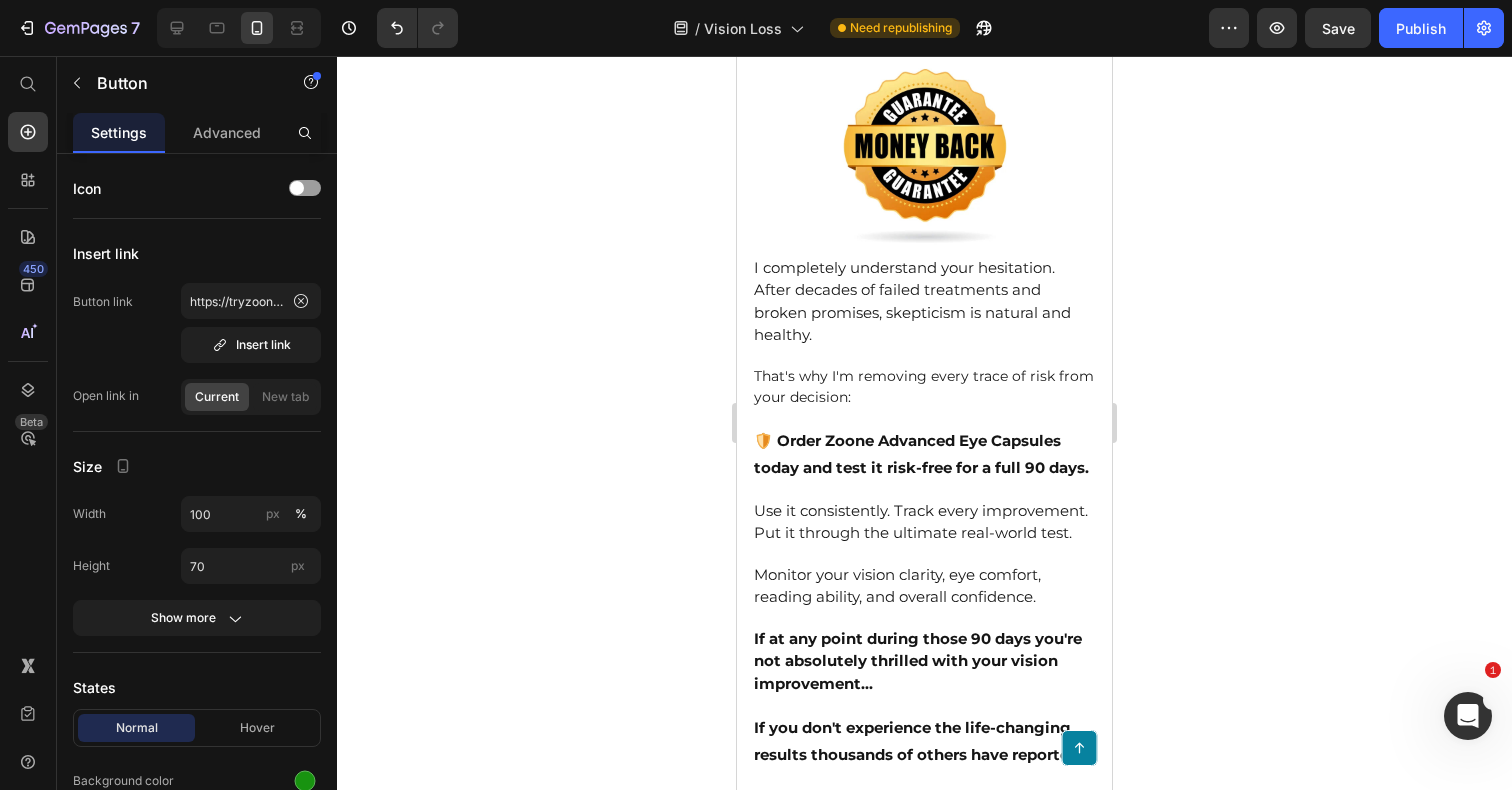 click 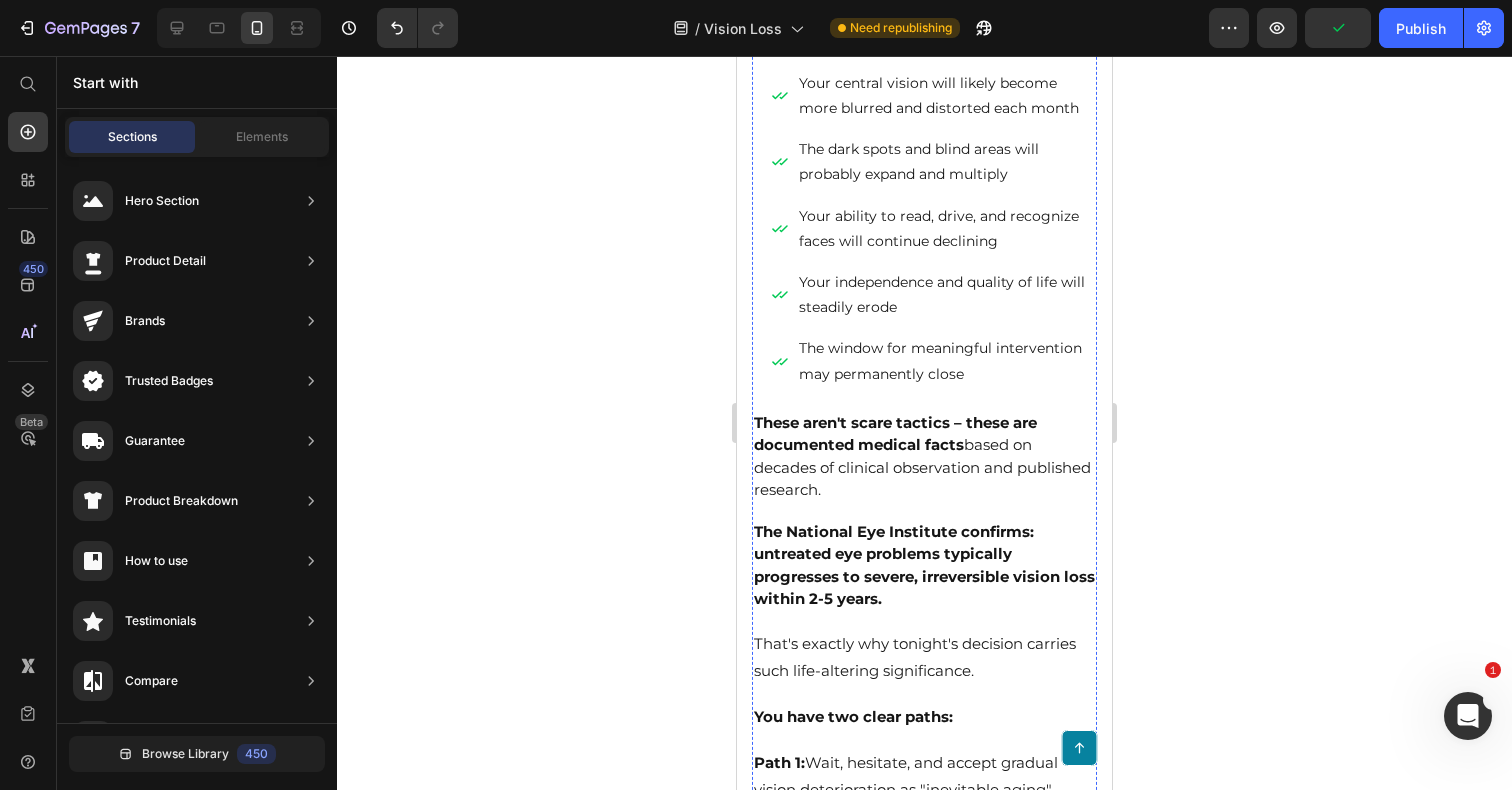scroll, scrollTop: 22820, scrollLeft: 0, axis: vertical 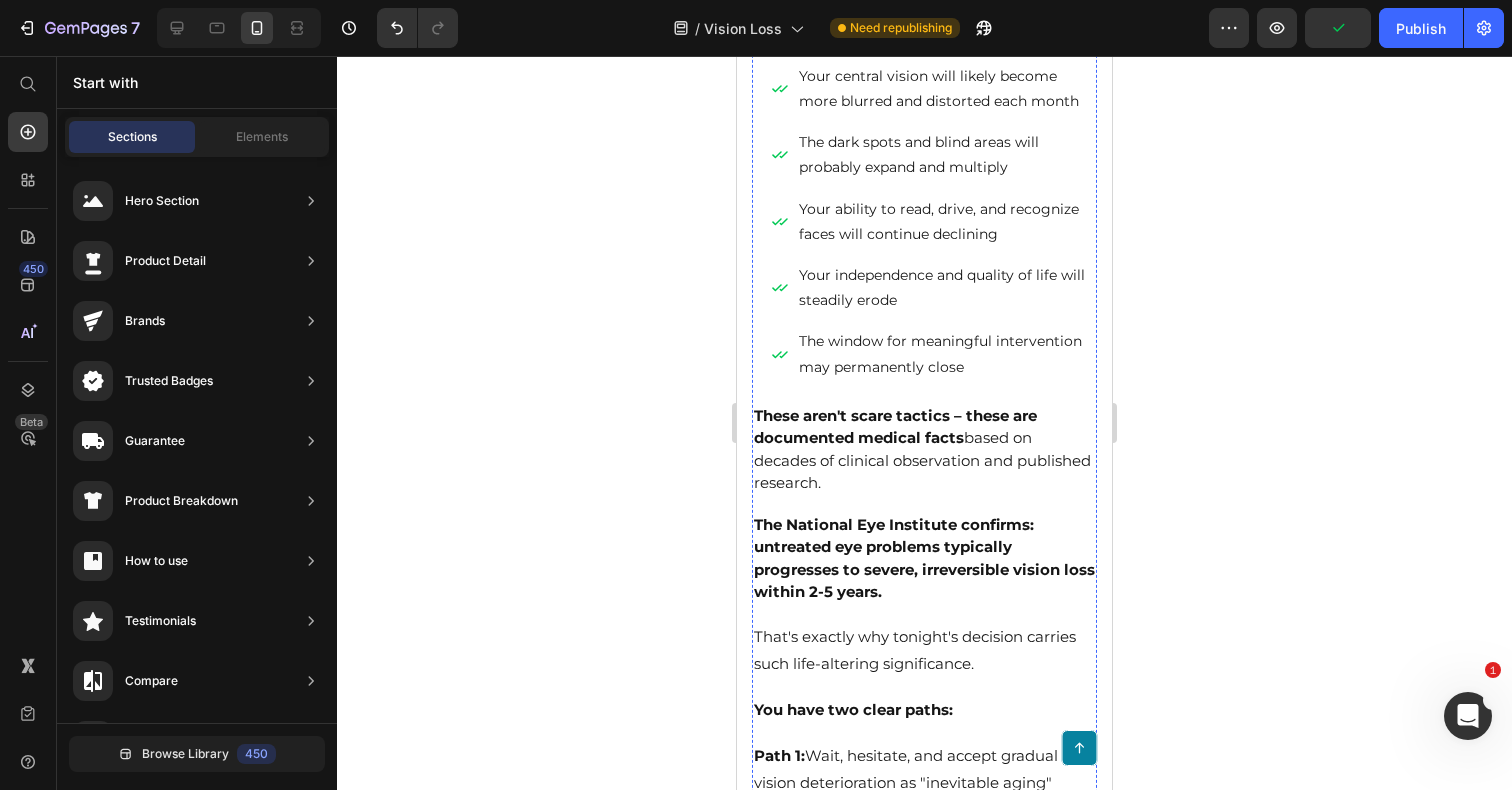 click on "GET 55% OFF VISION ENHANCE PRO NOW!" at bounding box center (924, -681) 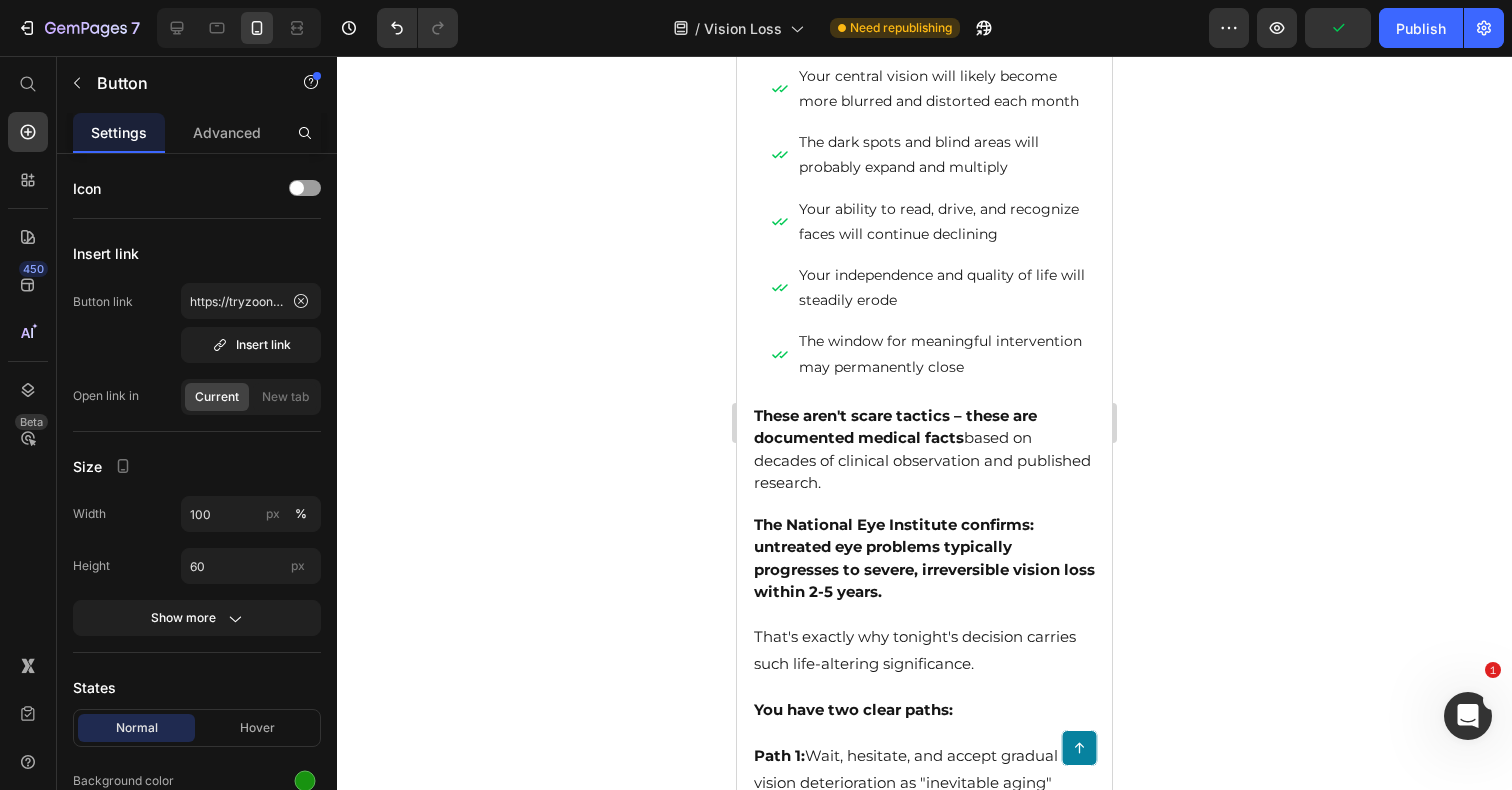 click on "GET 55% OFF VISION ENHANCE PRO NOW!" at bounding box center (924, -681) 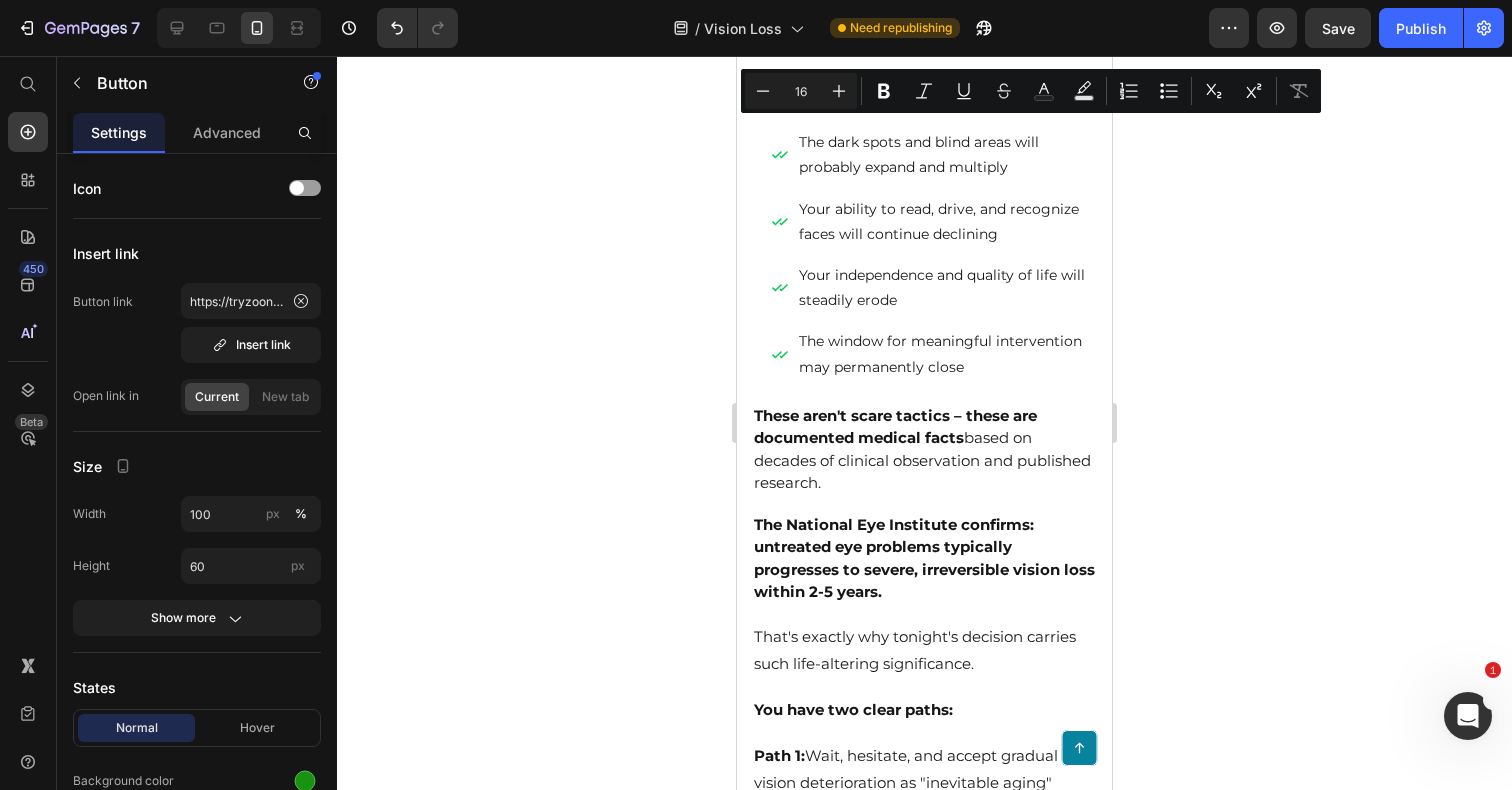click on "GET 55% OFF VISION ENHANCE PRO NOW!" at bounding box center [924, -681] 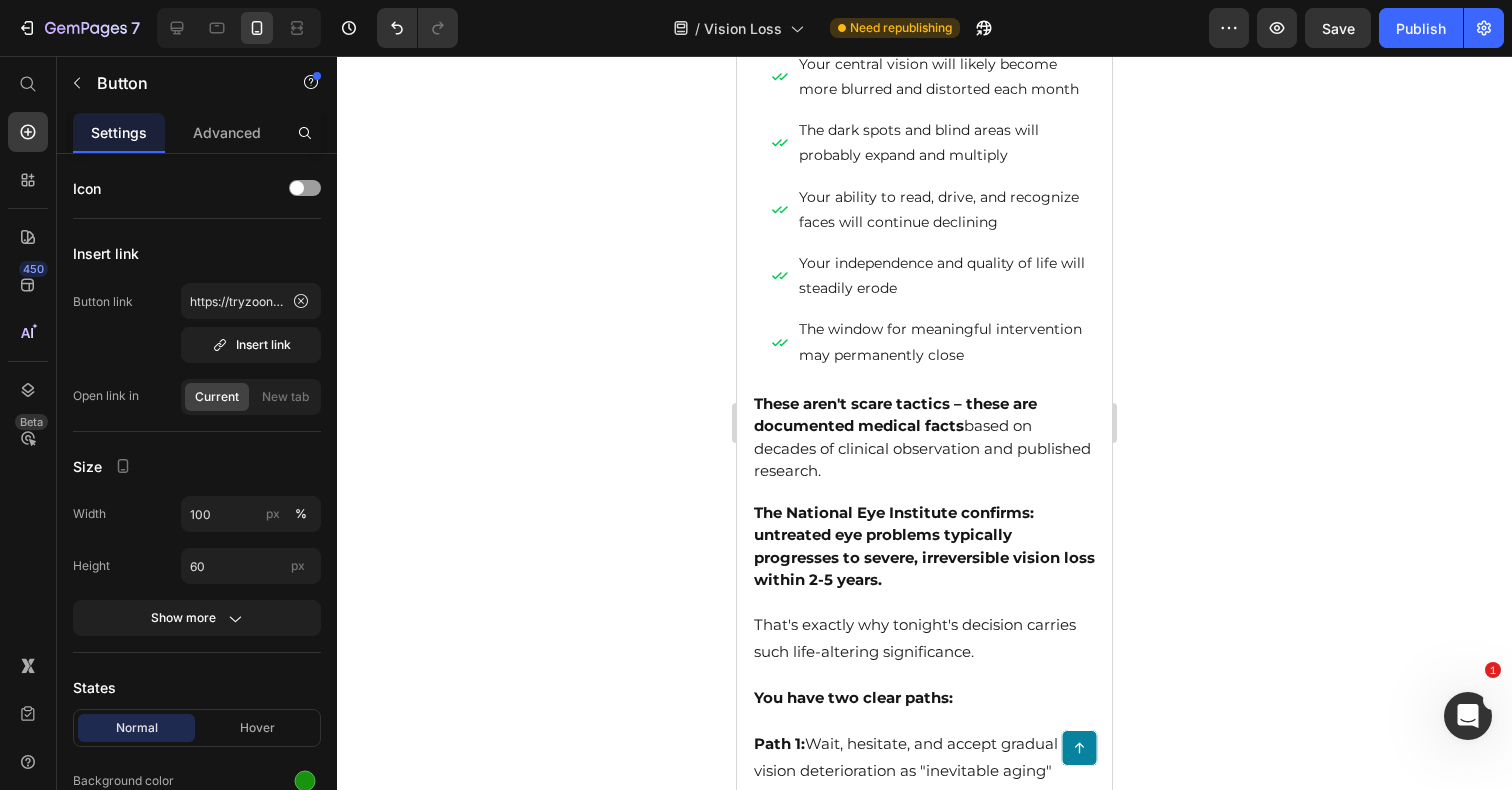 click 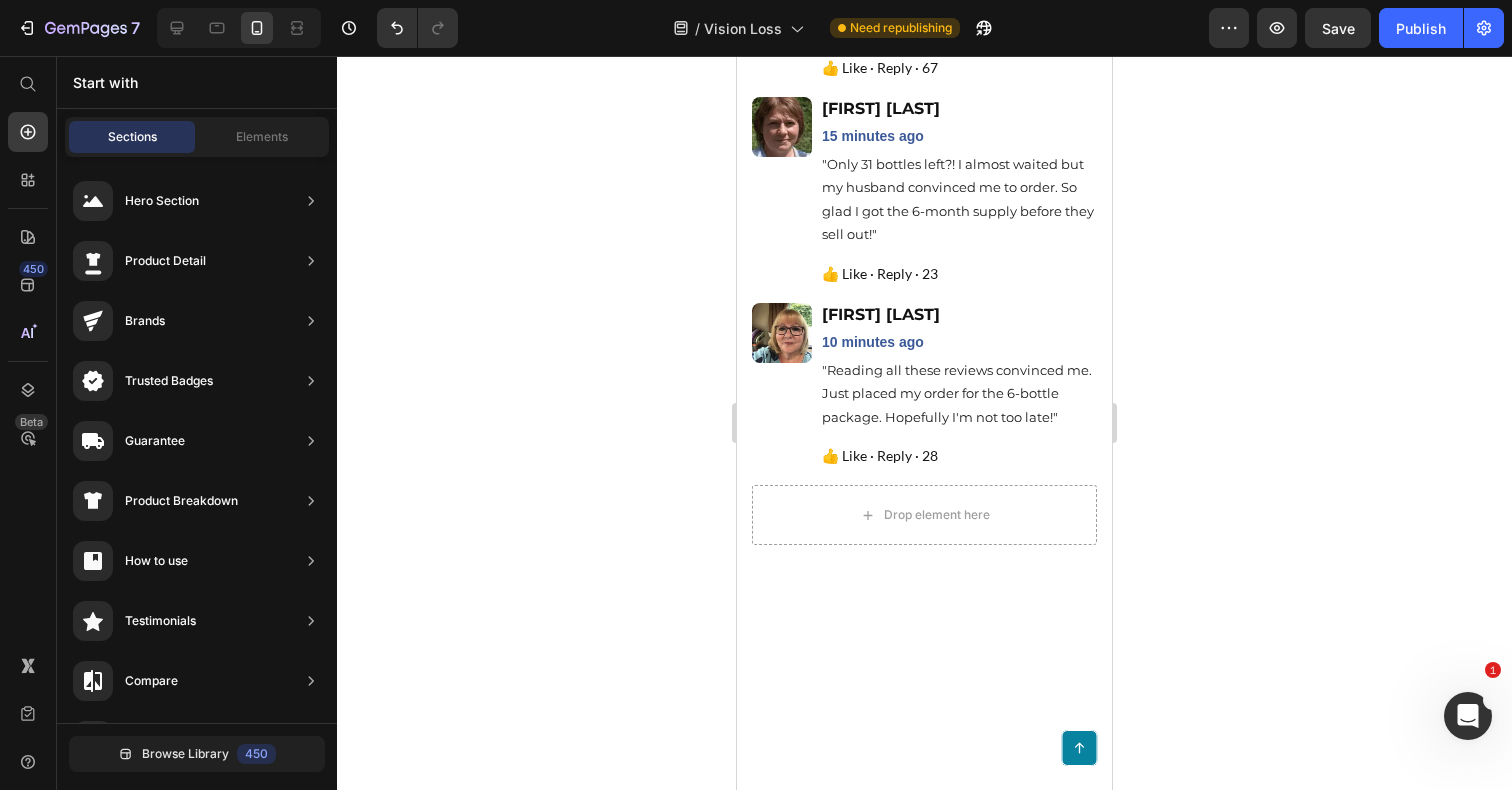 scroll, scrollTop: 26253, scrollLeft: 0, axis: vertical 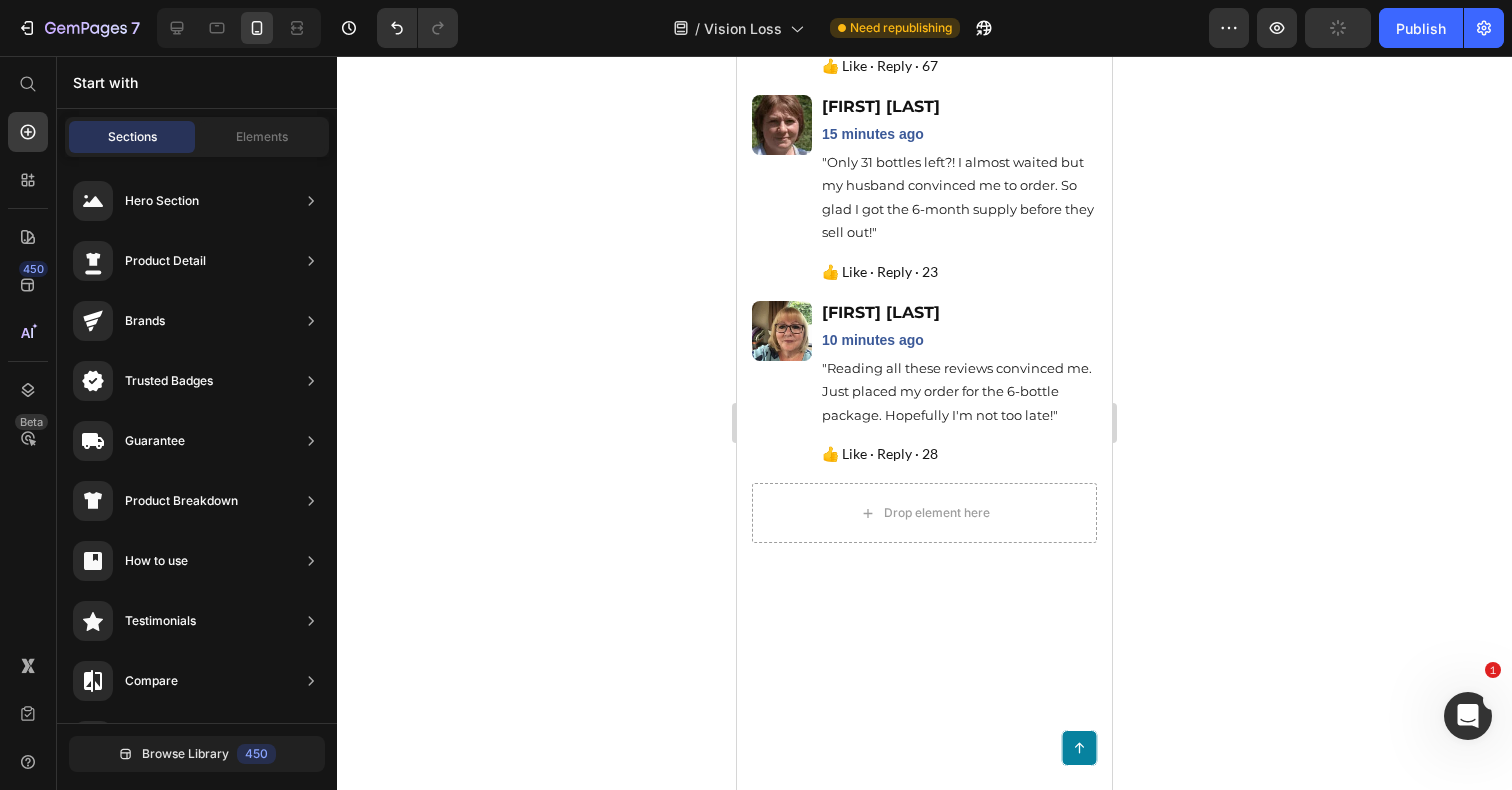 click on "GET YOUR ZOONE EYE CAPSULES" at bounding box center (925, -1043) 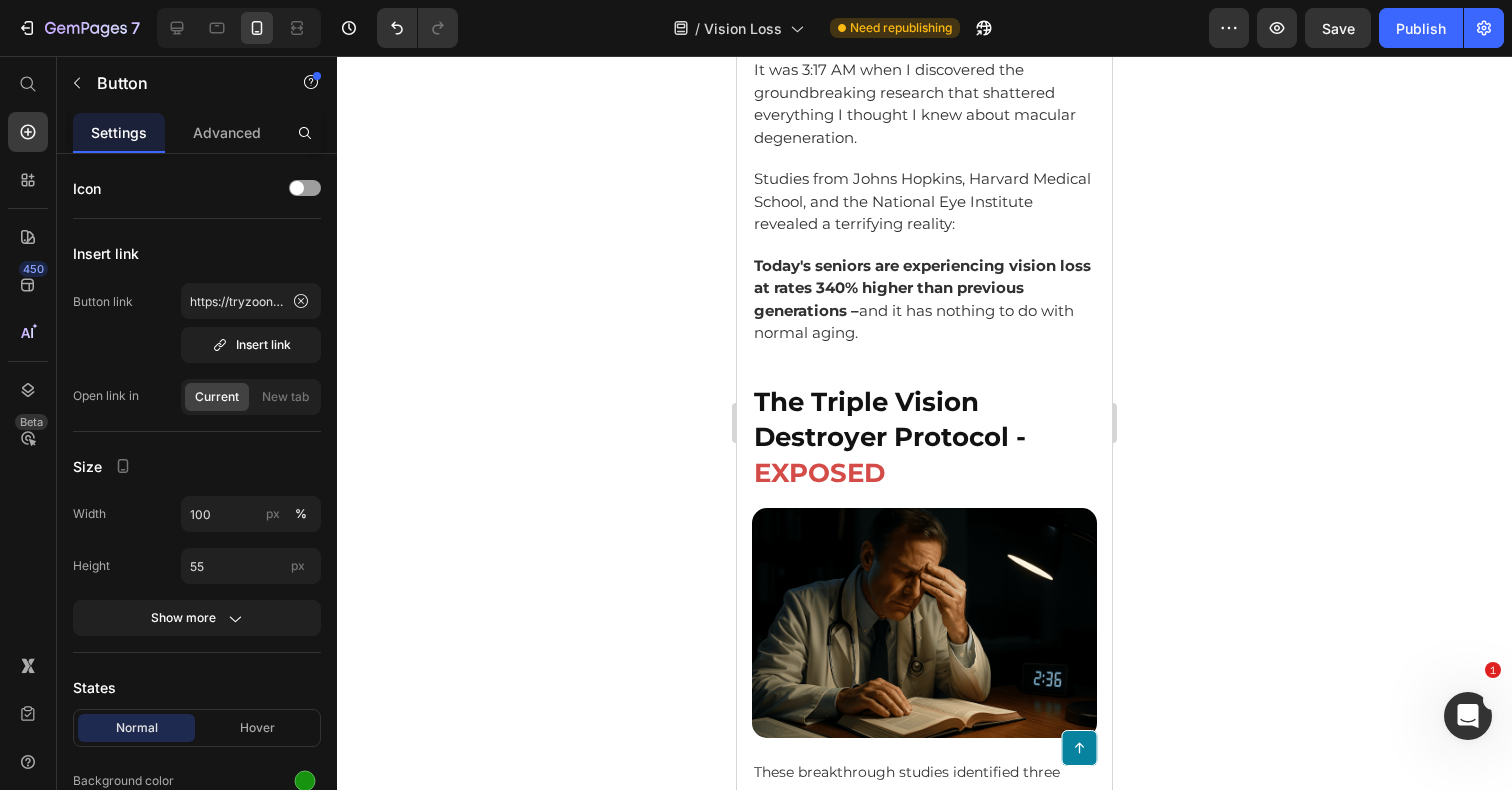 scroll, scrollTop: 2966, scrollLeft: 0, axis: vertical 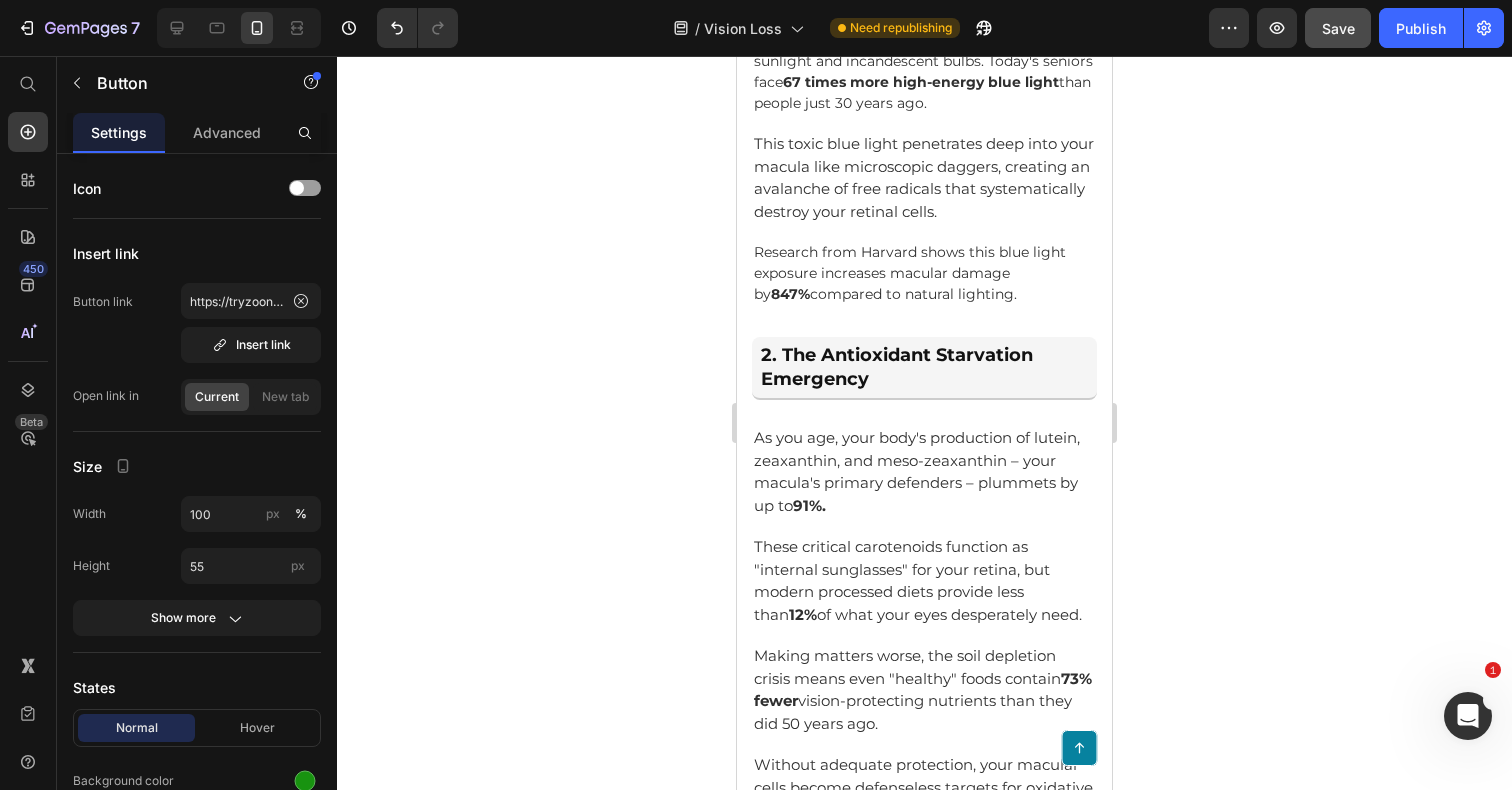 click on "Save" 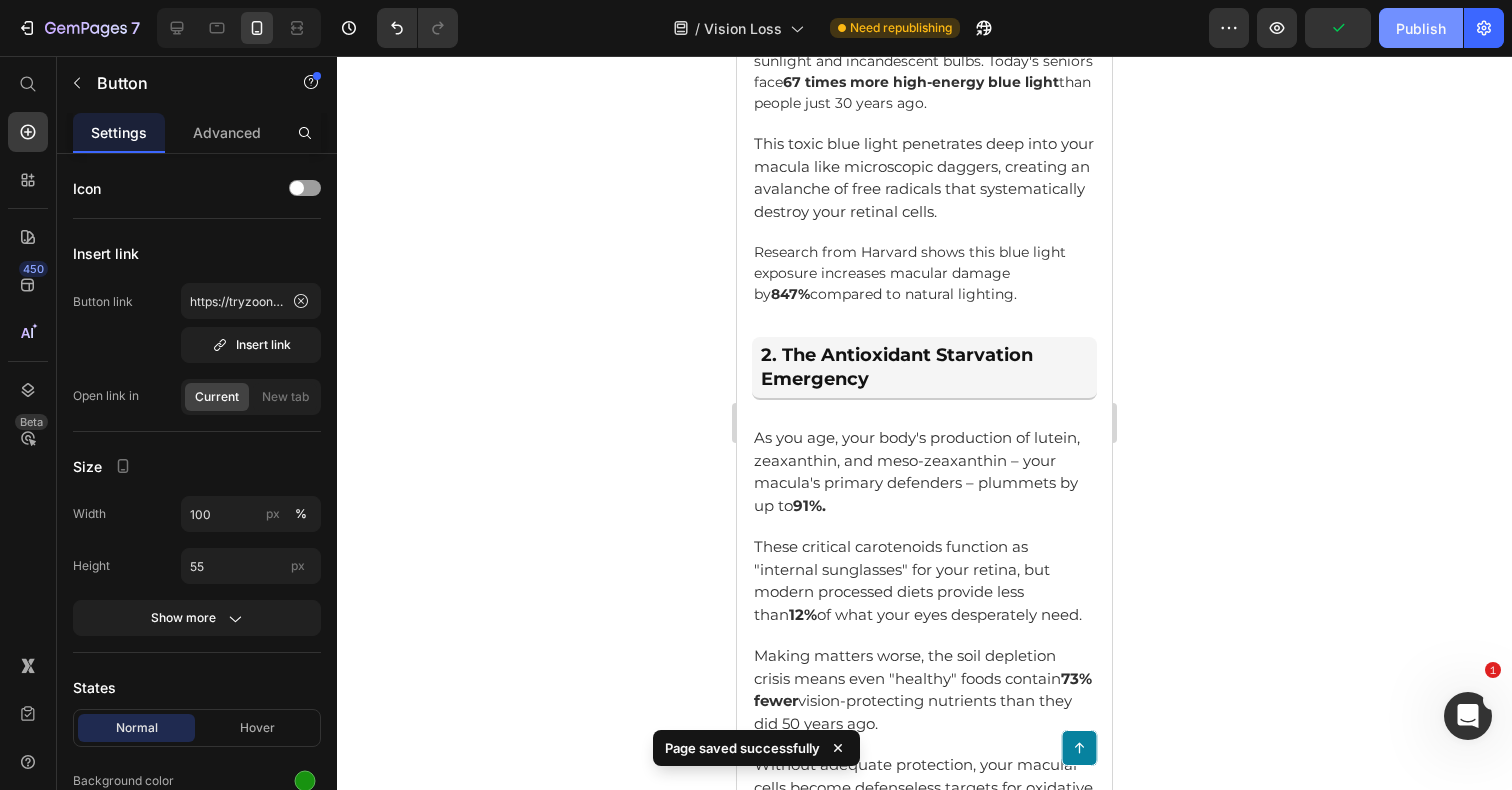 click on "Publish" at bounding box center (1421, 28) 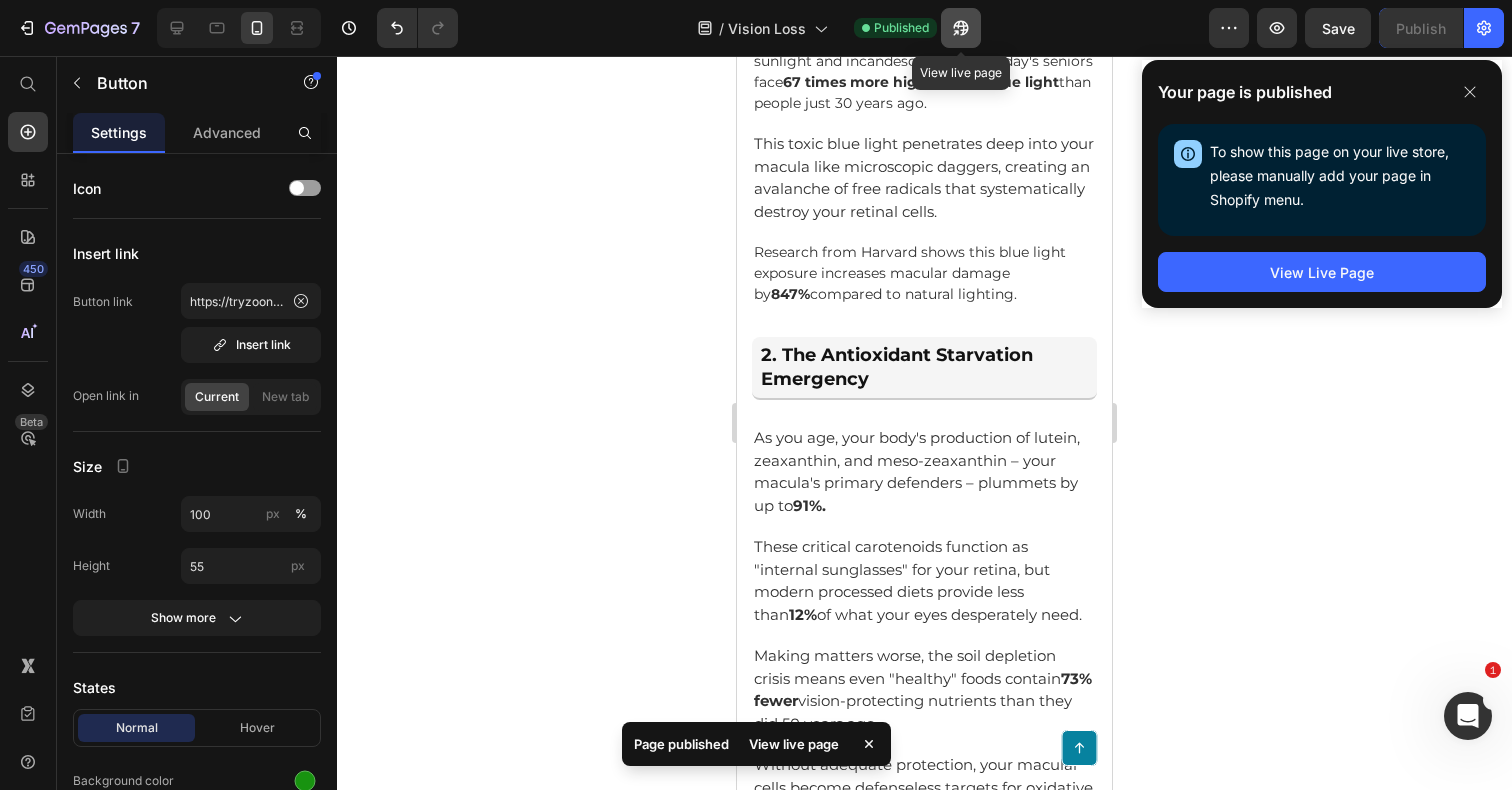 click 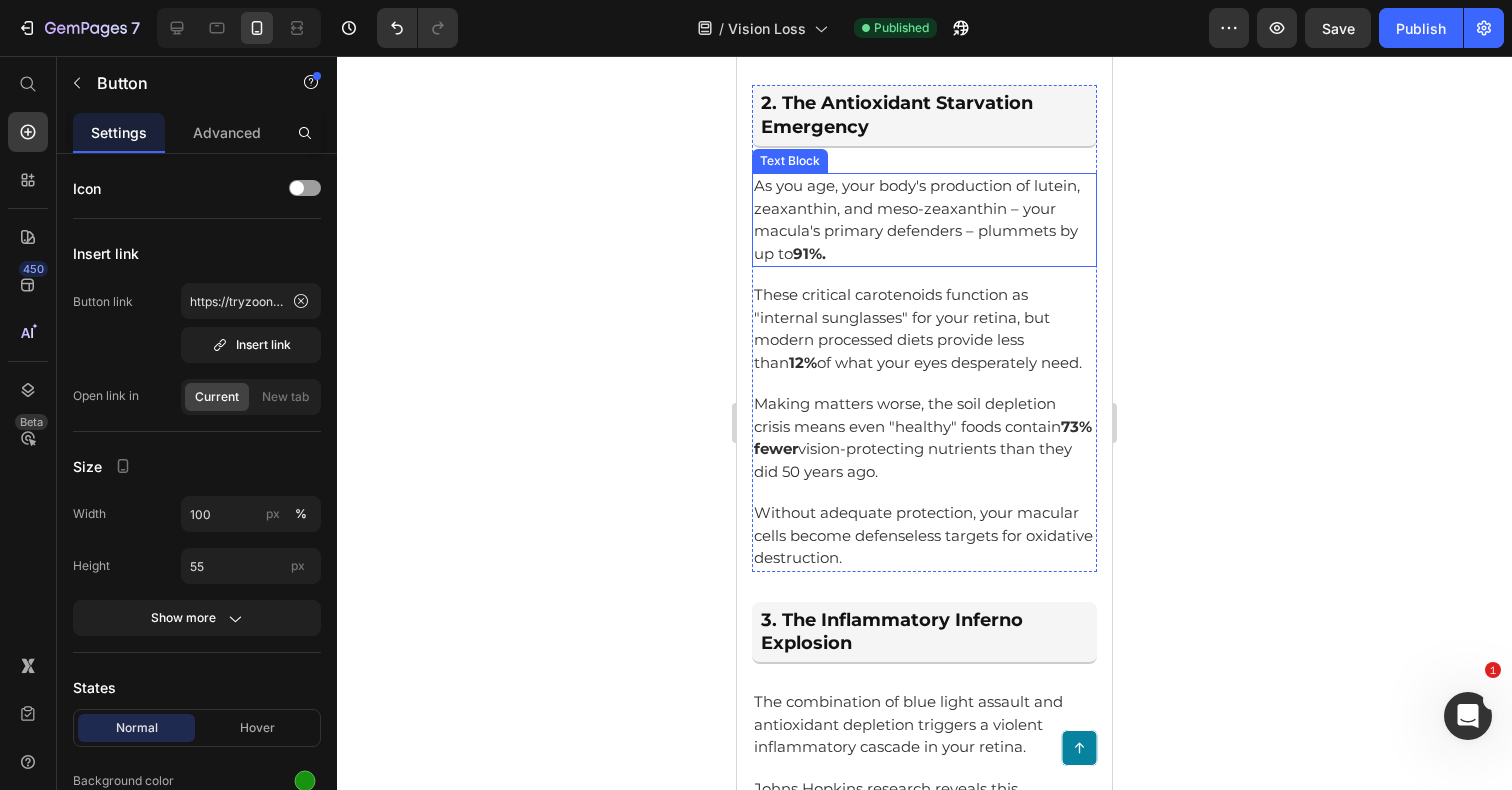 scroll, scrollTop: 3234, scrollLeft: 0, axis: vertical 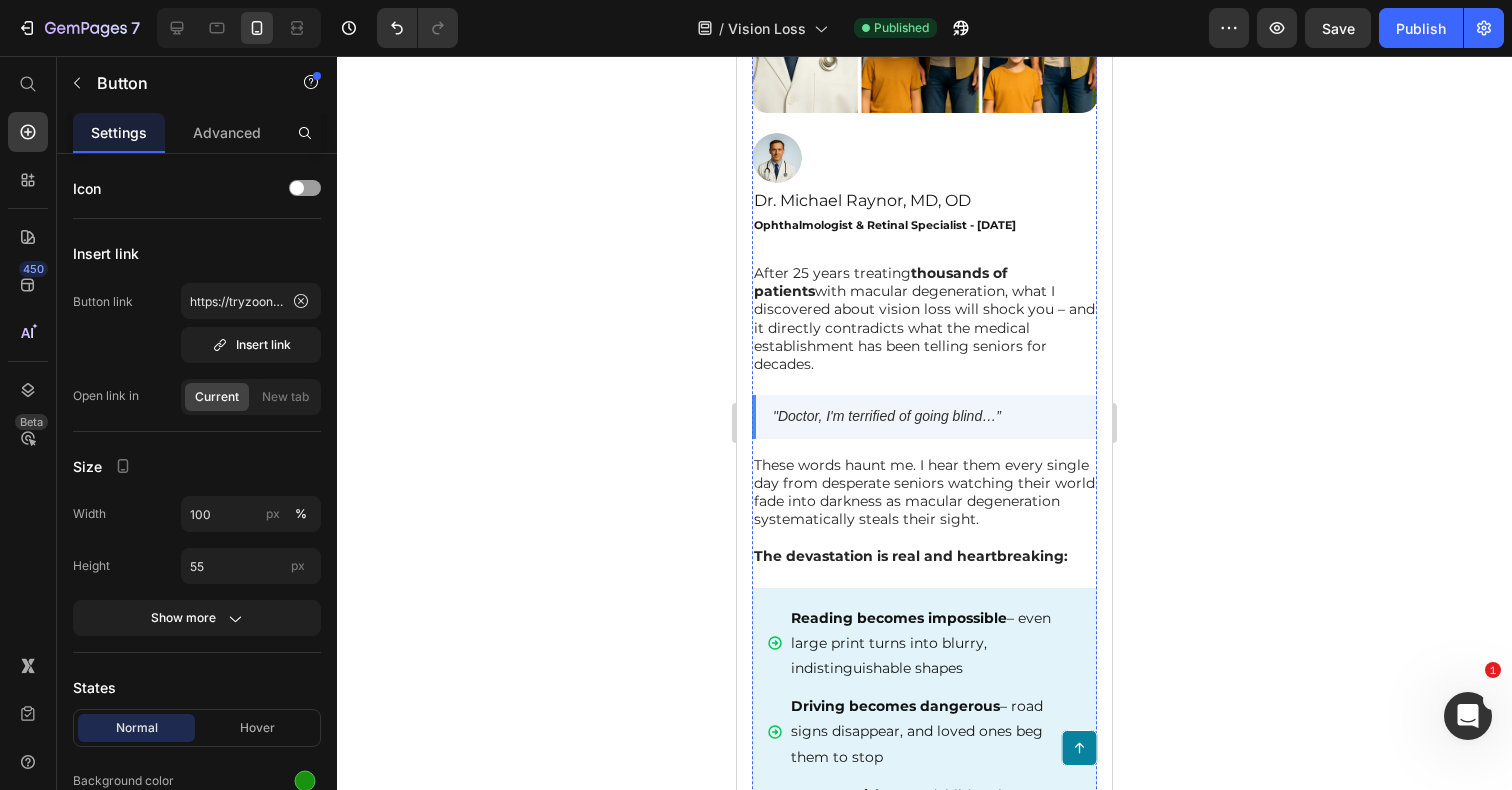 type 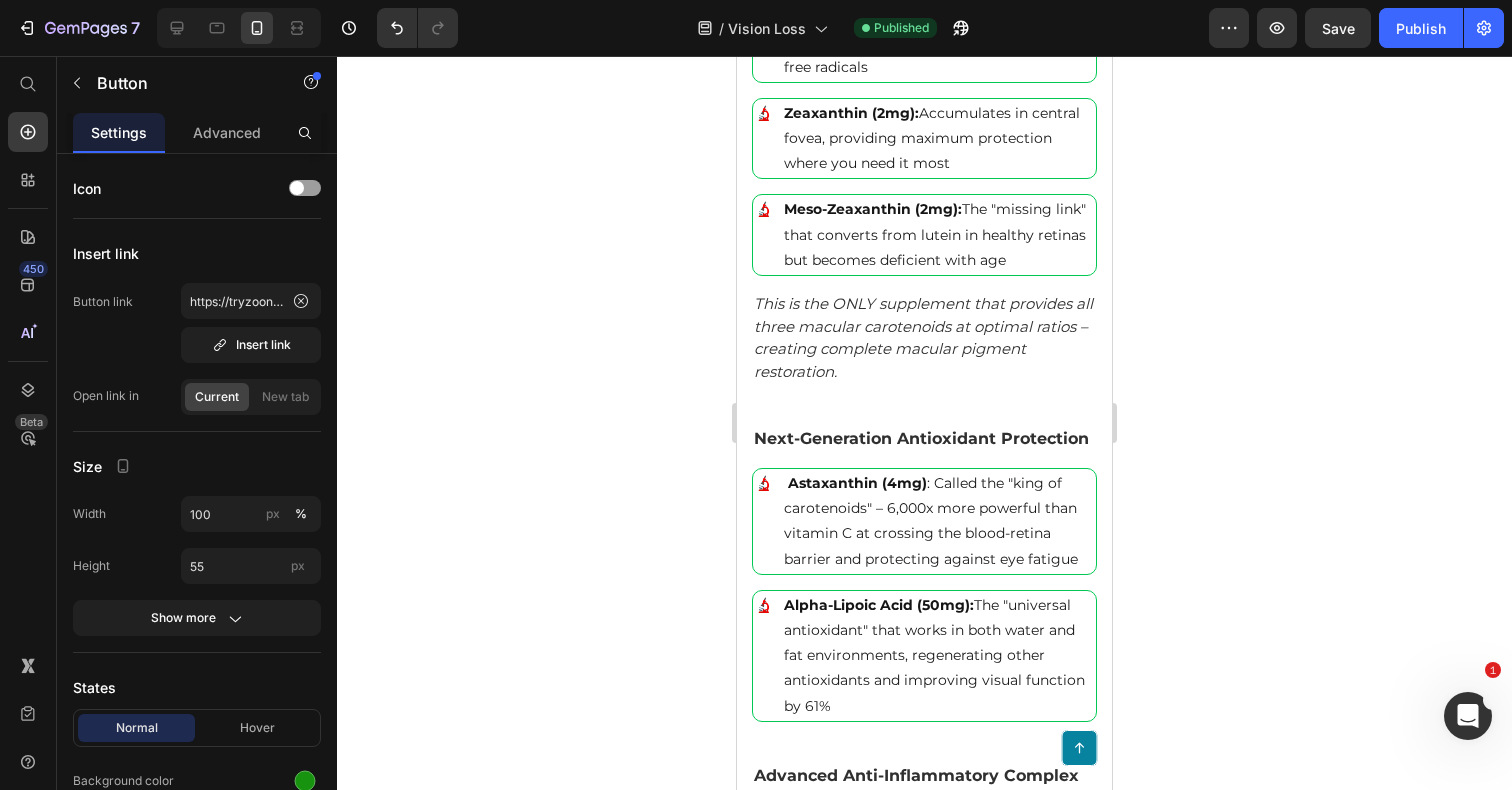 scroll, scrollTop: 6431, scrollLeft: 0, axis: vertical 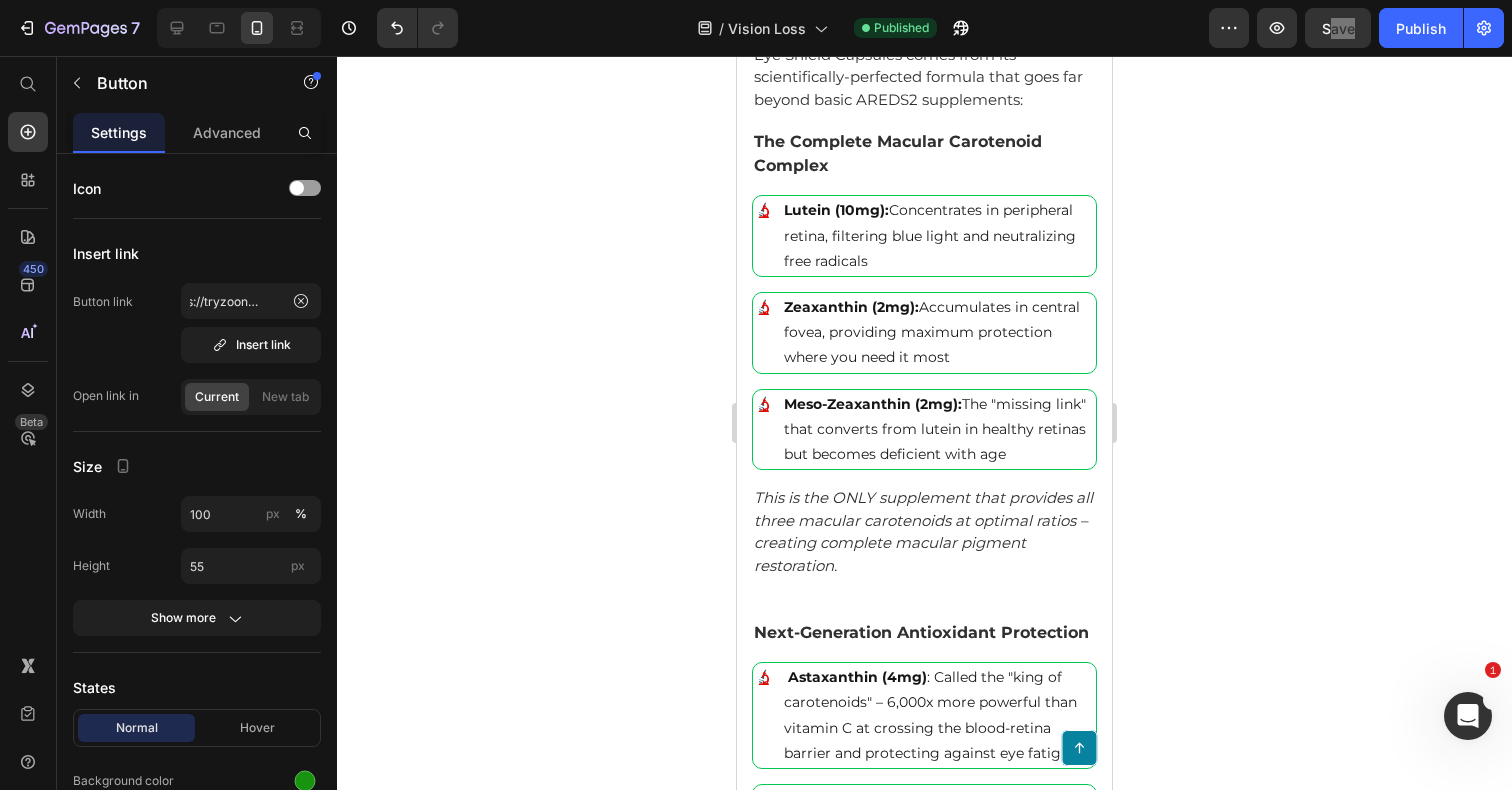 click on "/  Vision Loss Published" 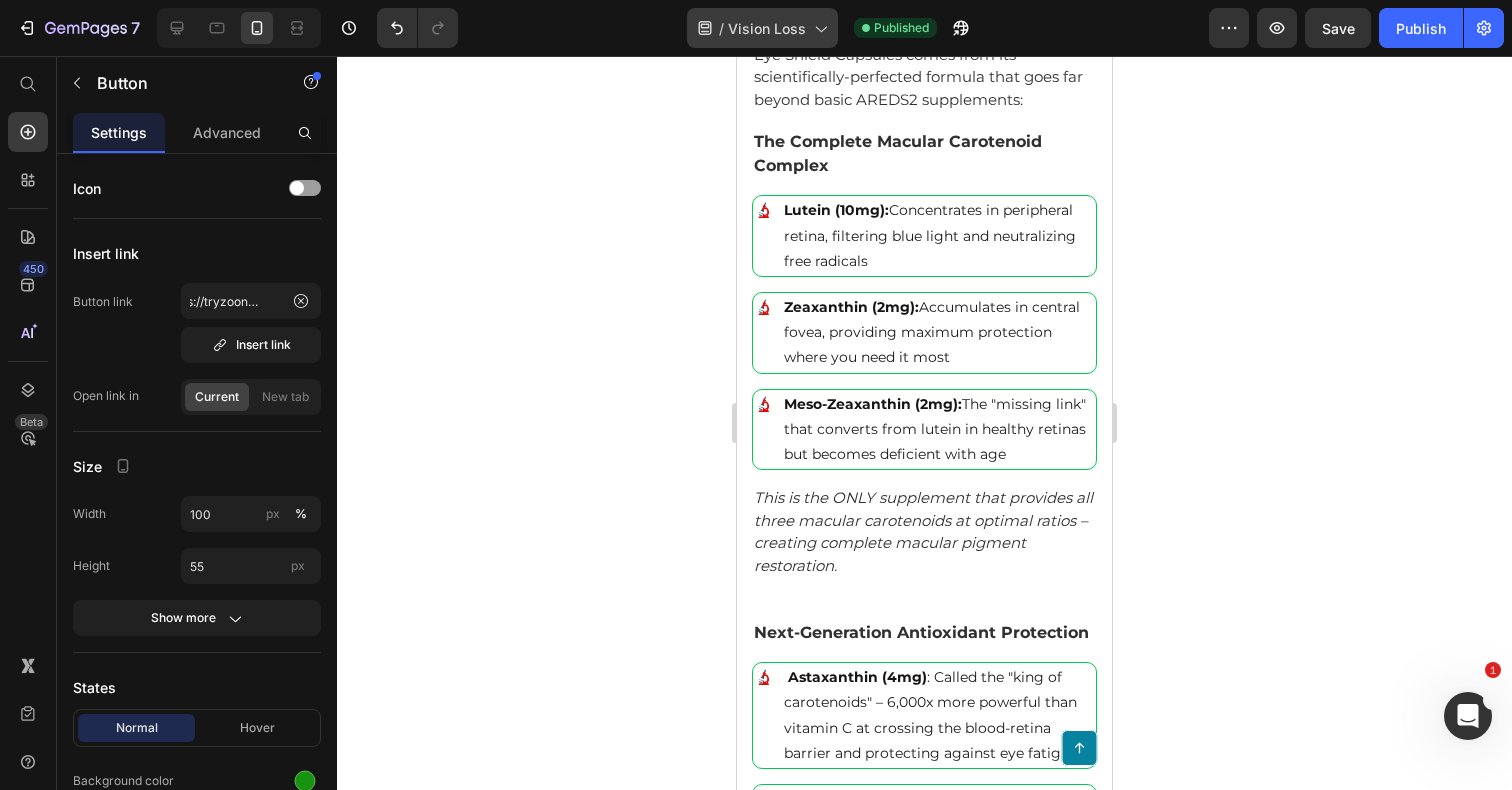 scroll, scrollTop: 6431, scrollLeft: 0, axis: vertical 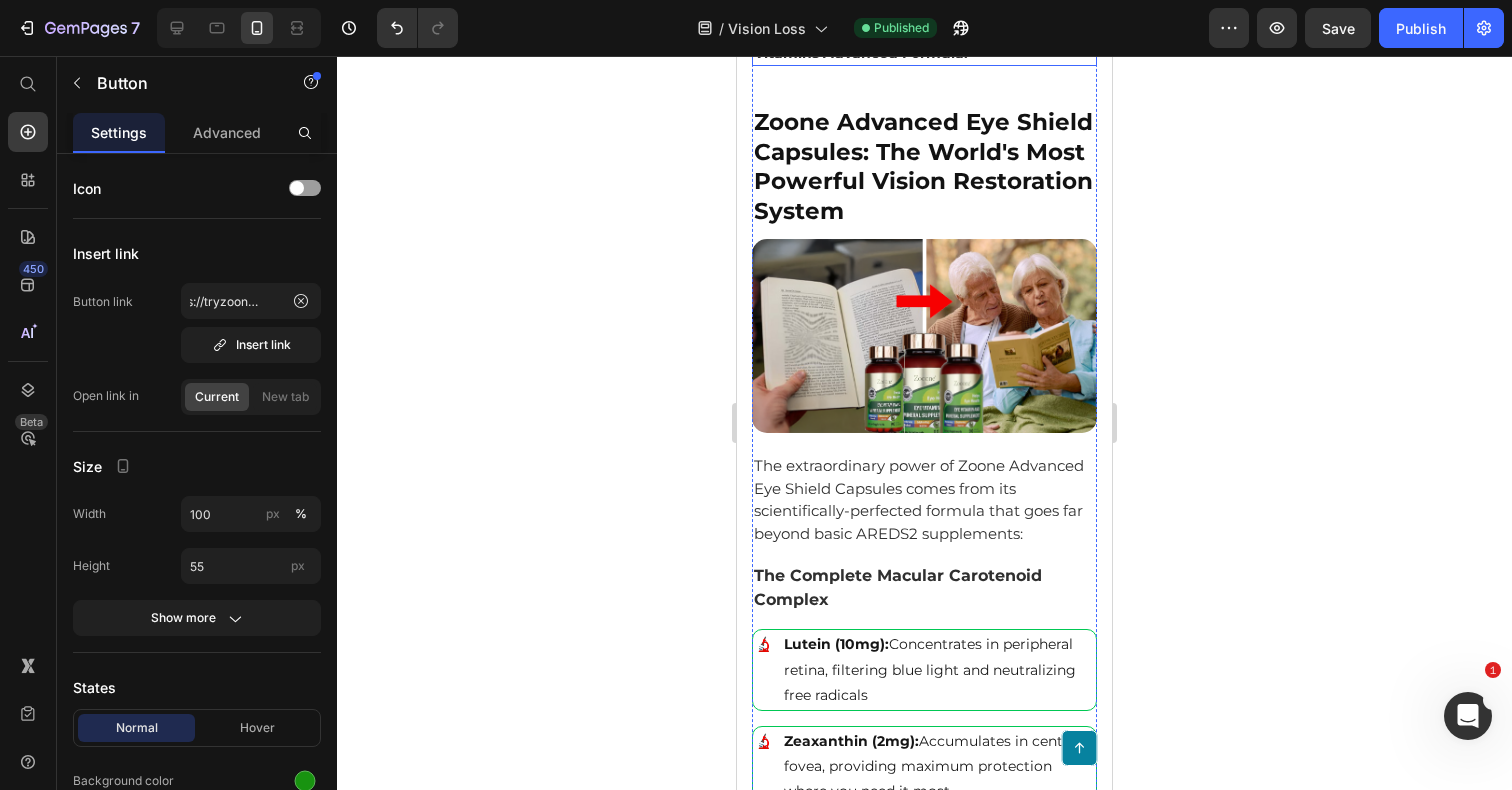 click on "Zoone Lutein Eye Vitamins Advanced Formula." at bounding box center (910, 42) 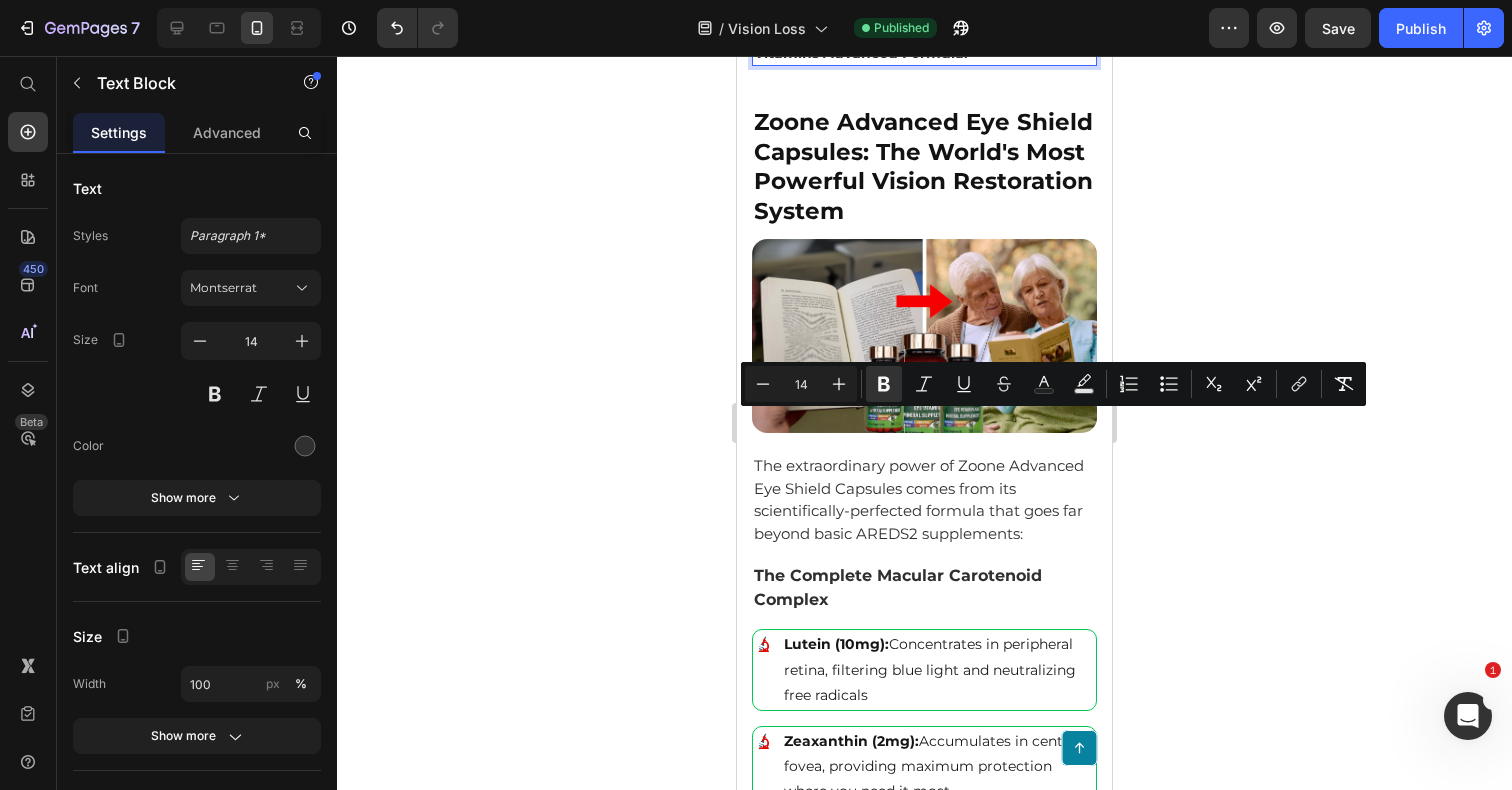 click on "And now, this revolutionary  next-generation formulation  is available in the world's most advanced eye supplement:  Zoone Lutein Eye Vitamins Advanced Formula." at bounding box center (924, 22) 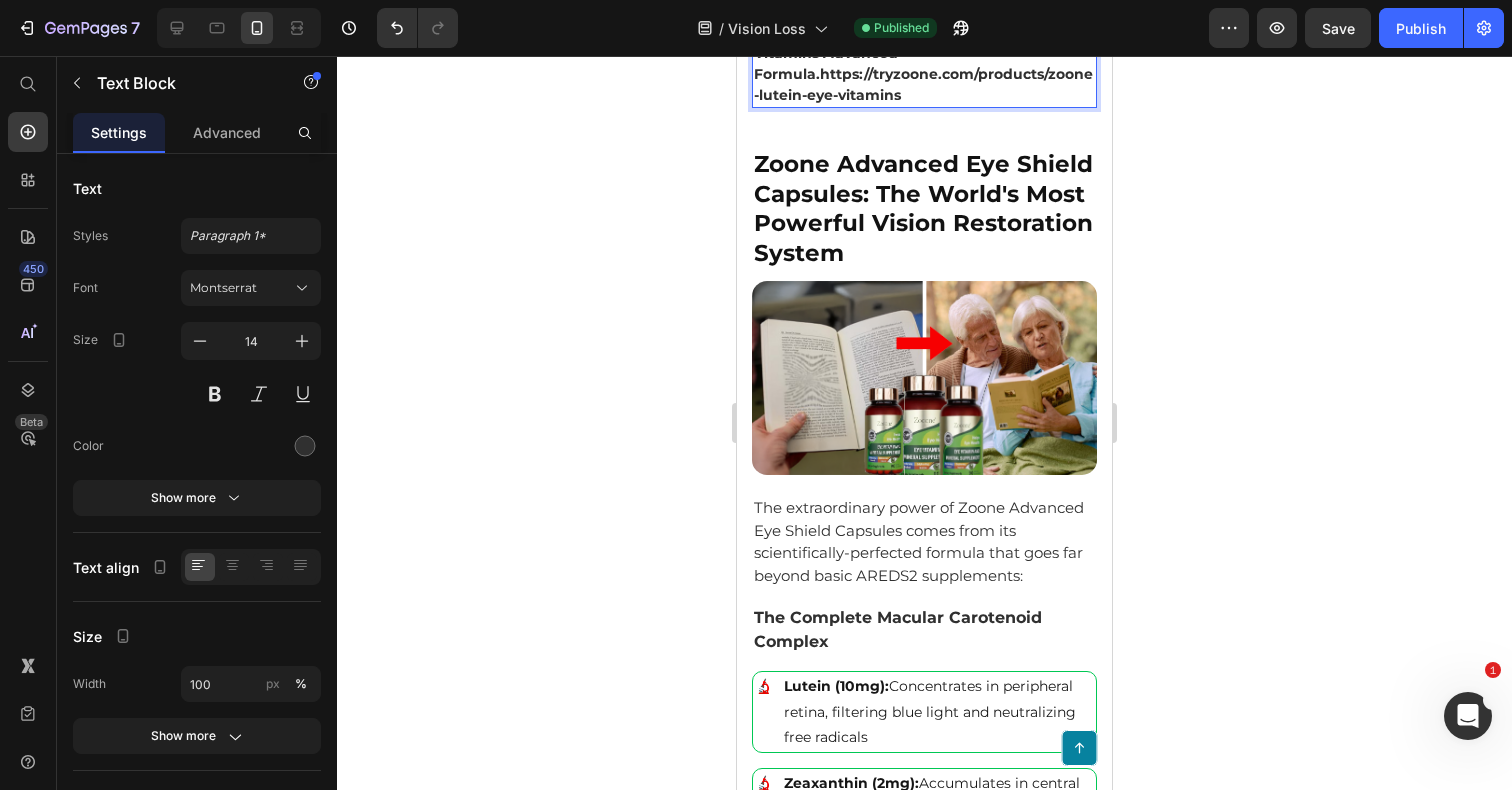 click on "Zoone Lutein Eye Vitamins Advanced Formula.https://tryzoone.com/products/zoone-lutein-eye-vitamins" at bounding box center [923, 63] 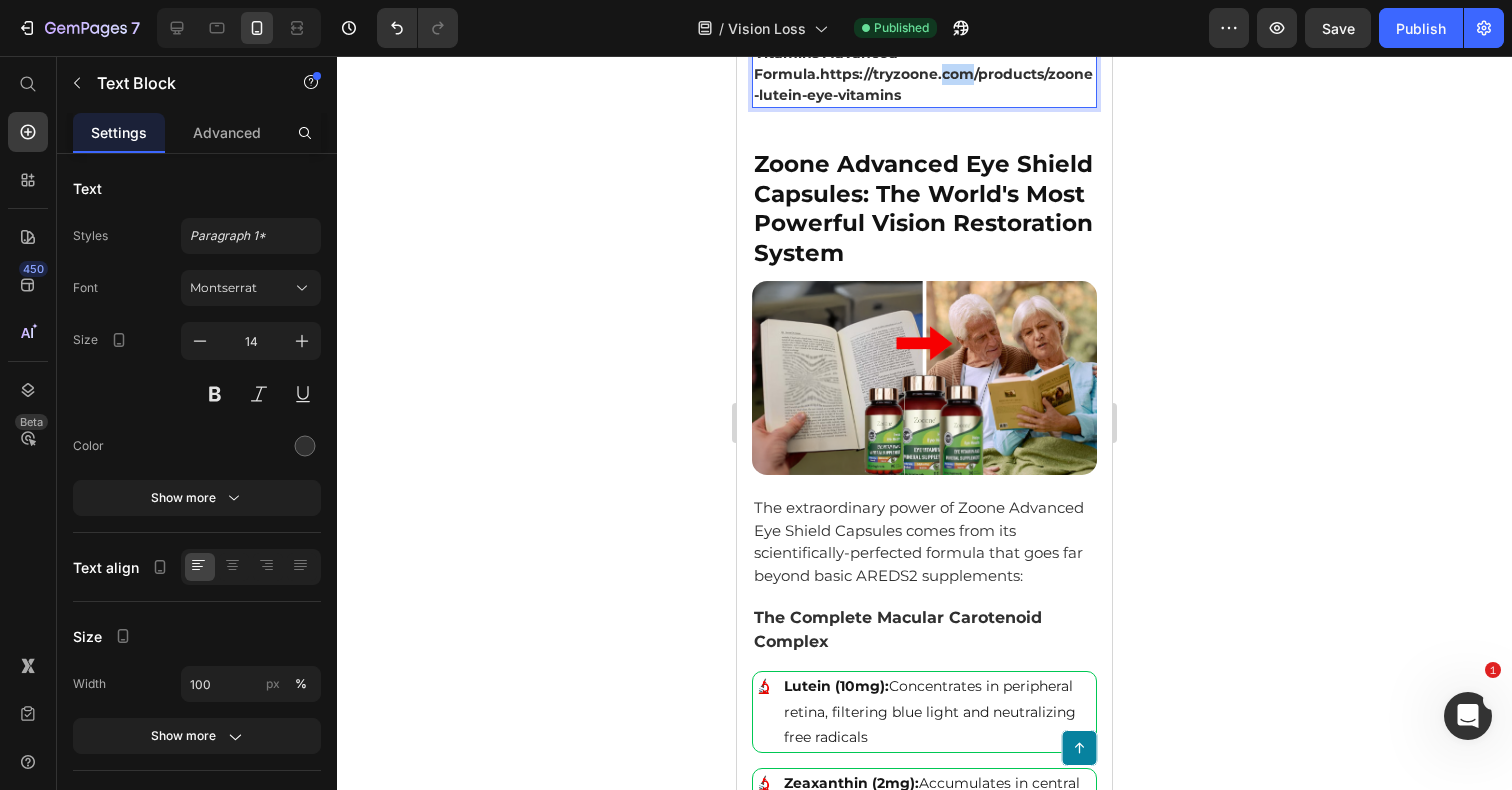 click on "Zoone Lutein Eye Vitamins Advanced Formula.https://tryzoone.com/products/zoone-lutein-eye-vitamins" at bounding box center (923, 63) 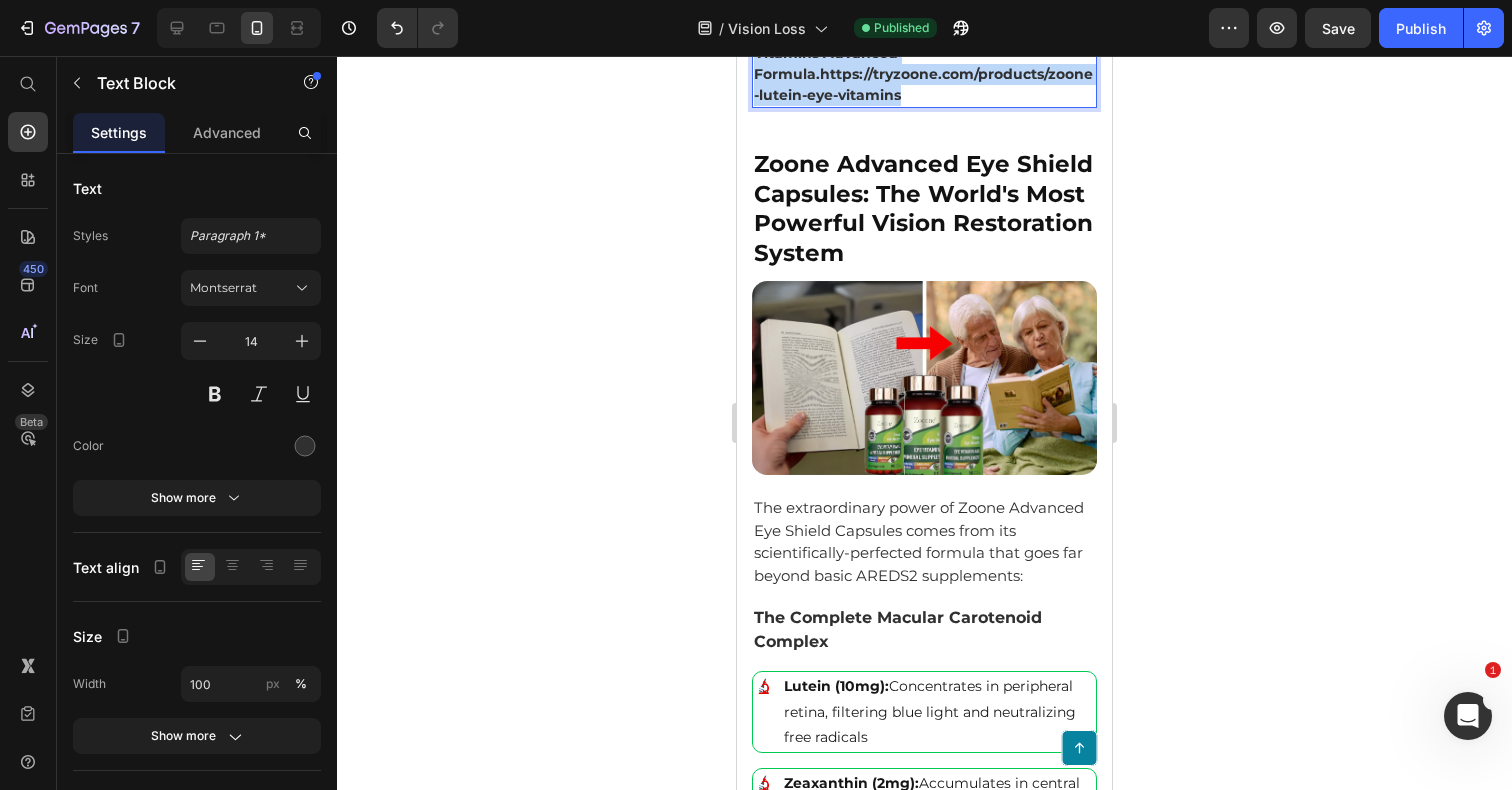 click on "Zoone Lutein Eye Vitamins Advanced Formula.https://tryzoone.com/products/zoone-lutein-eye-vitamins" at bounding box center (923, 63) 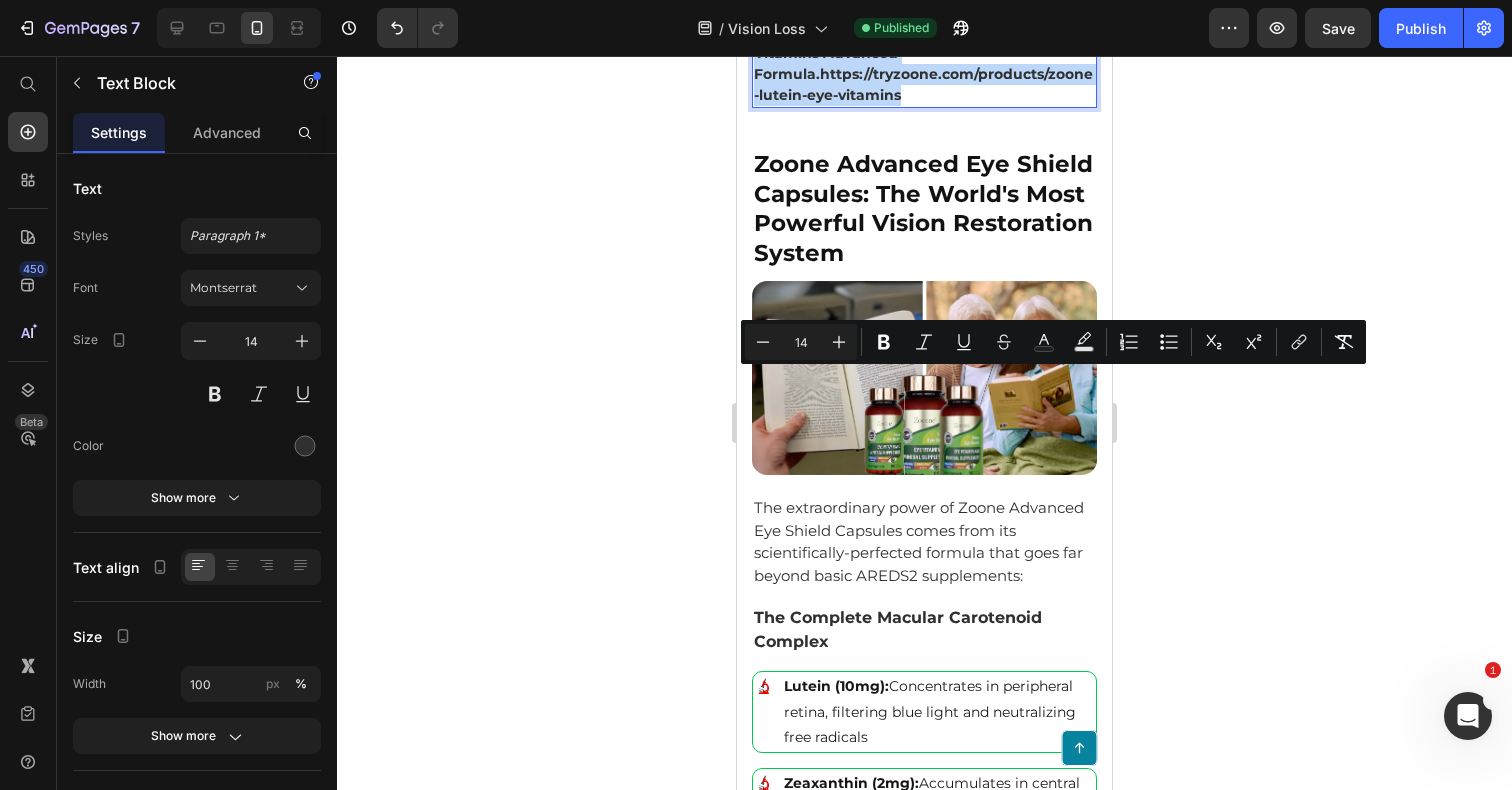 click on "Zoone Lutein Eye Vitamins Advanced Formula.https://tryzoone.com/products/zoone-lutein-eye-vitamins" at bounding box center [923, 63] 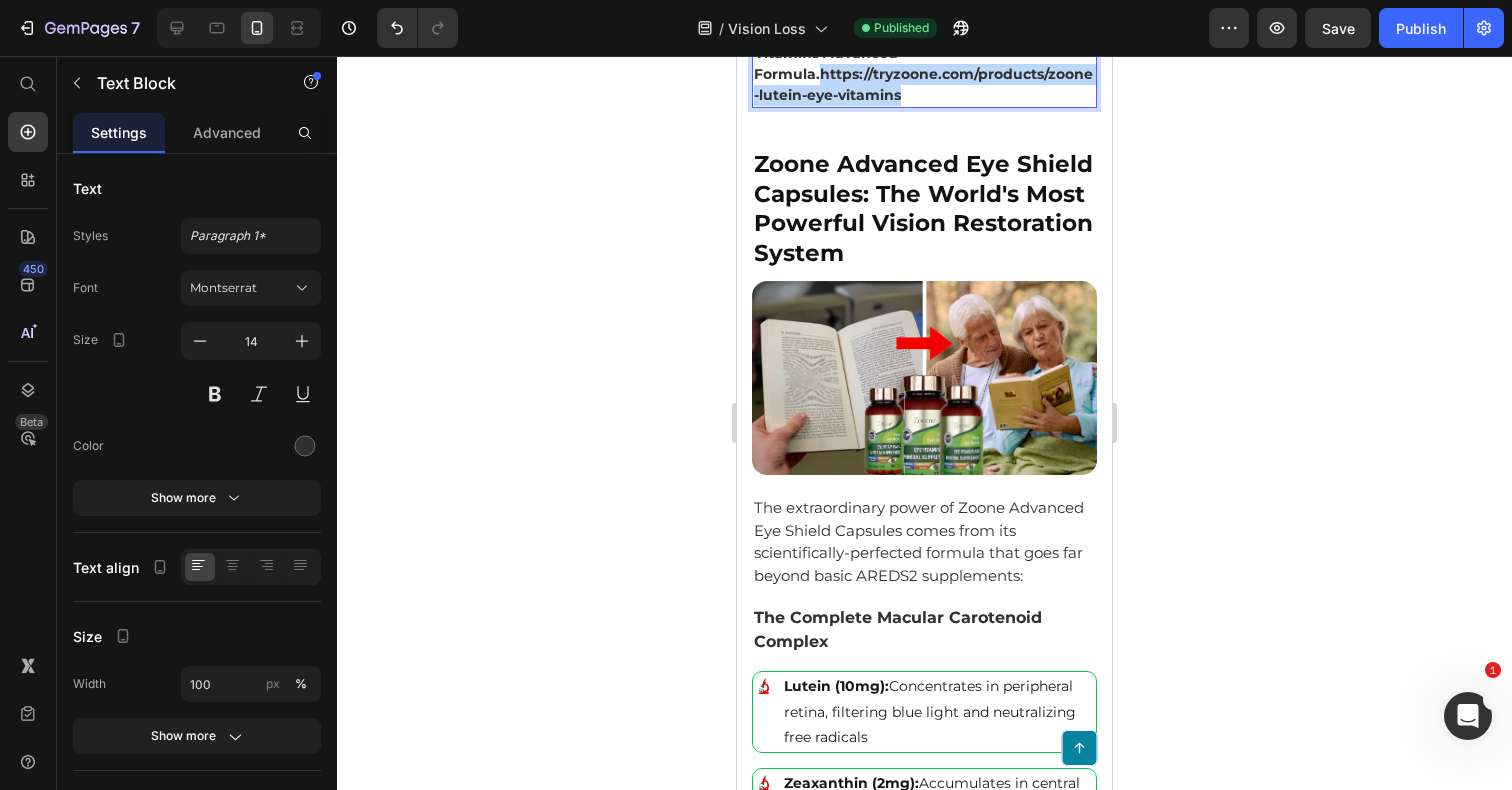 drag, startPoint x: 821, startPoint y: 459, endPoint x: 906, endPoint y: 481, distance: 87.80091 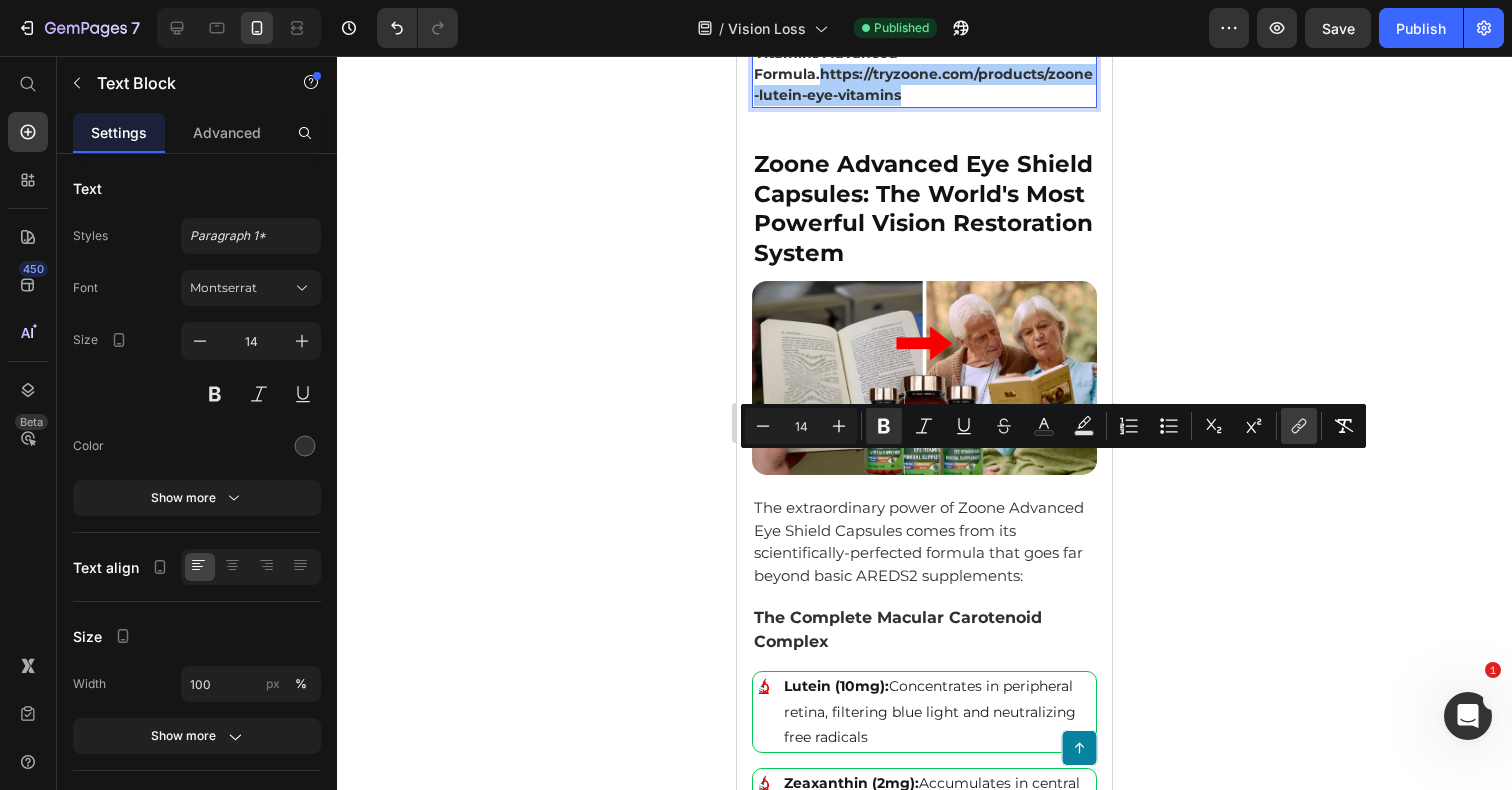 click 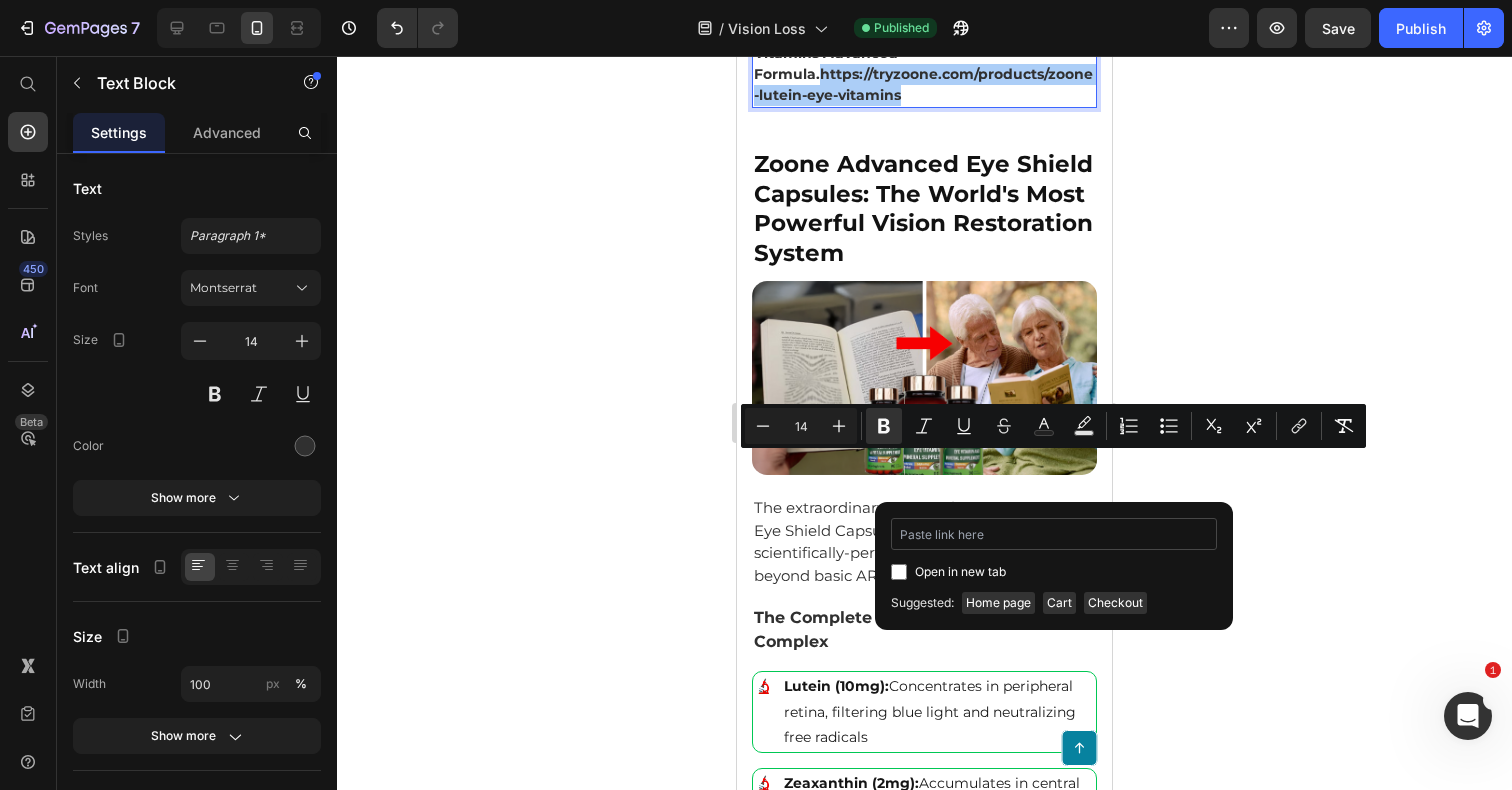 type on "https://tryzoone.com/products/zoone-lutein-eye-vitamins" 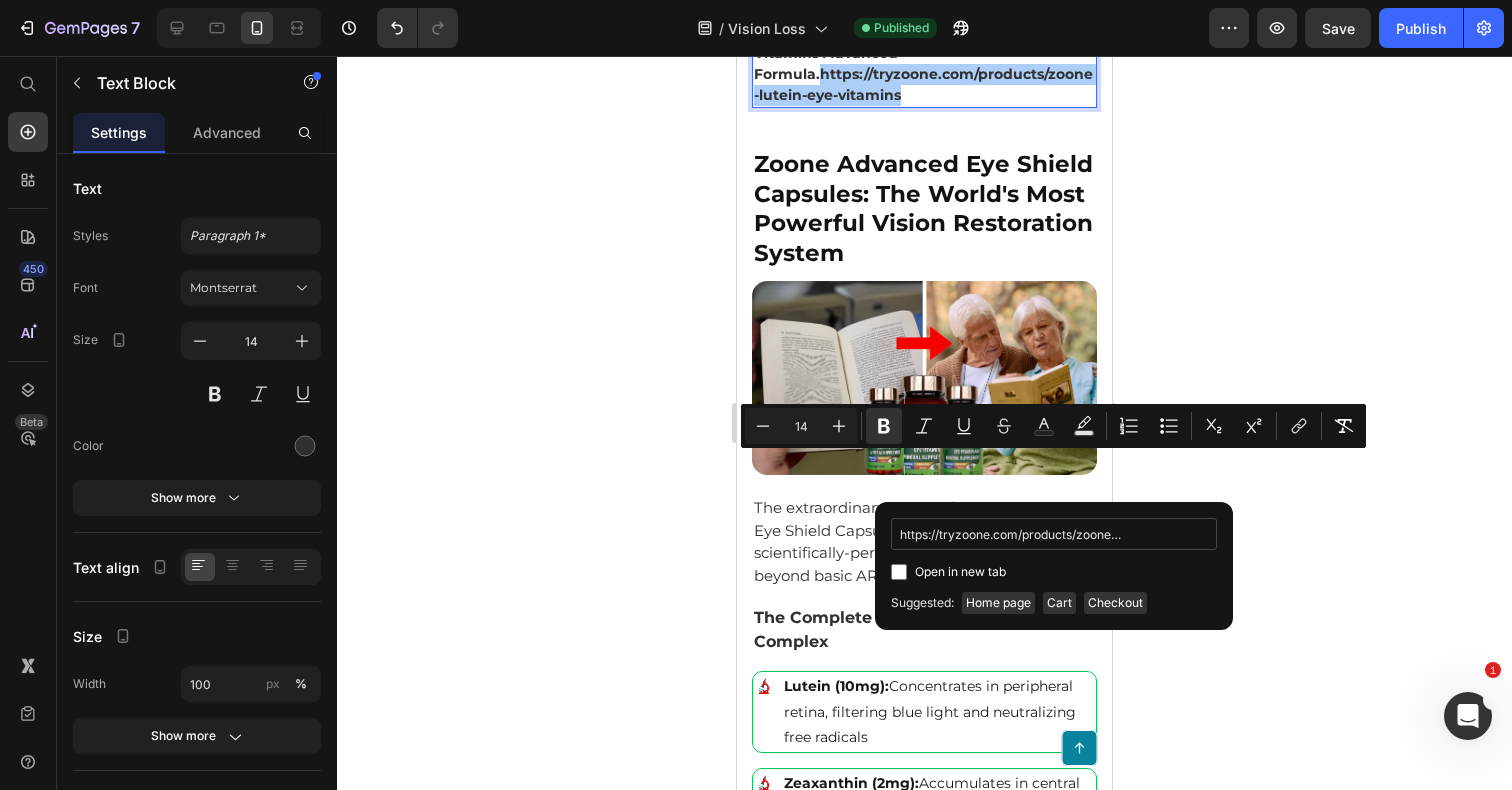 scroll, scrollTop: 0, scrollLeft: 103, axis: horizontal 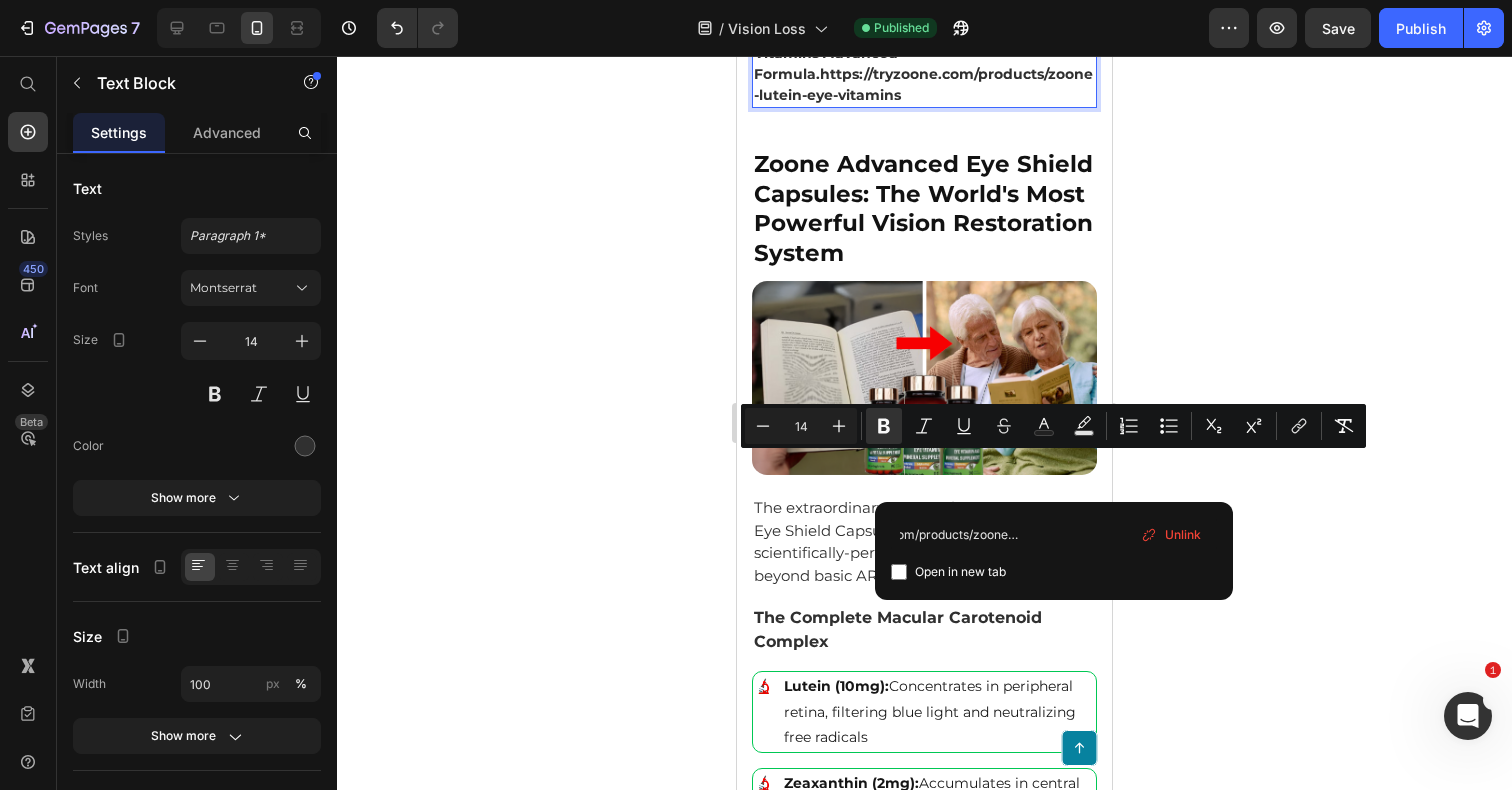 click on "And now, this revolutionary  next-generation formulation  is available in the world's most advanced eye supplement:  Zoone Lutein Eye Vitamins Advanced Formula.https://tryzoone.com/products/zoone-lutein-eye-vitamins" at bounding box center [924, 43] 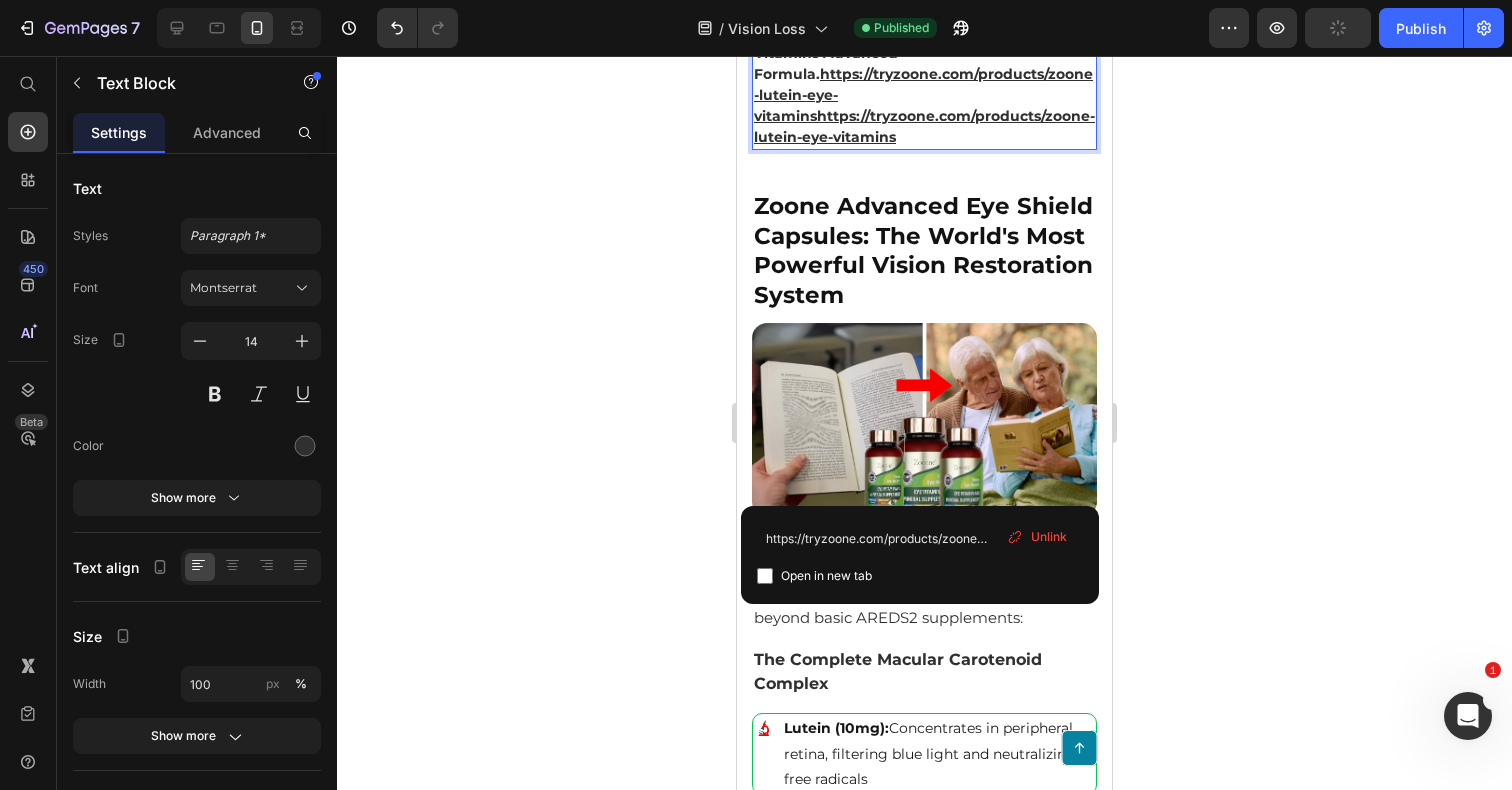 scroll, scrollTop: 6487, scrollLeft: 0, axis: vertical 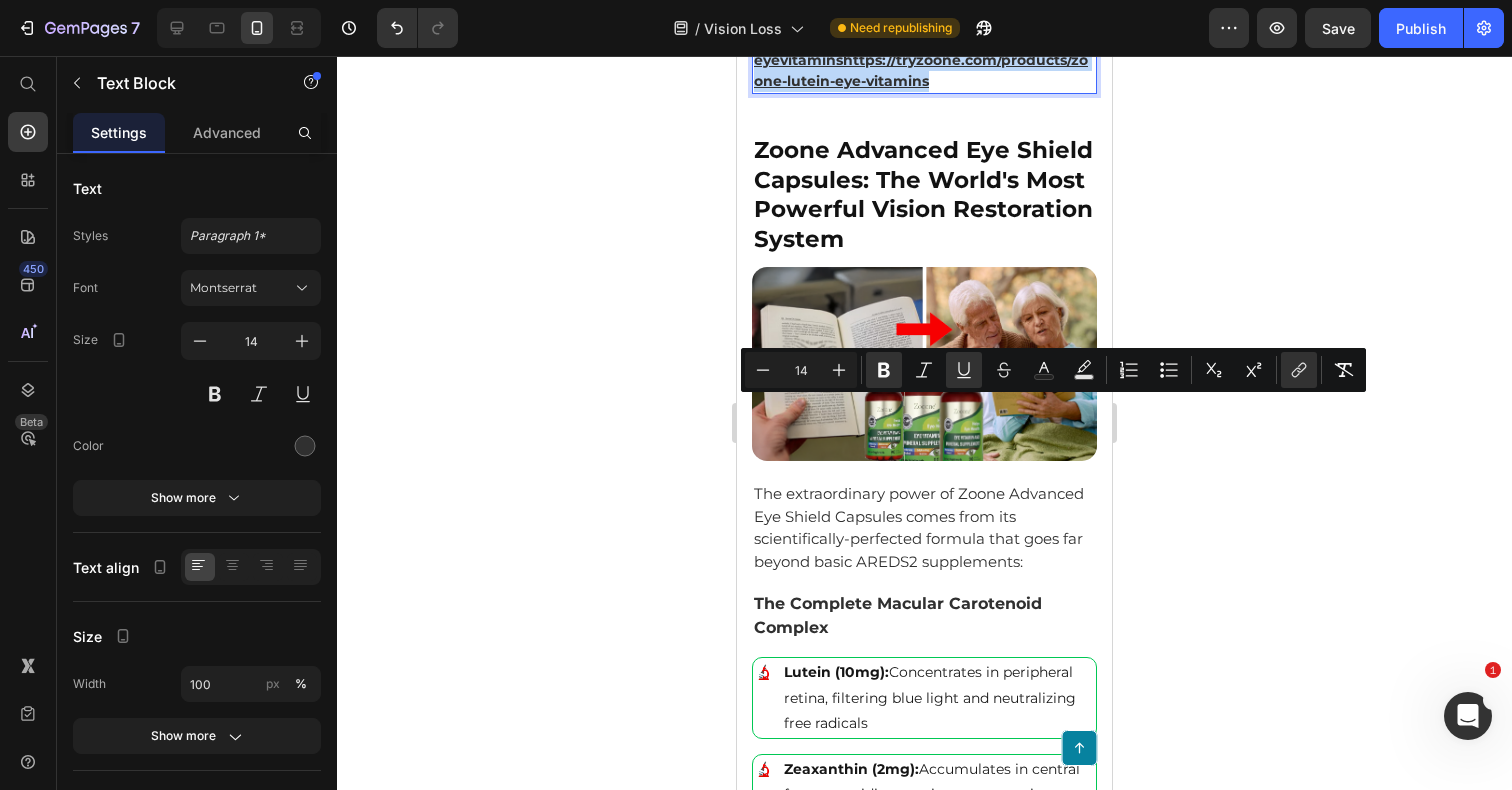 drag, startPoint x: 823, startPoint y: 411, endPoint x: 1047, endPoint y: 469, distance: 231.38712 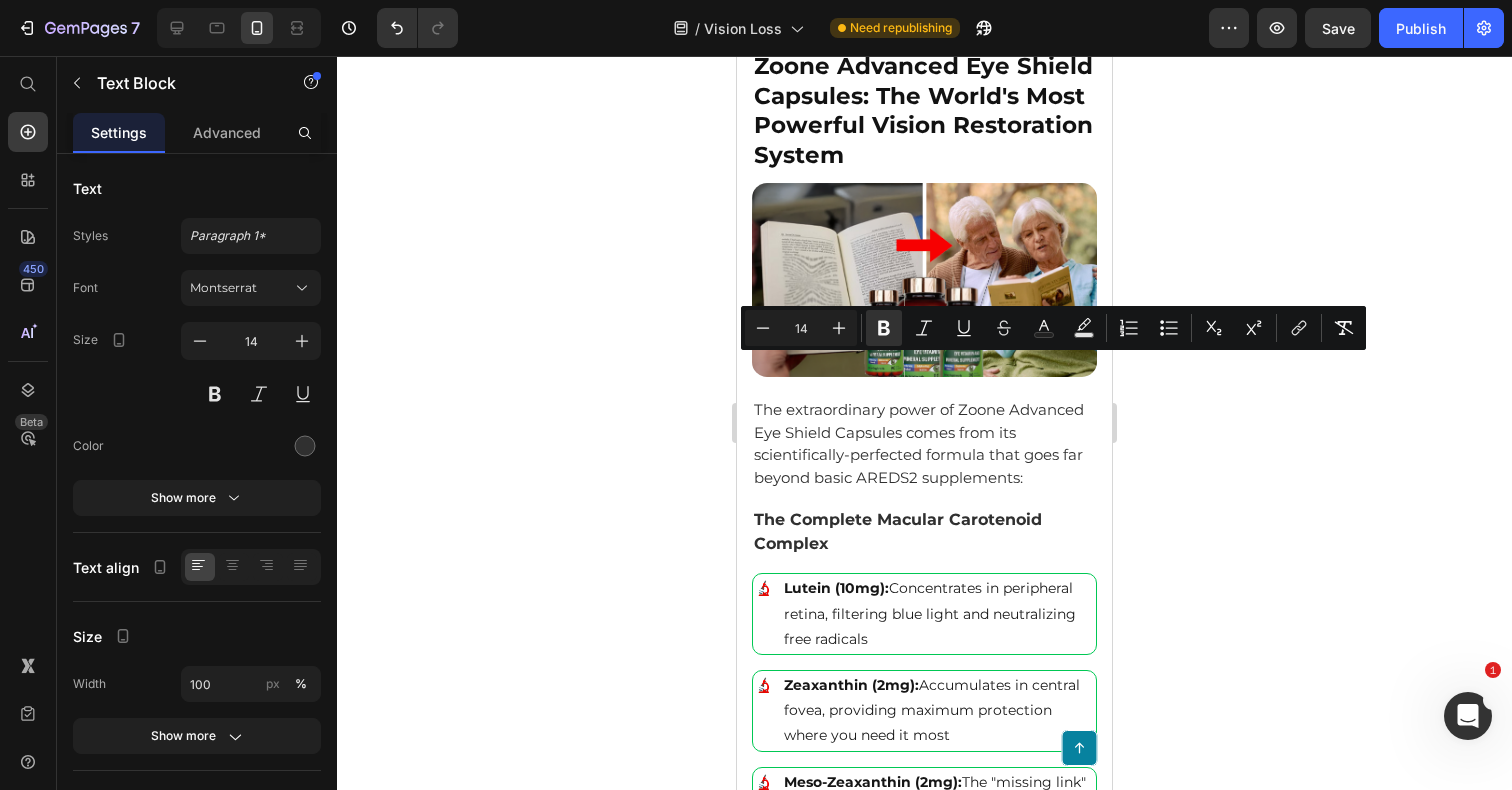 drag, startPoint x: 947, startPoint y: 366, endPoint x: 967, endPoint y: 389, distance: 30.479502 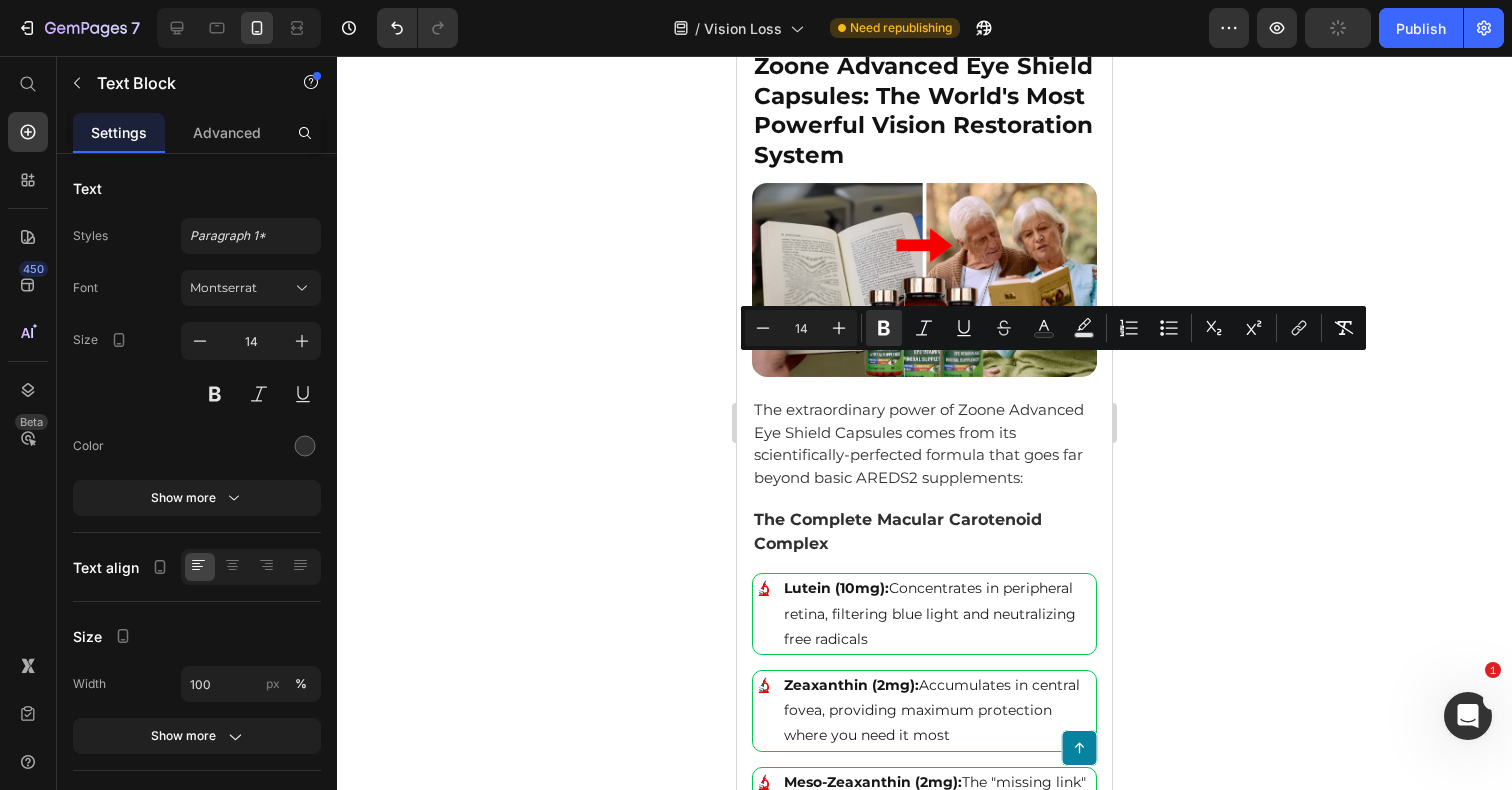 click 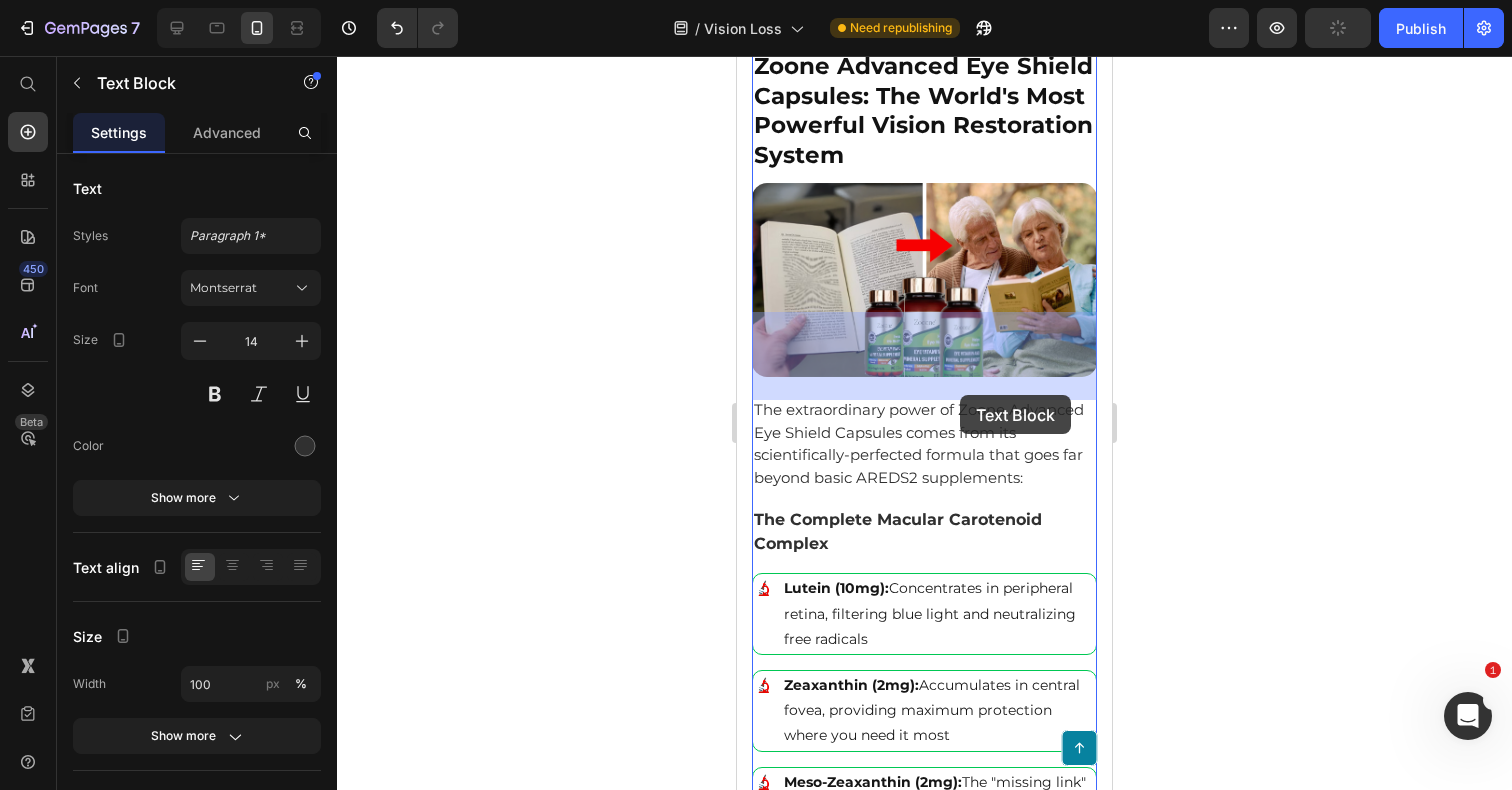 drag, startPoint x: 948, startPoint y: 368, endPoint x: 959, endPoint y: 392, distance: 26.400757 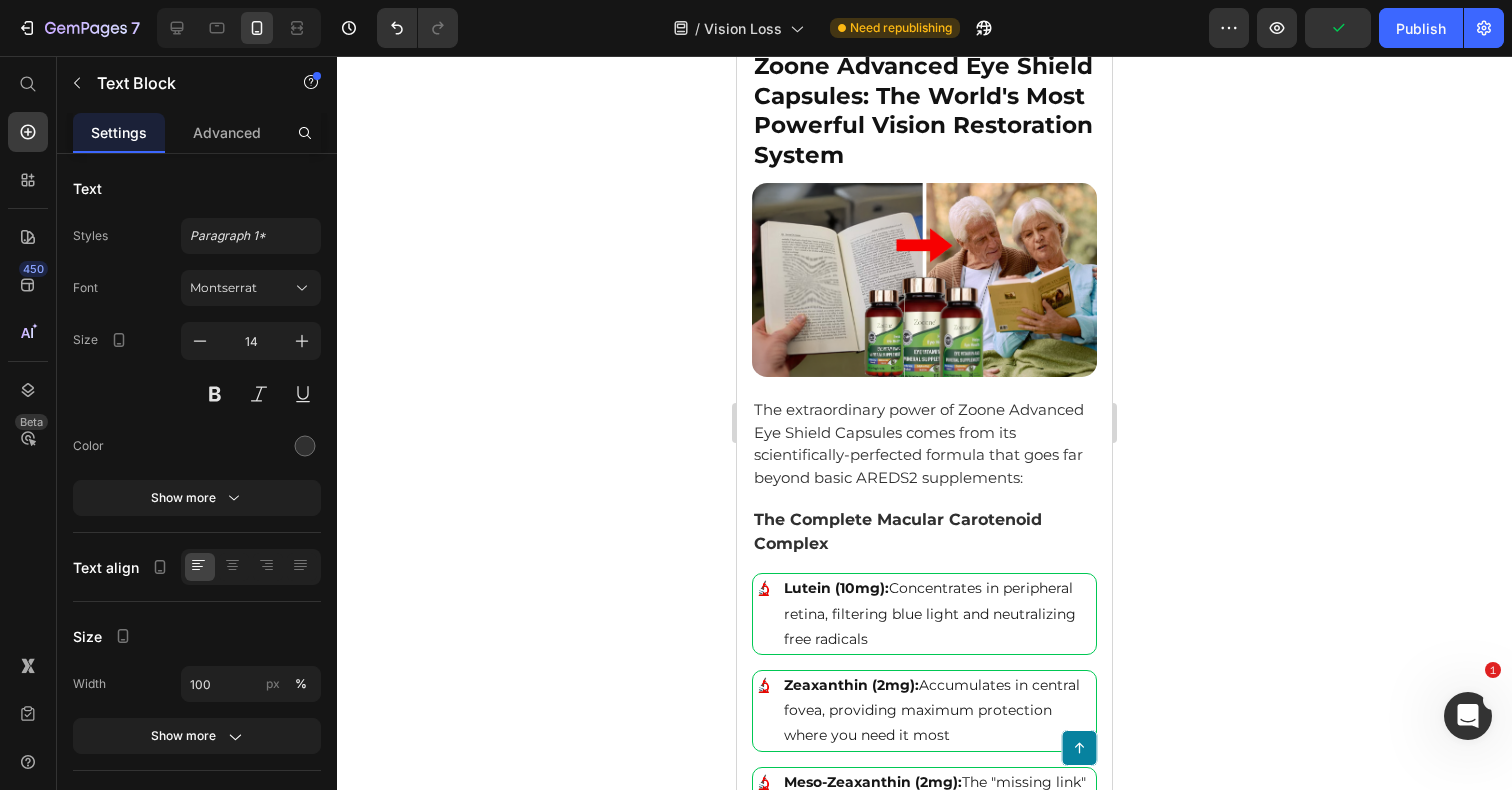click on "Zoone Lutein Eye Vitamins Advanced Formula." at bounding box center [910, -14] 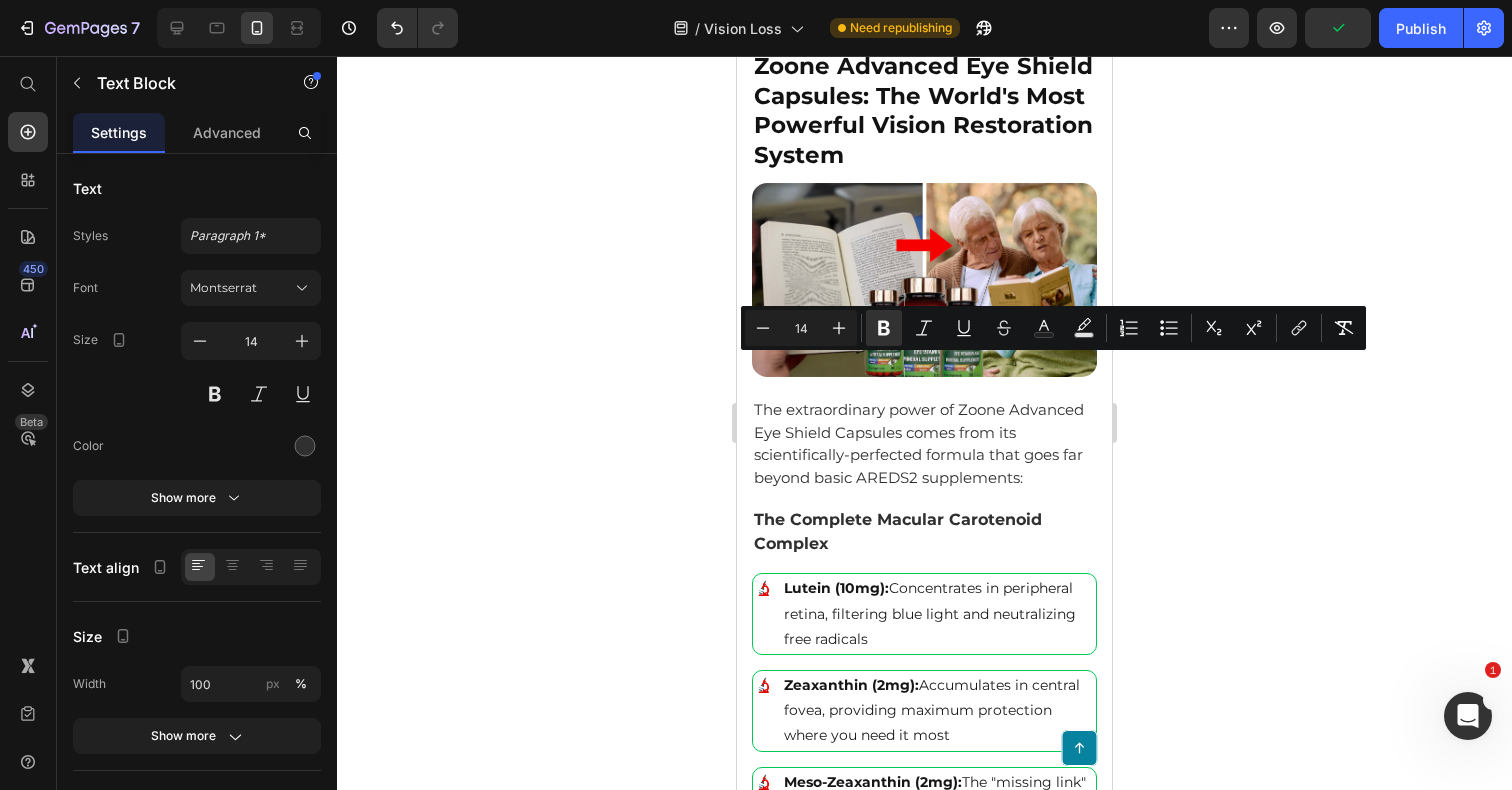 click on "Zoone Lutein Eye Vitamins Advanced Formula." at bounding box center (910, -14) 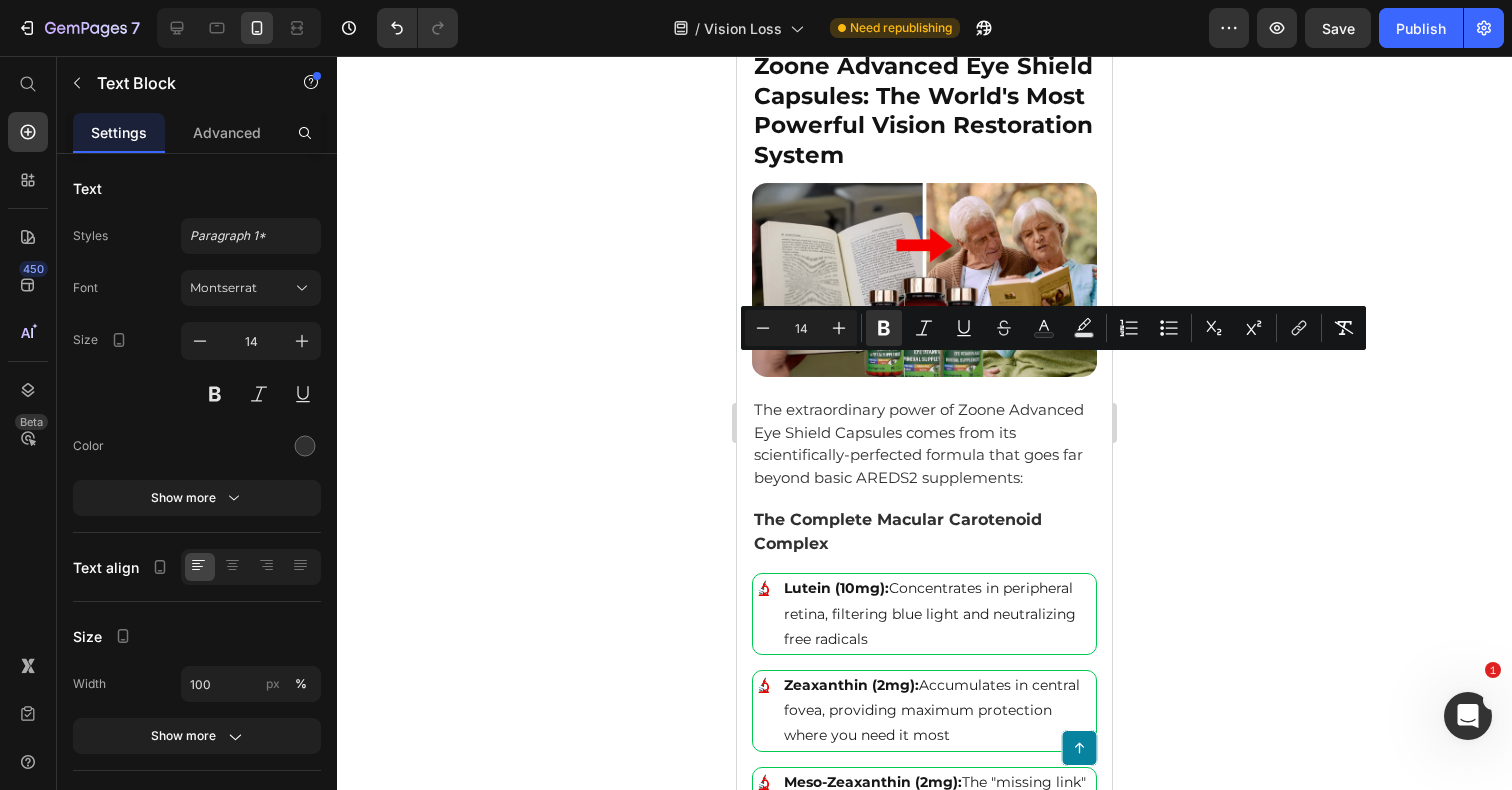 drag, startPoint x: 948, startPoint y: 367, endPoint x: 960, endPoint y: 387, distance: 23.323807 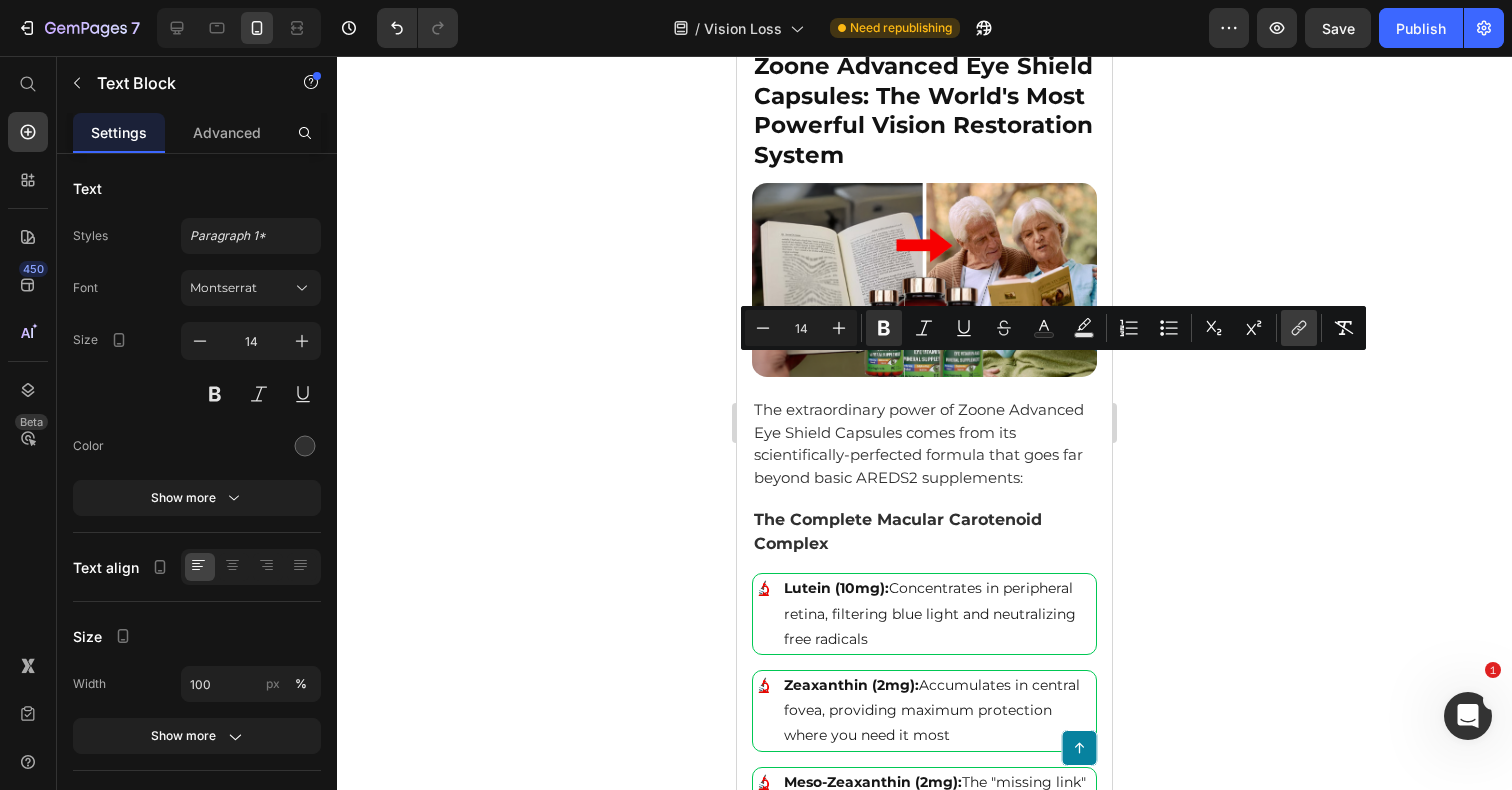 click on "link" at bounding box center [1299, 328] 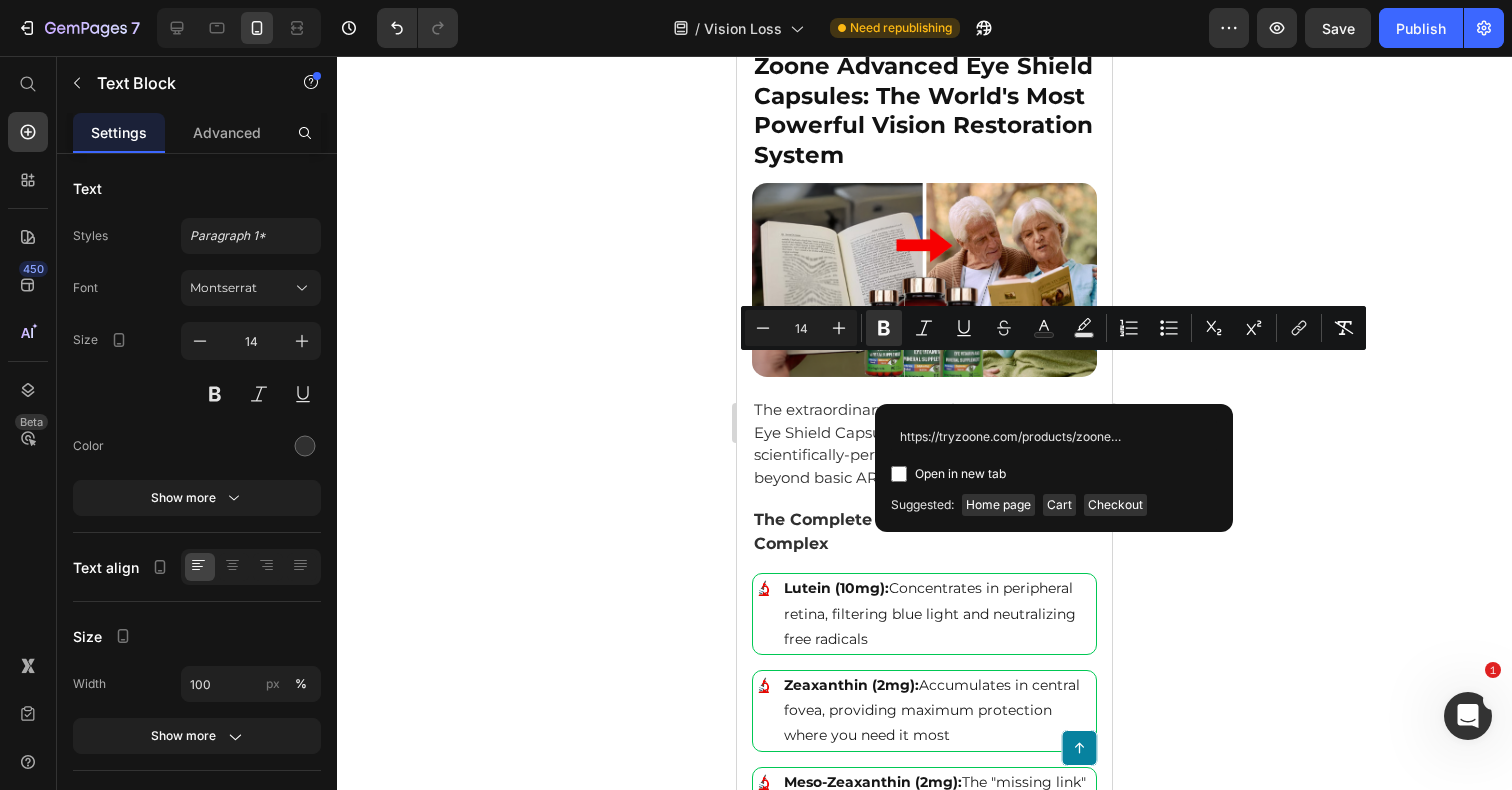 scroll, scrollTop: 0, scrollLeft: 103, axis: horizontal 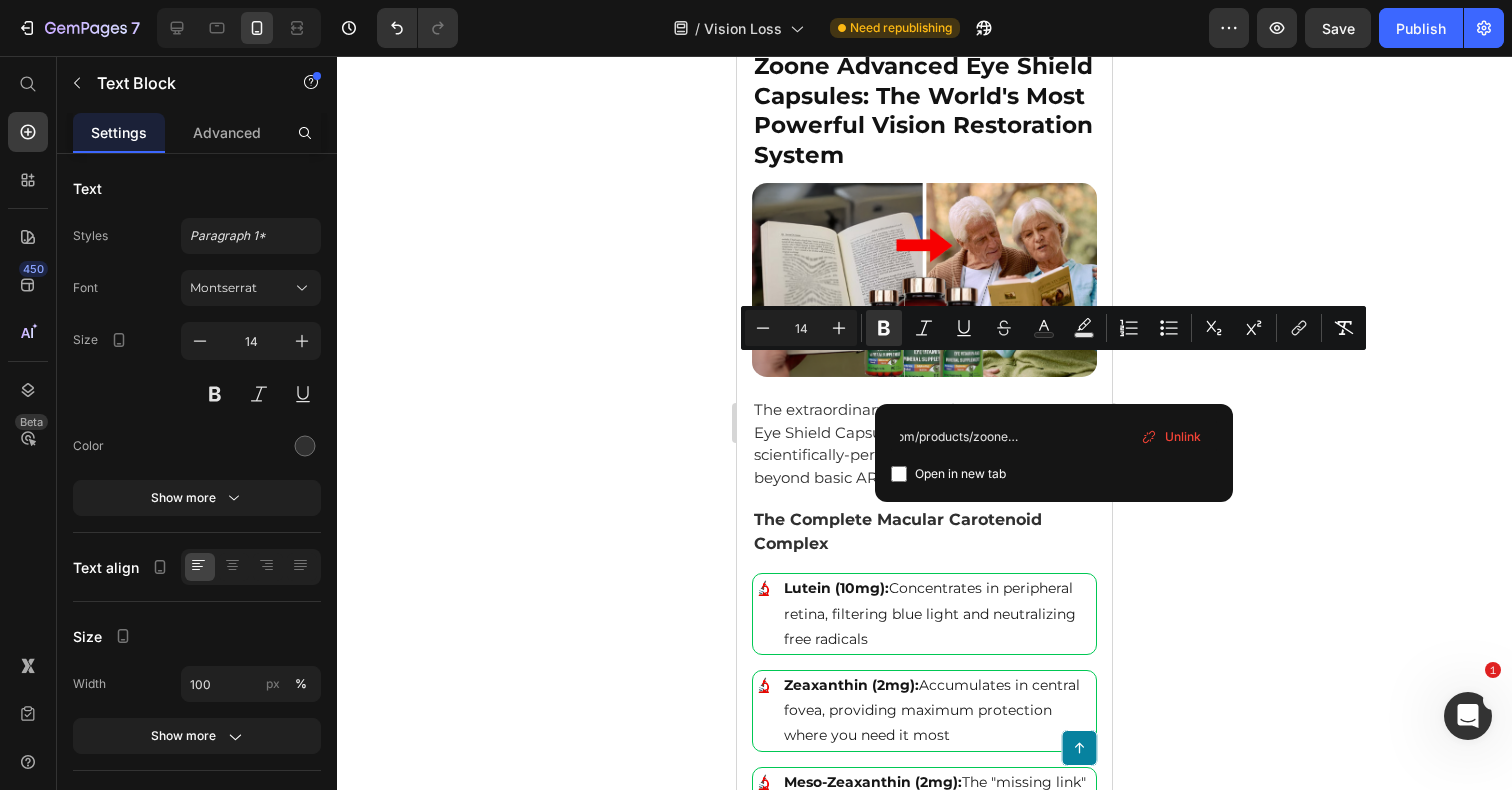 type on "https://tryzoone.com/products/zoone-lutein-eye-vitamins" 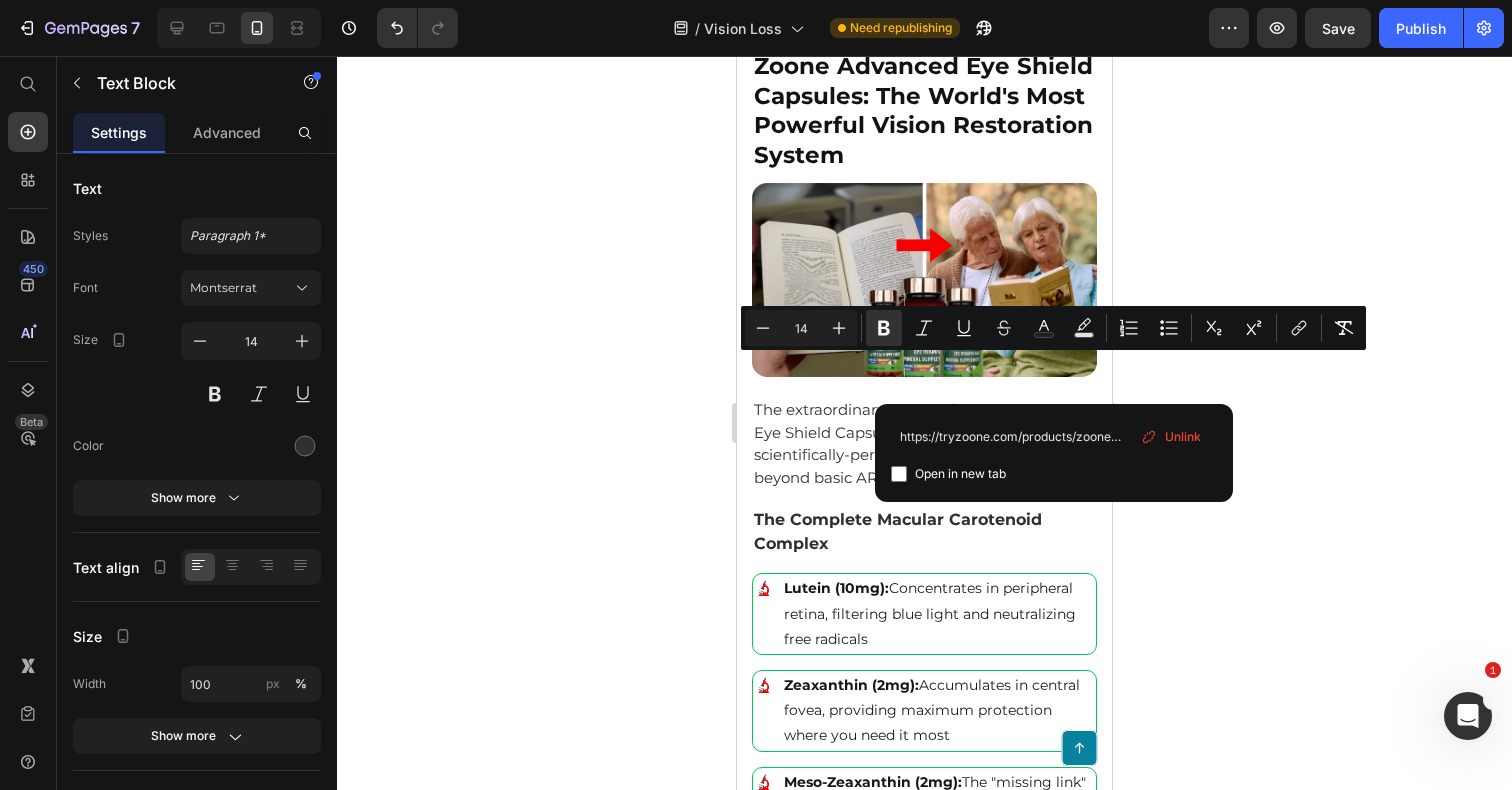 click at bounding box center (899, 474) 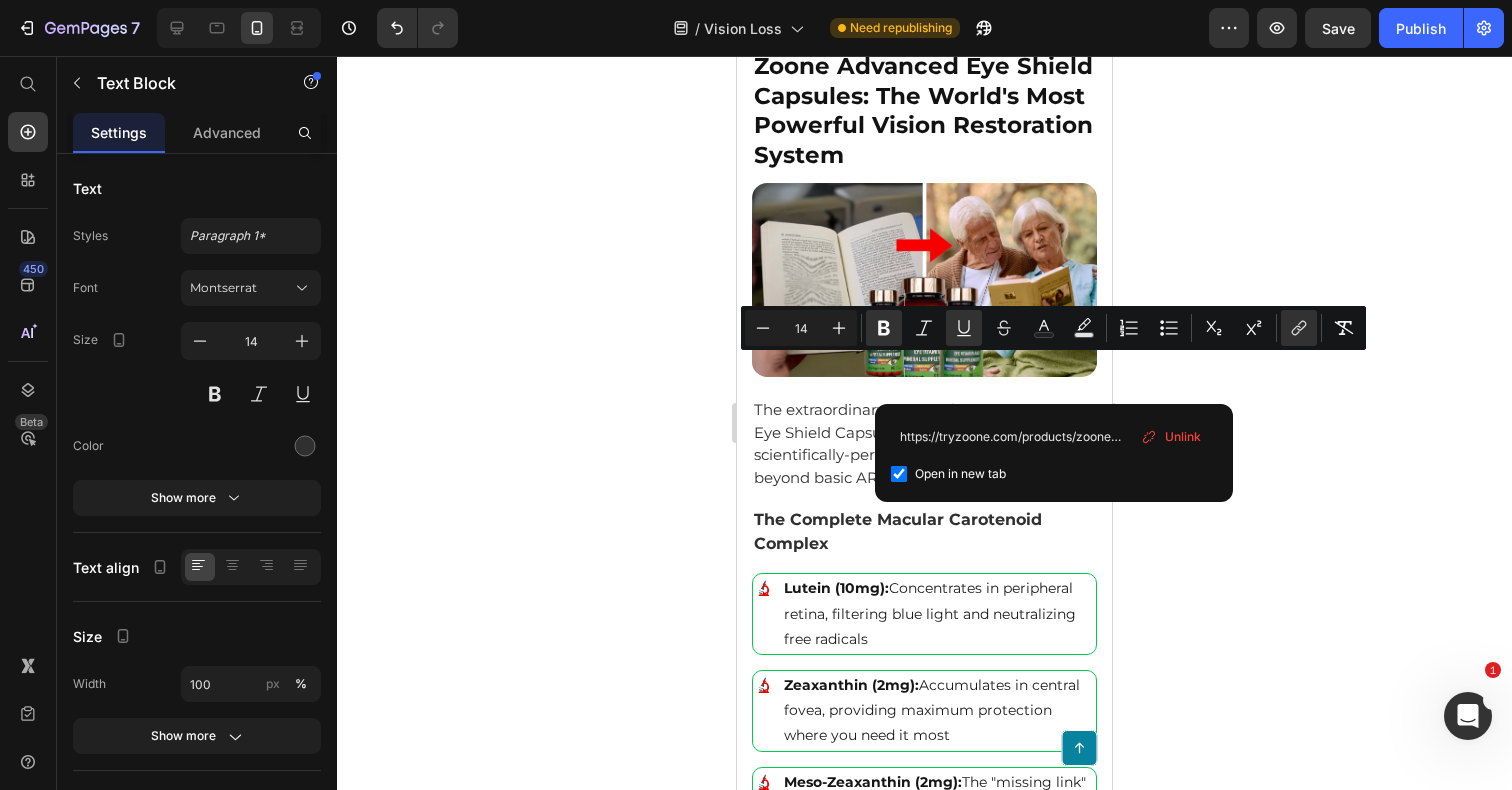 click at bounding box center [899, 474] 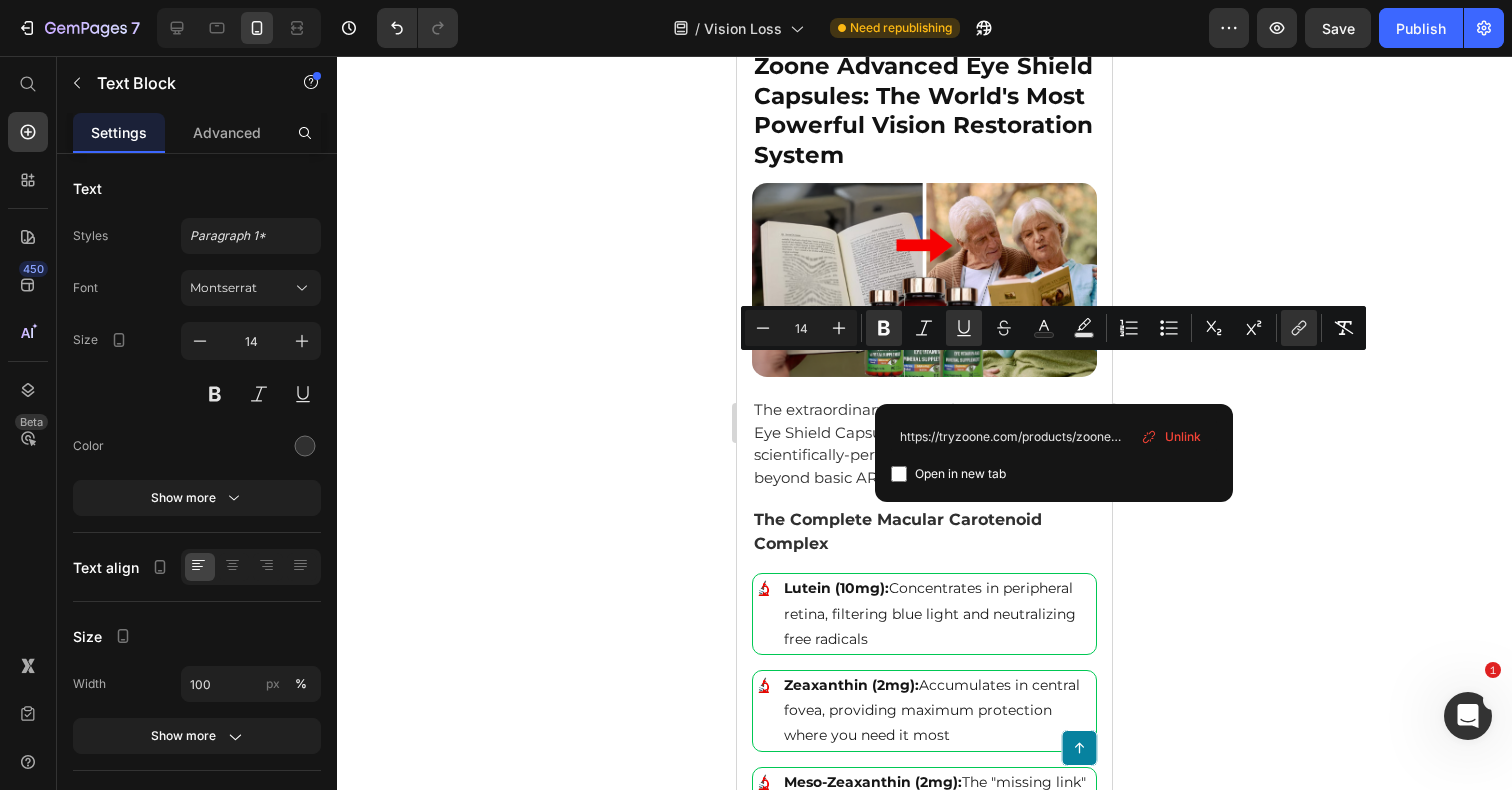 checkbox on "false" 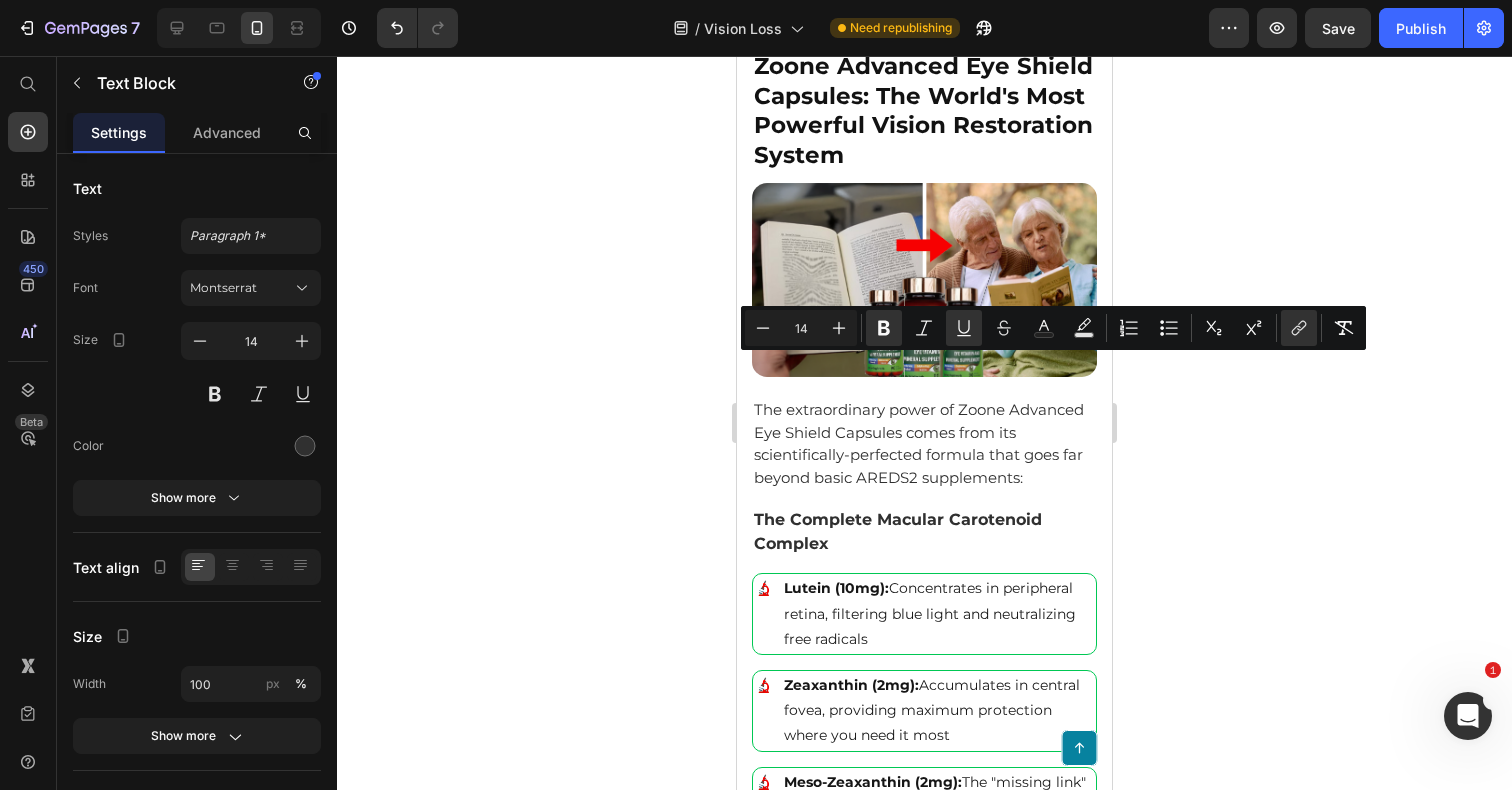 click 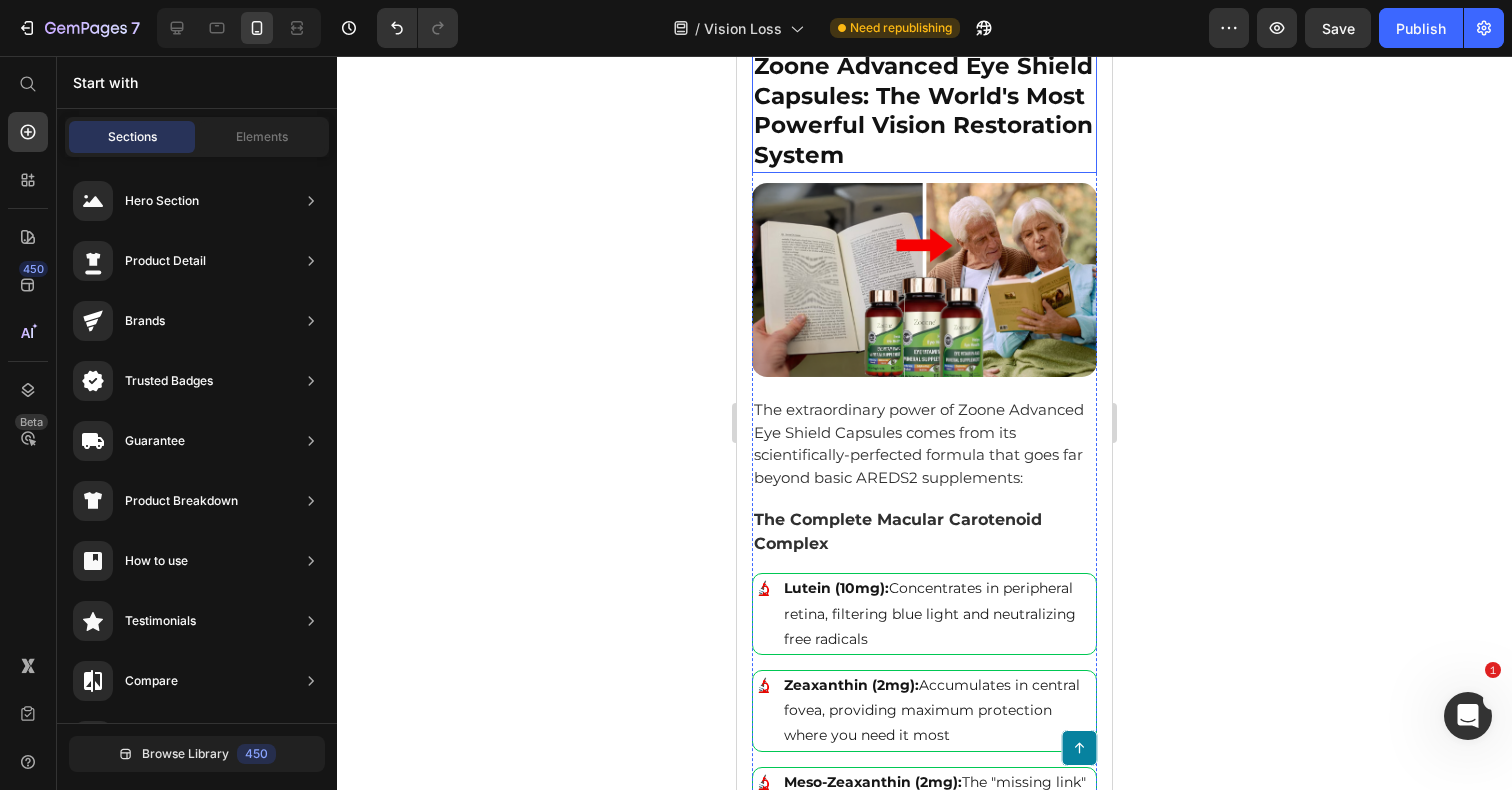 click on "Zoone Advanced Eye Shield Capsules: The World's Most Powerful Vision Restoration System" at bounding box center [924, 112] 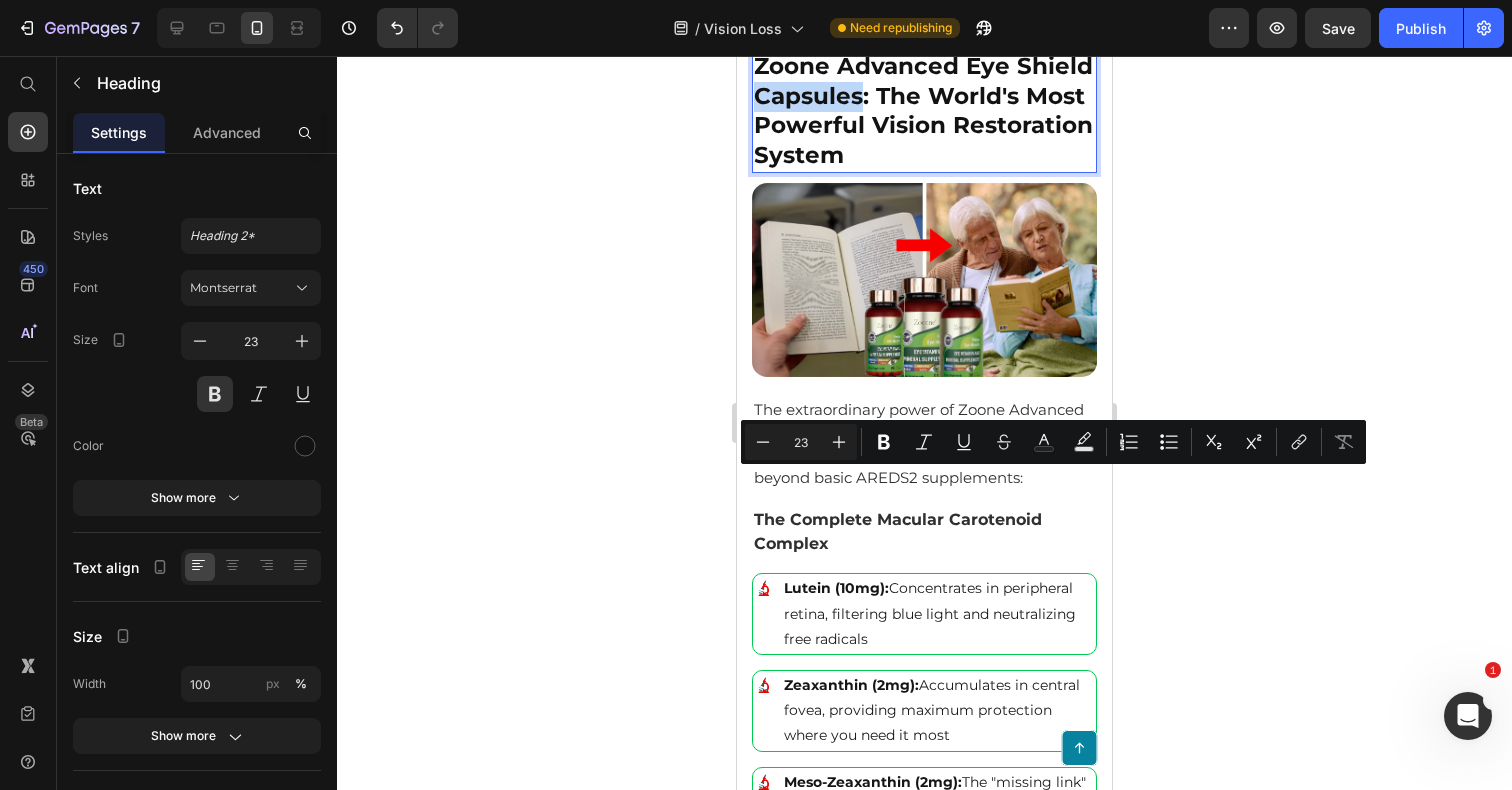 click on "Zoone Advanced Eye Shield Capsules: The World's Most Powerful Vision Restoration System" at bounding box center [924, 112] 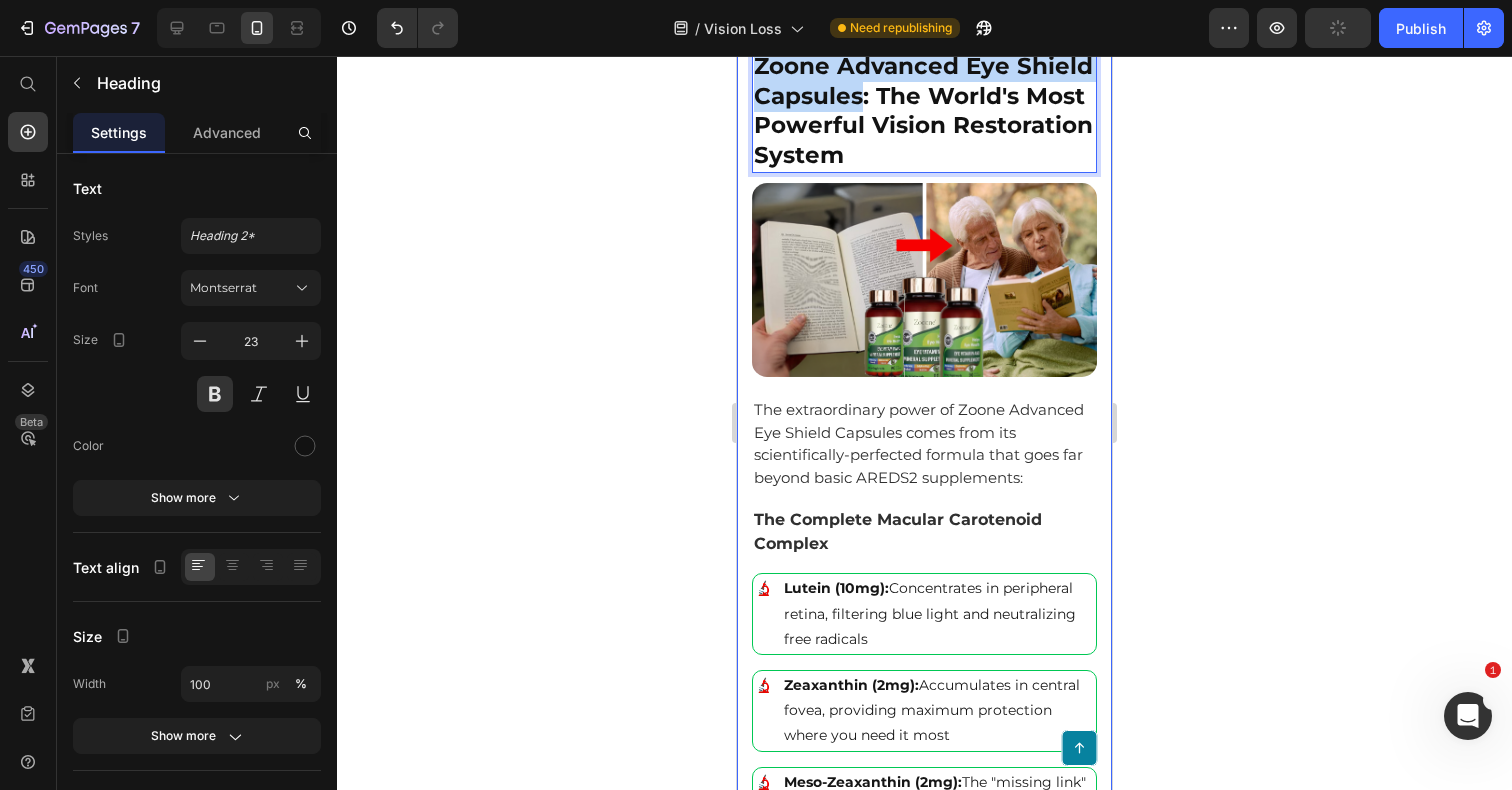 drag, startPoint x: 862, startPoint y: 487, endPoint x: 749, endPoint y: 465, distance: 115.12167 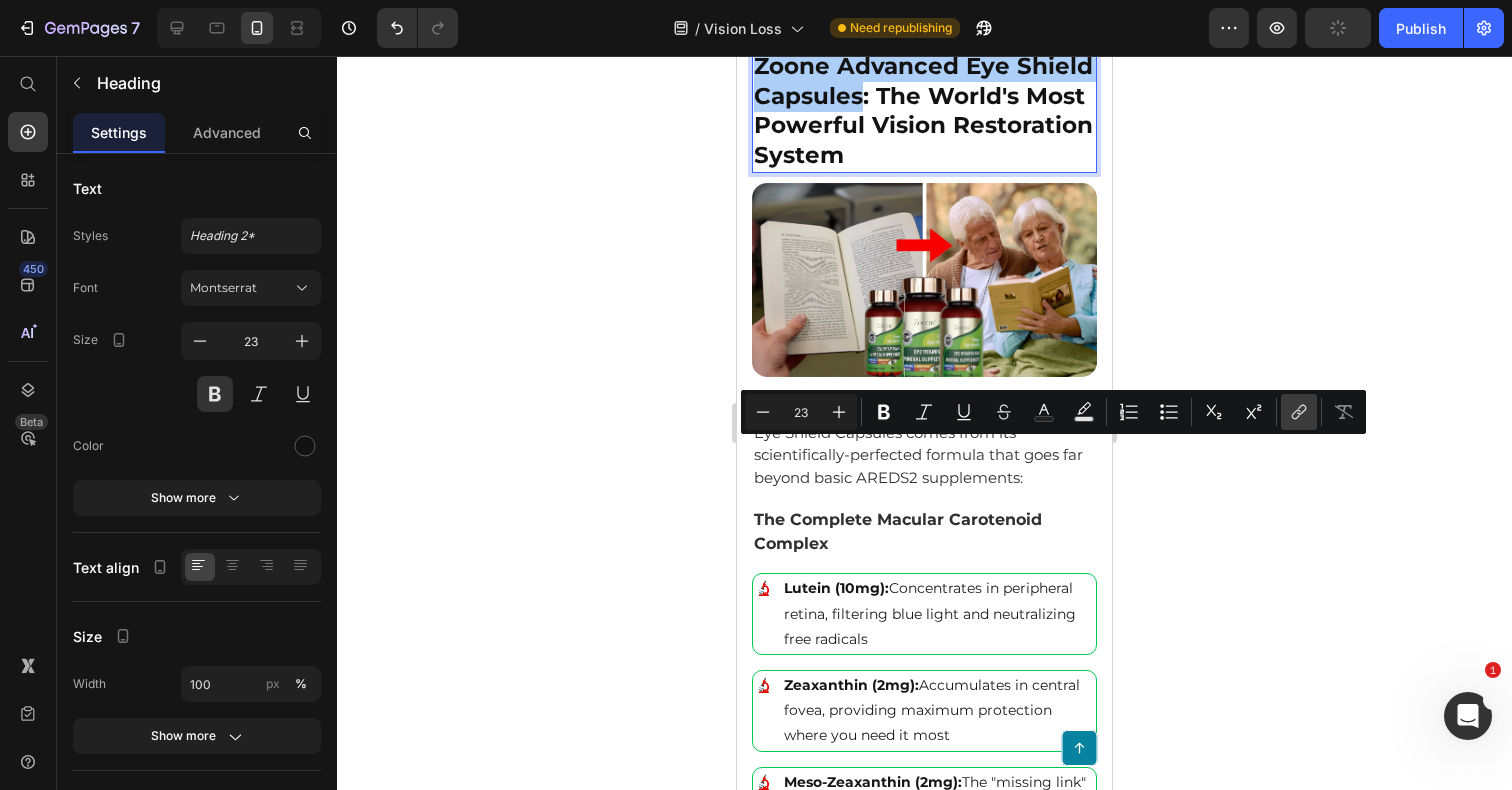 click 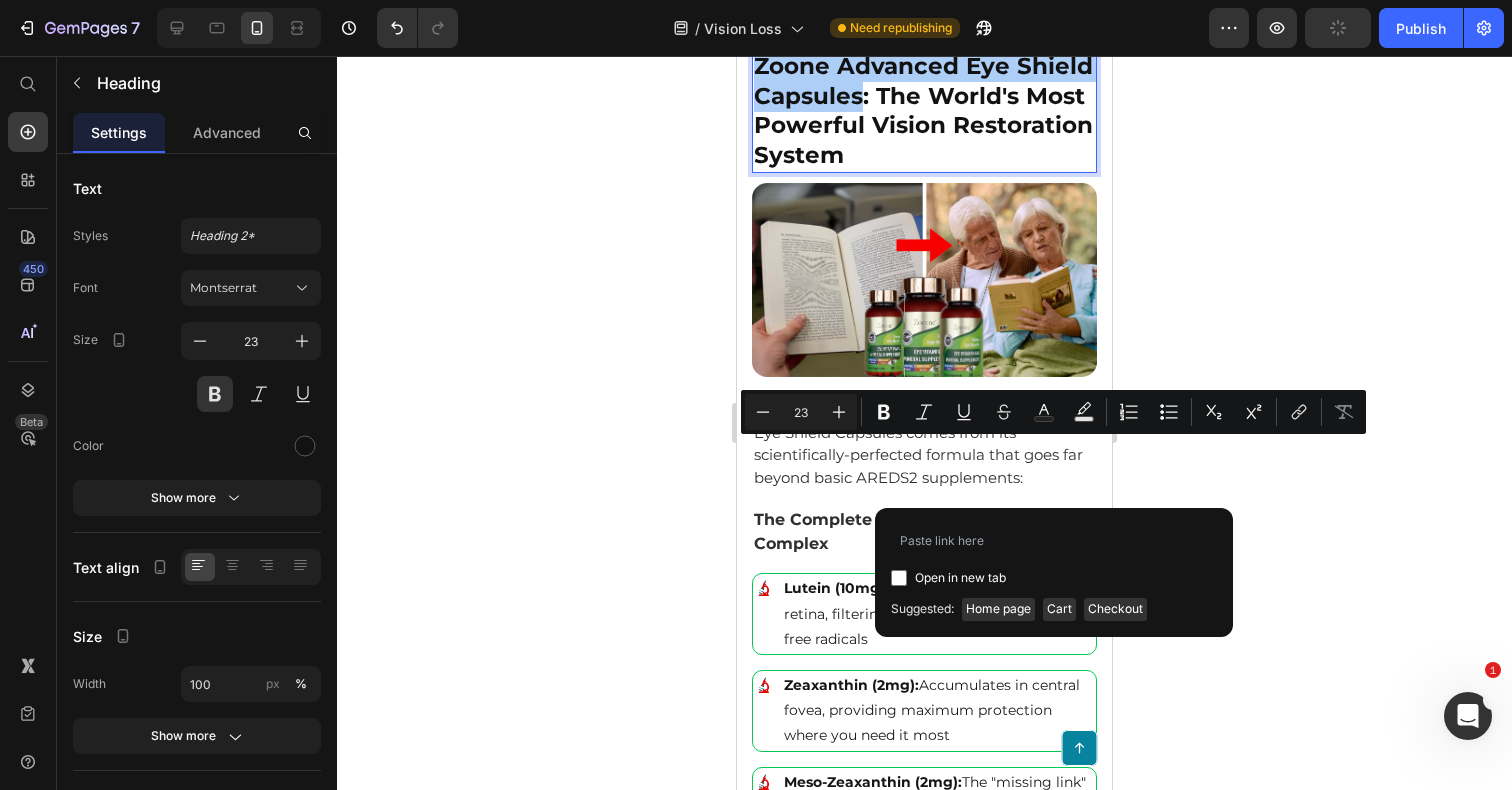 type on "https://tryzoone.com/products/zoone-lutein-eye-vitamins" 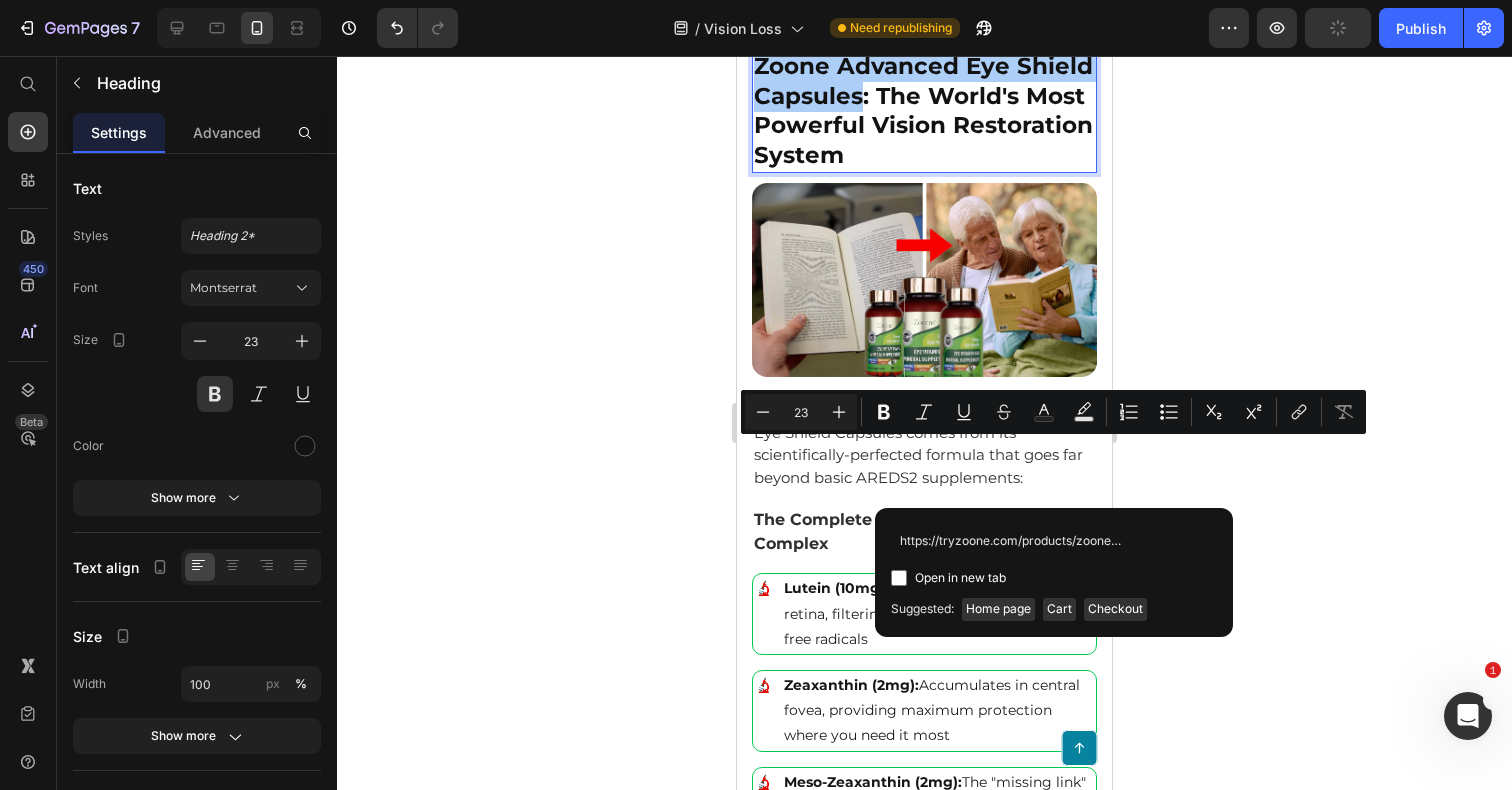 scroll, scrollTop: 0, scrollLeft: 103, axis: horizontal 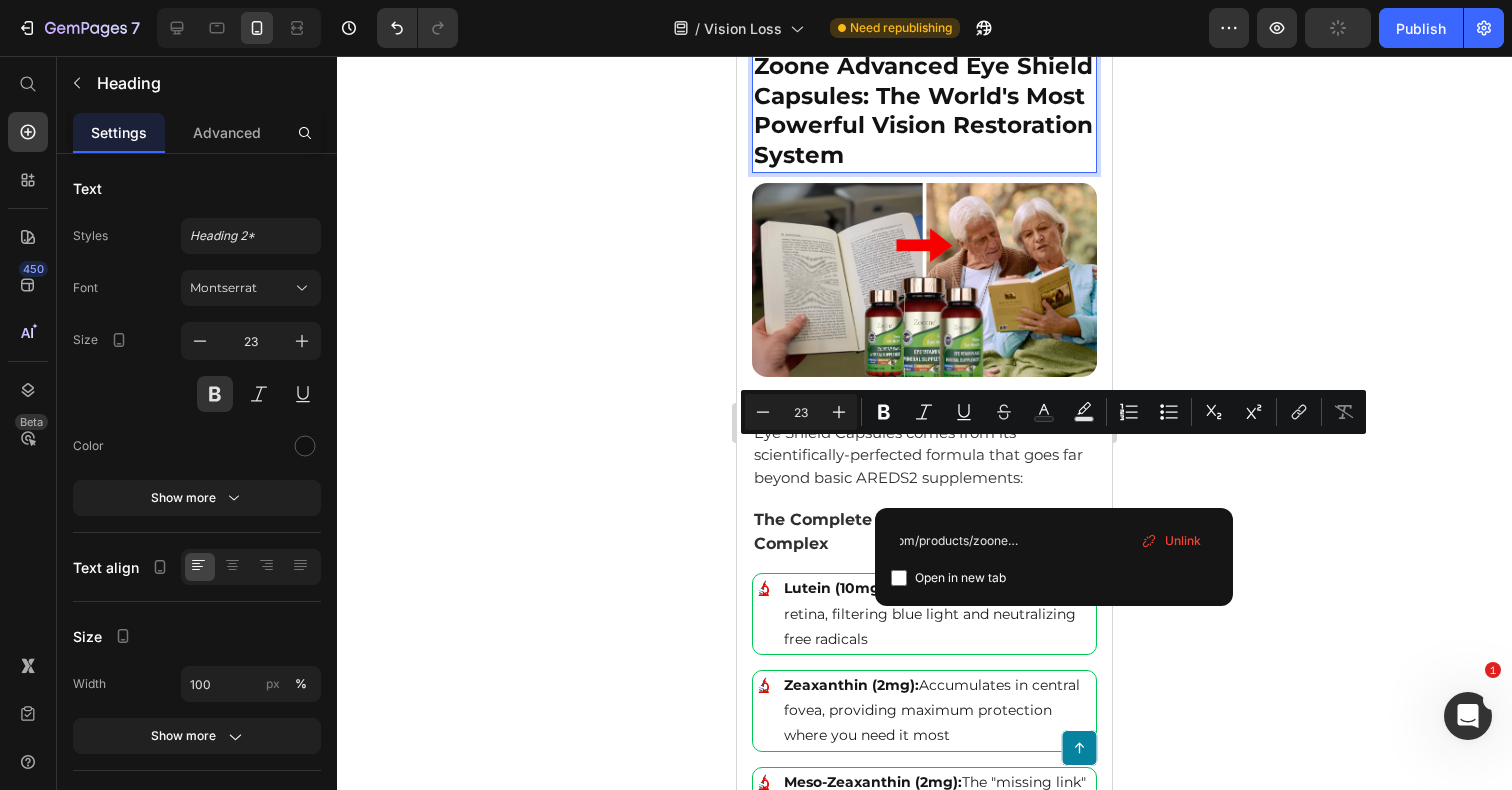 click 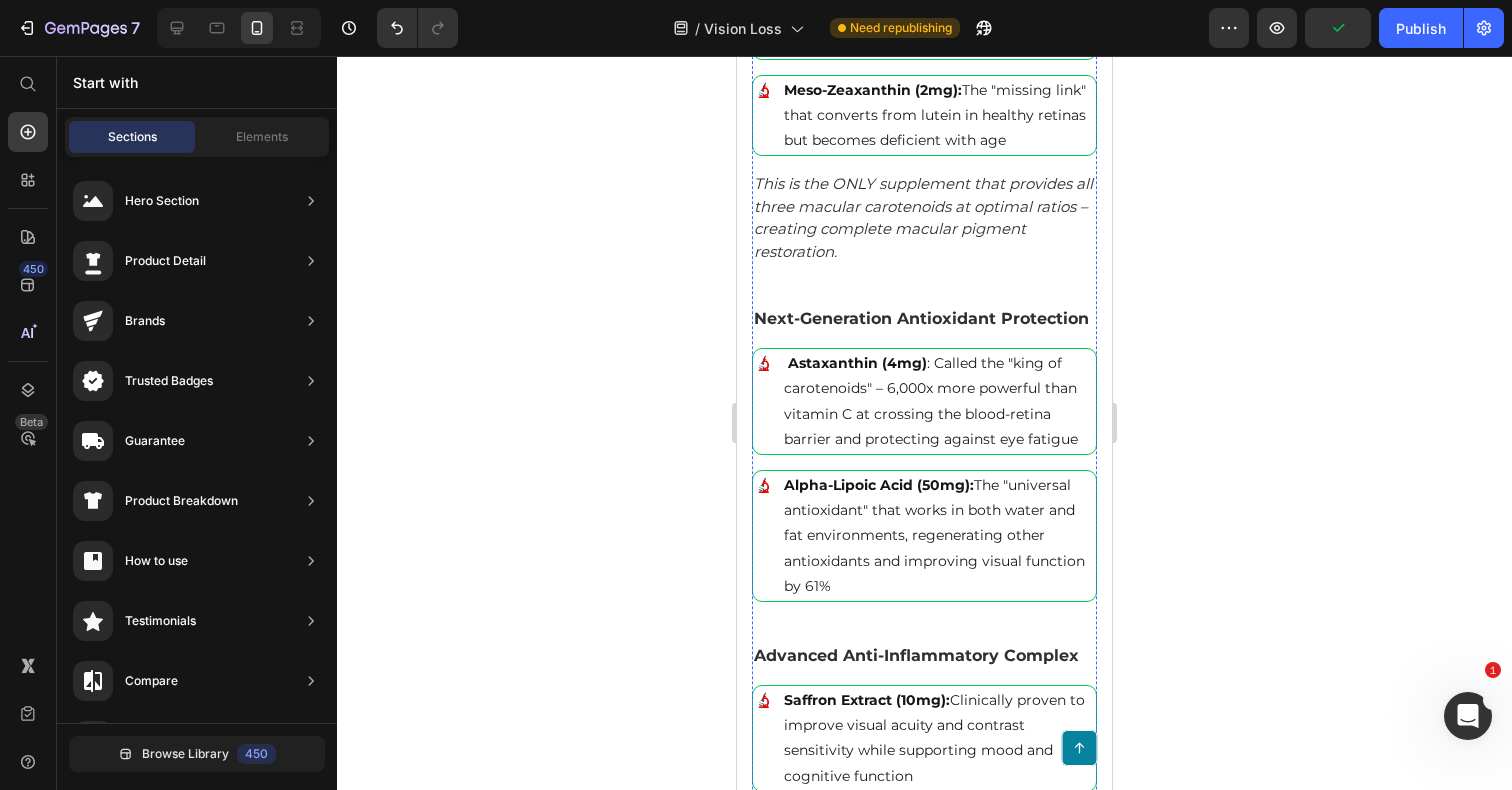 scroll, scrollTop: 7158, scrollLeft: 0, axis: vertical 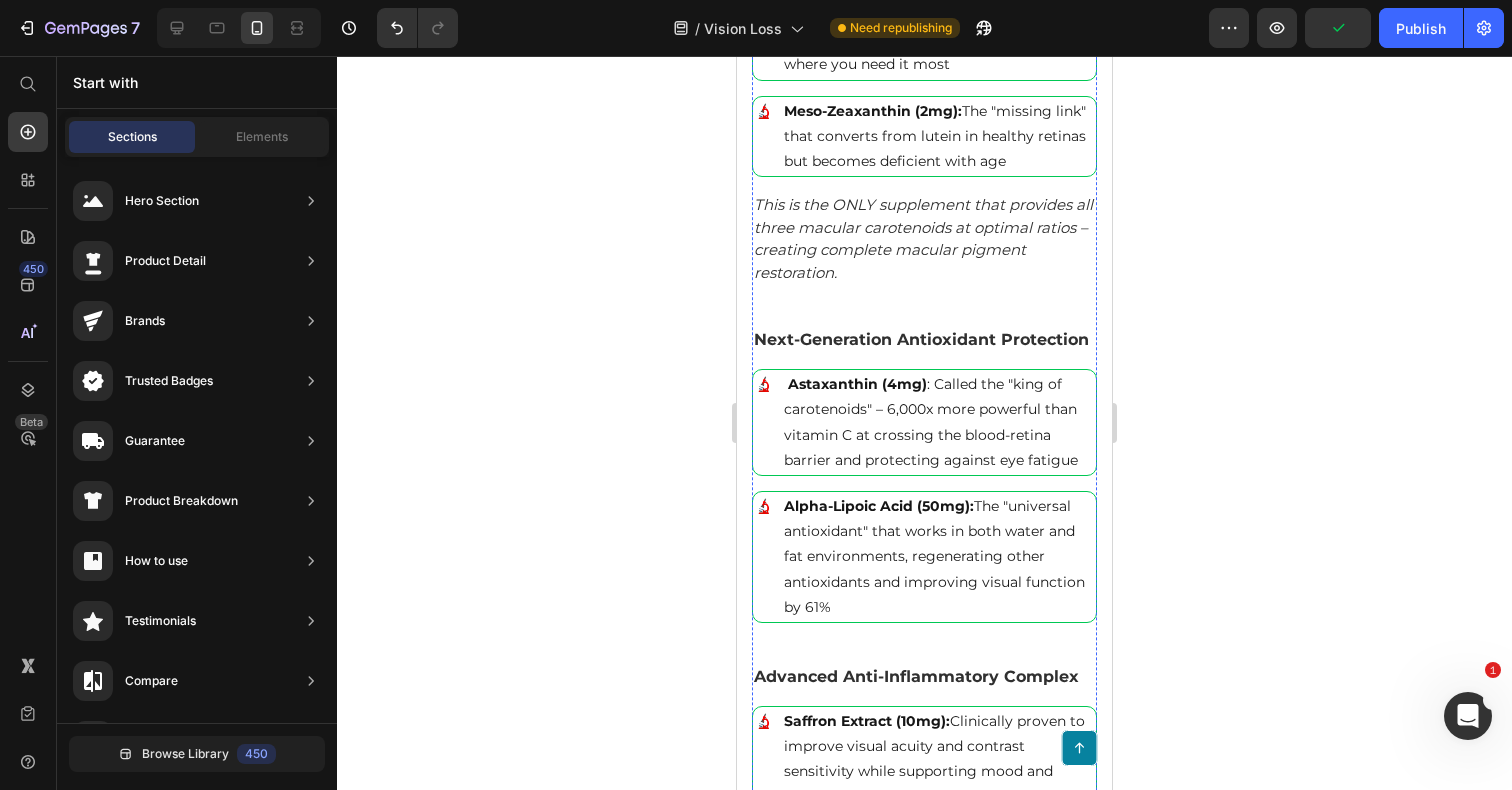 click on "The extraordinary power of Zoone Advanced Eye Shield Capsules comes from its scientifically-perfected formula that goes far beyond basic AREDS2 supplements:" at bounding box center [924, -227] 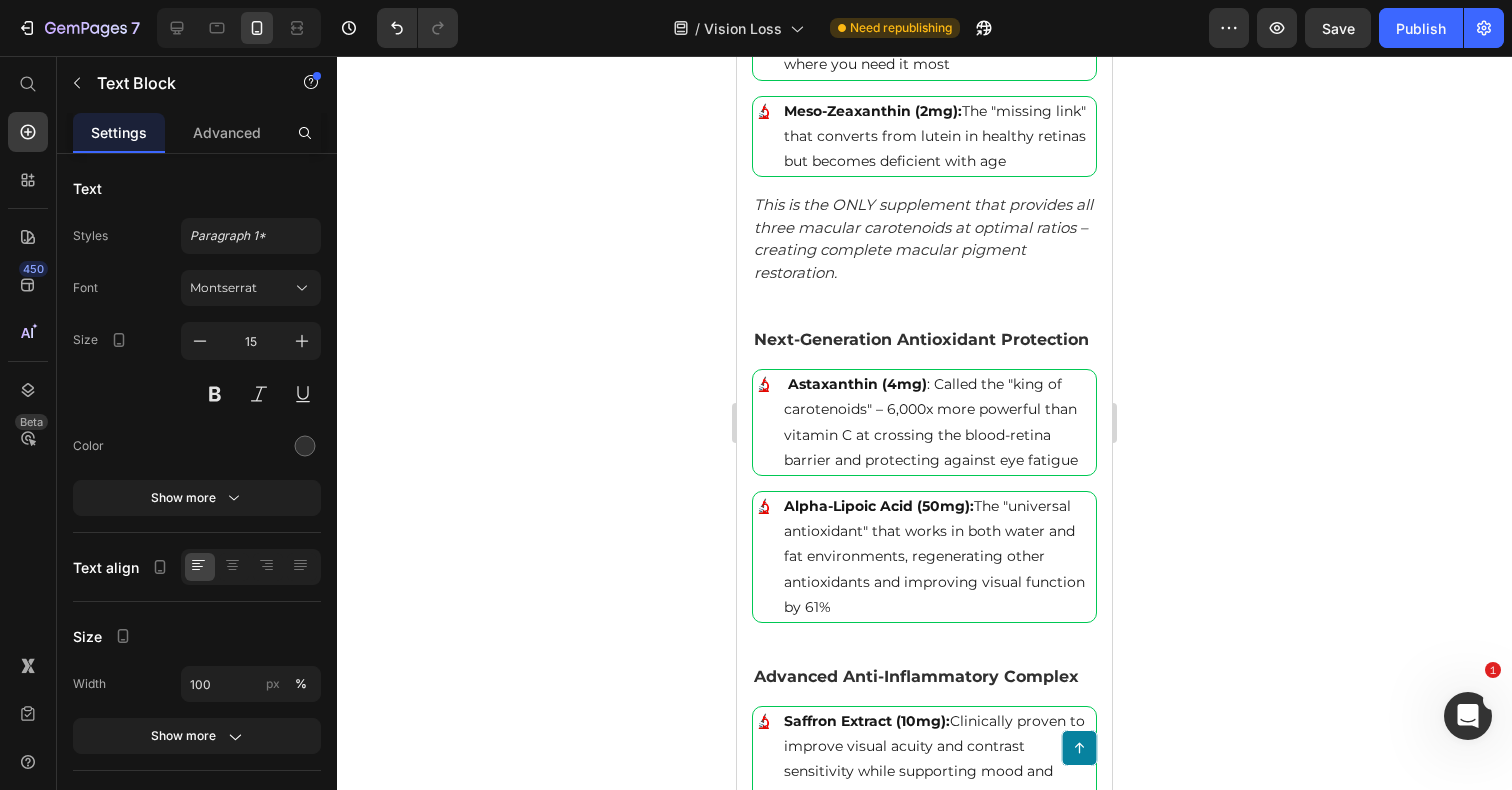 click on "The extraordinary power of Zoone Advanced Eye Shield Capsules comes from its scientifically-perfected formula that goes far beyond basic AREDS2 supplements:" at bounding box center [924, -227] 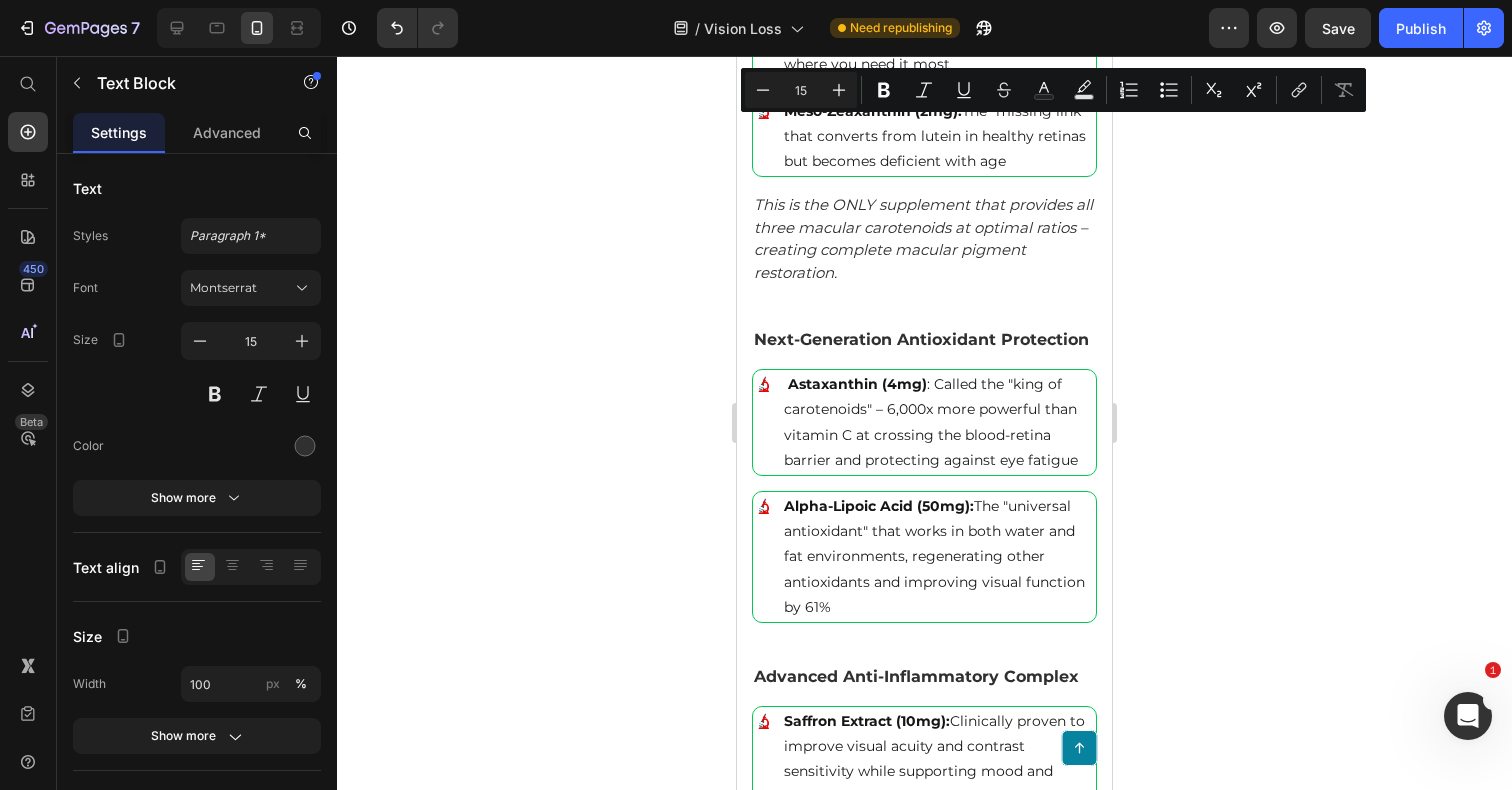 drag, startPoint x: 958, startPoint y: 132, endPoint x: 903, endPoint y: 154, distance: 59.236813 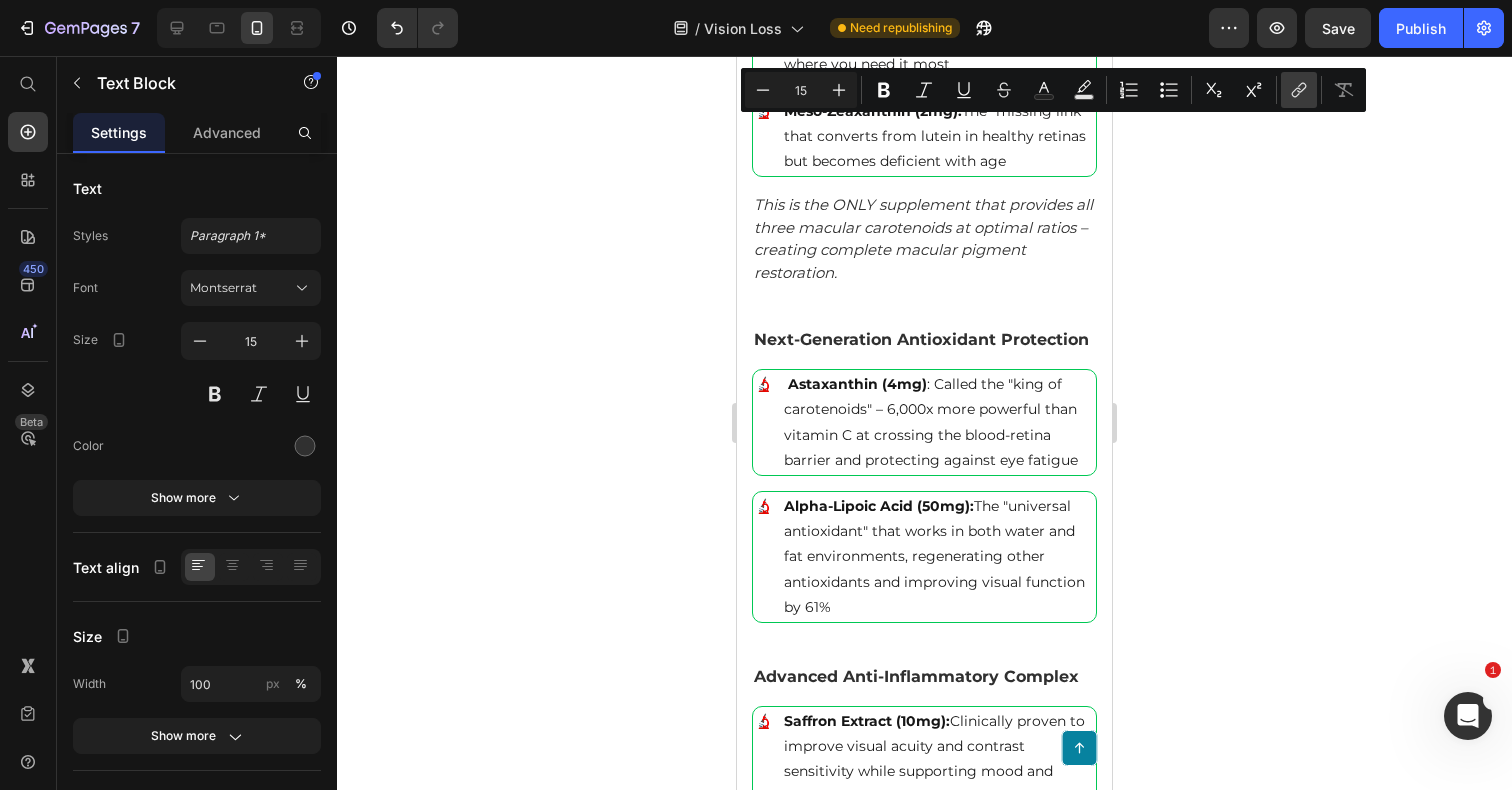 click 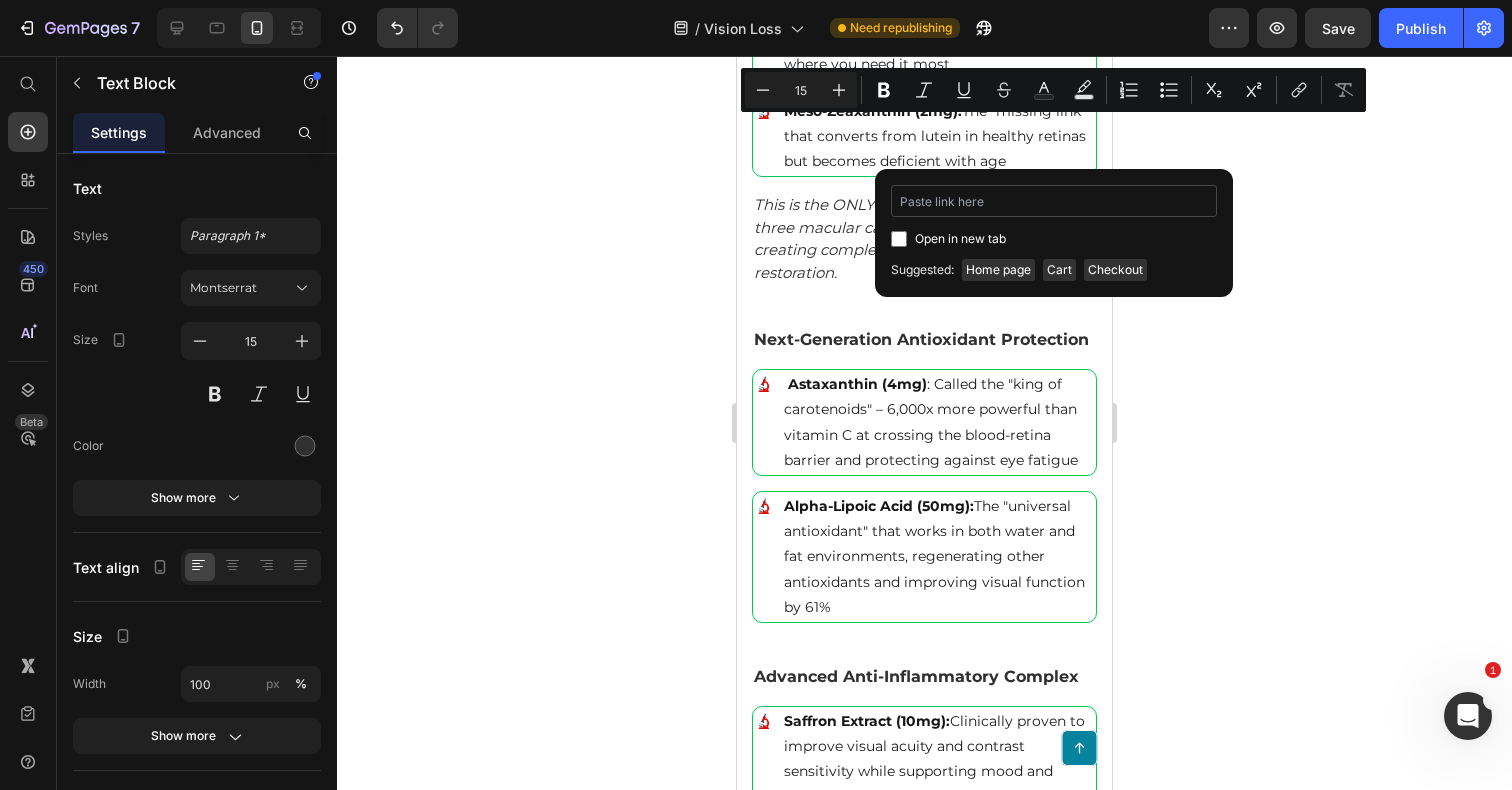 type on "https://tryzoone.com/products/zoone-lutein-eye-vitamins" 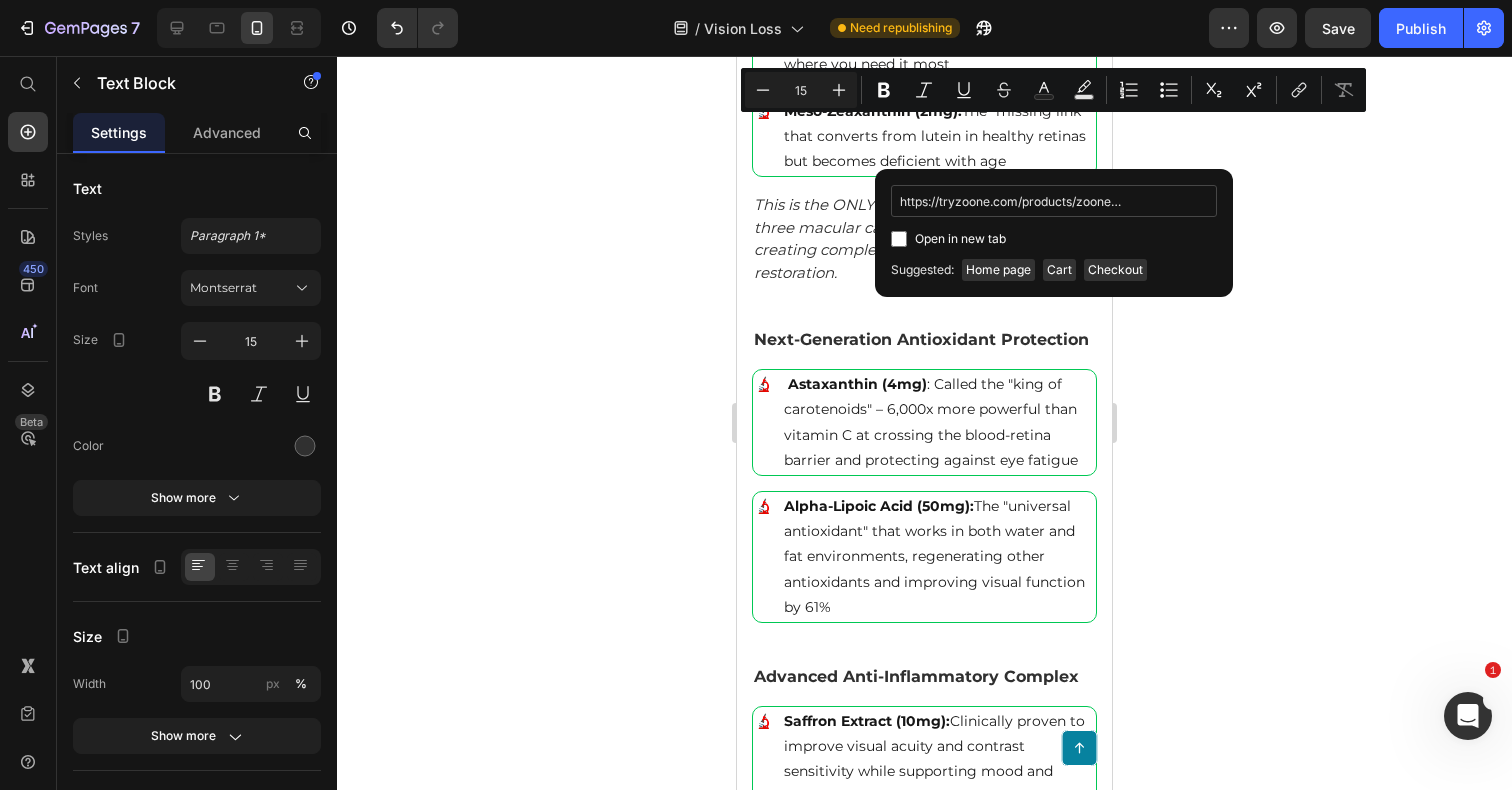 scroll, scrollTop: 0, scrollLeft: 103, axis: horizontal 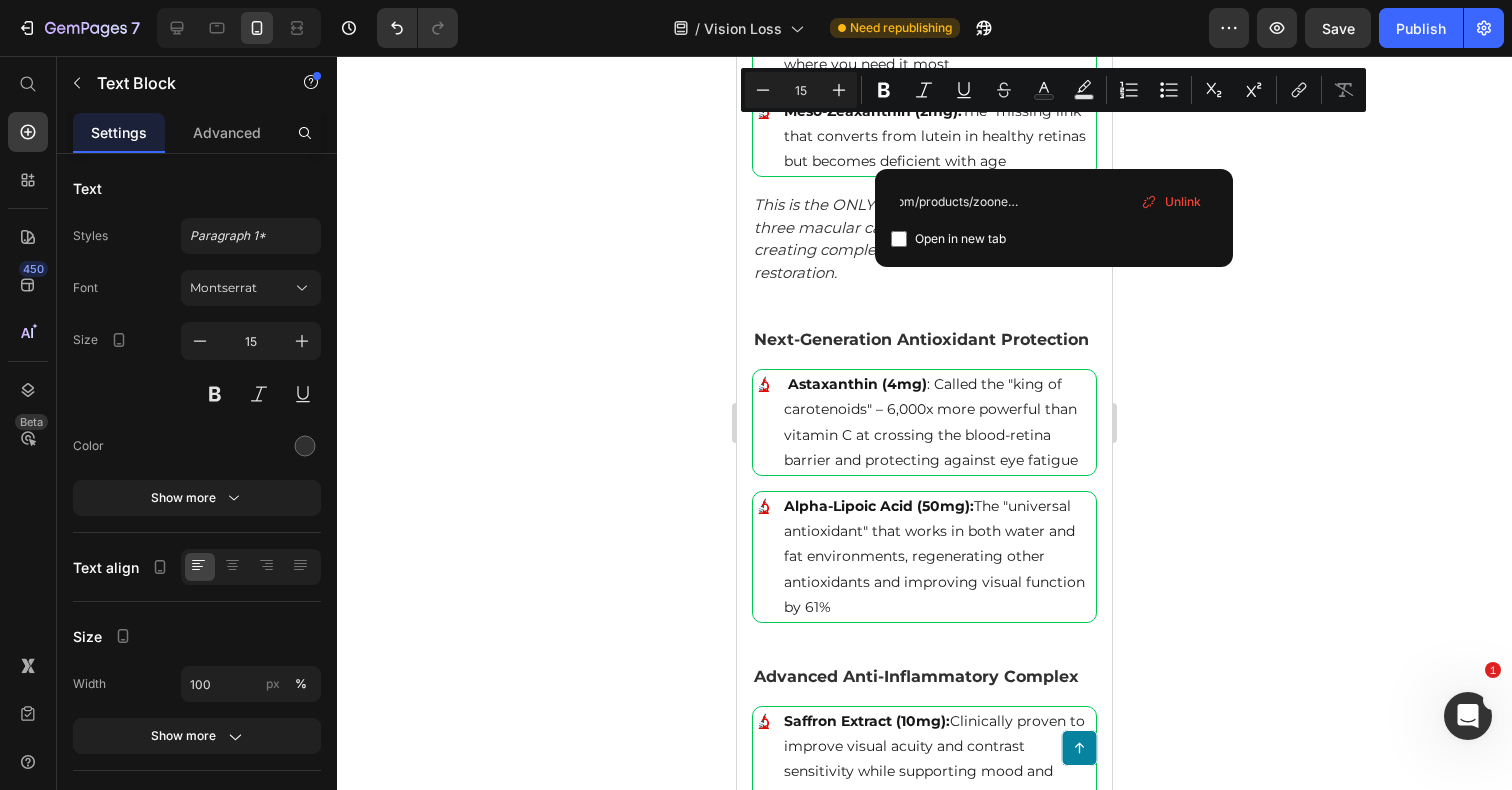 click 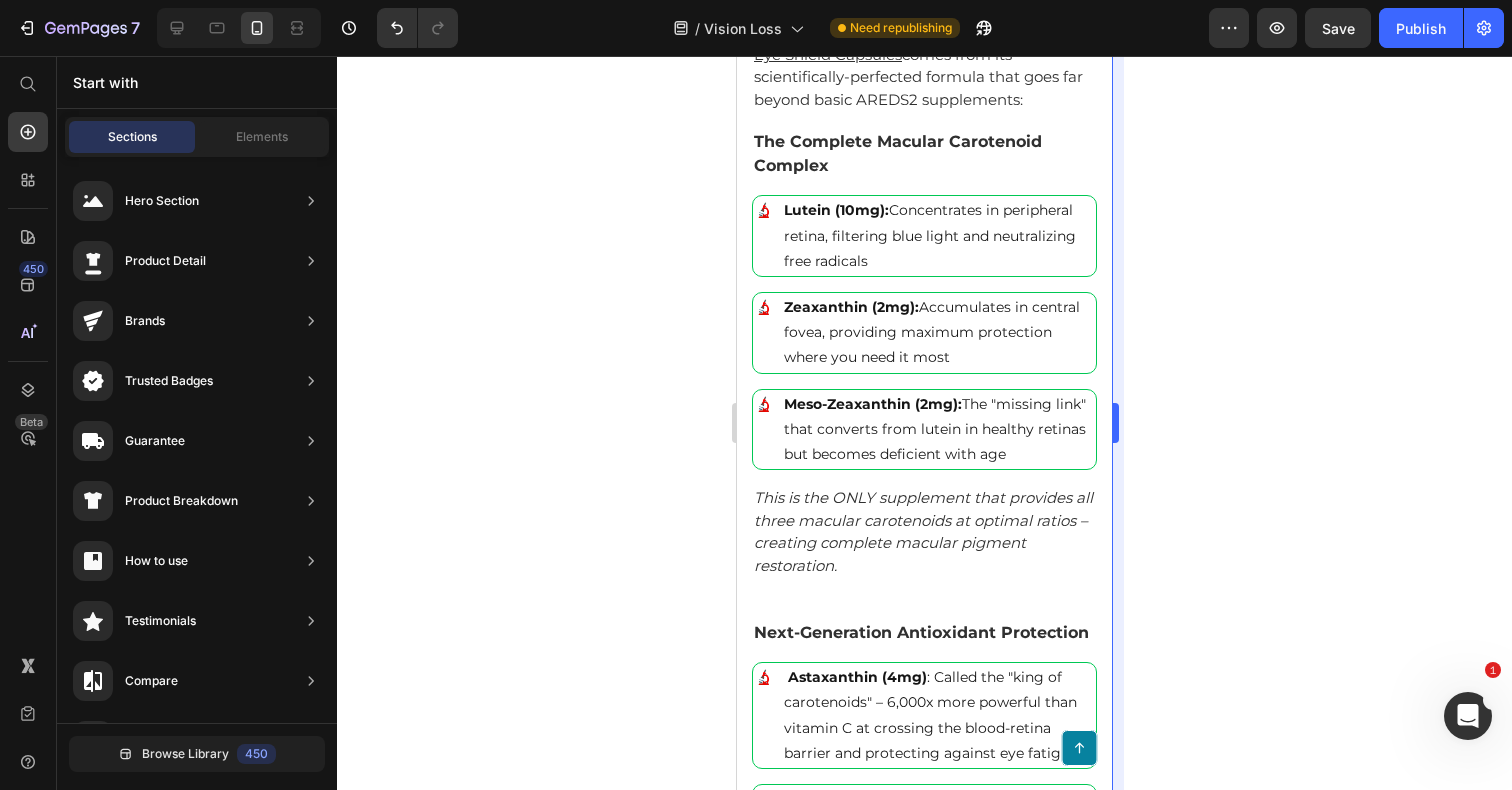 scroll, scrollTop: 9278, scrollLeft: 0, axis: vertical 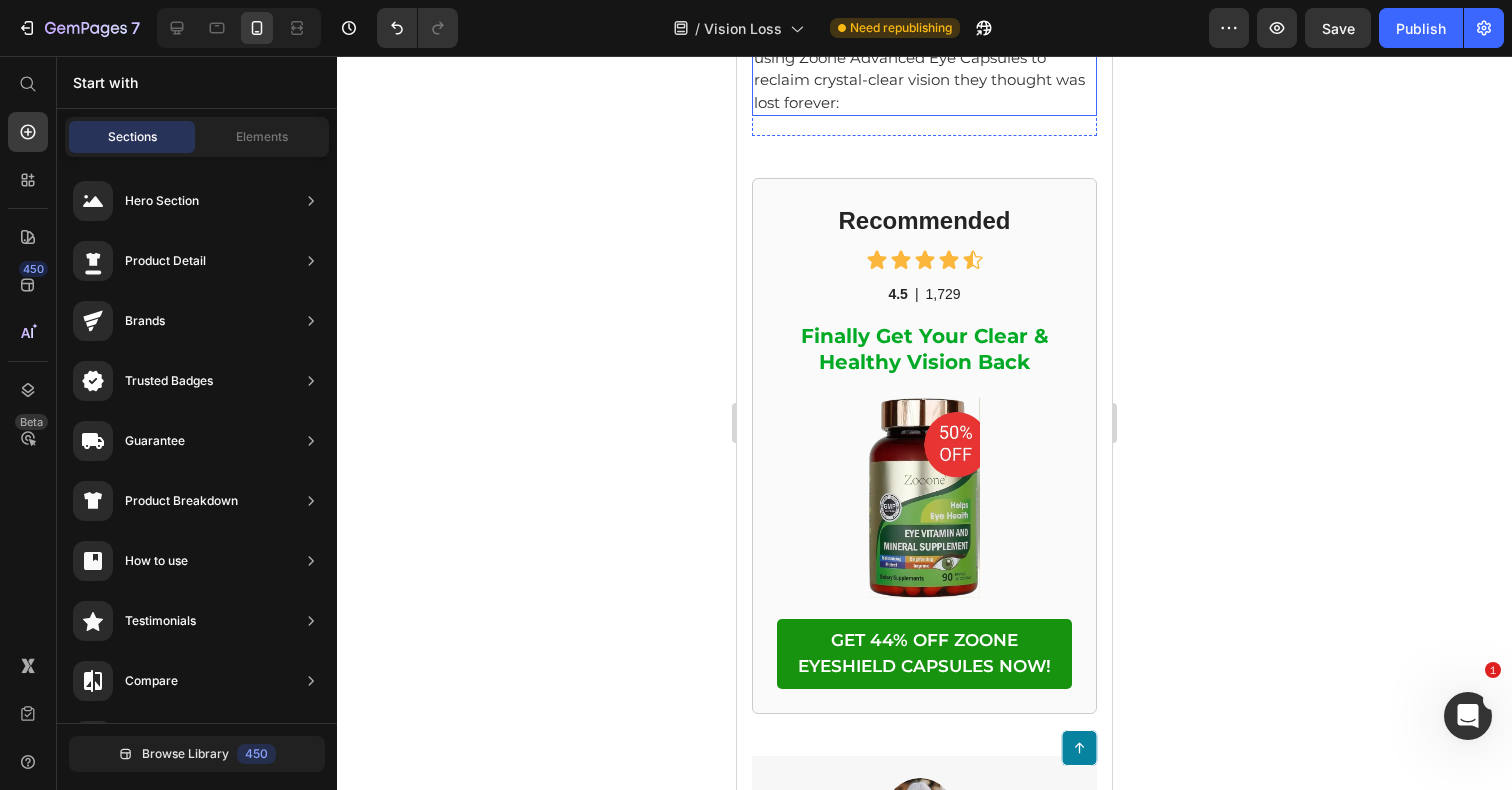 click on "Over  500,000 seniors  worldwide are now using Zoone Advanced Eye Capsules to reclaim crystal-clear vision they thought was lost forever:" at bounding box center (924, 69) 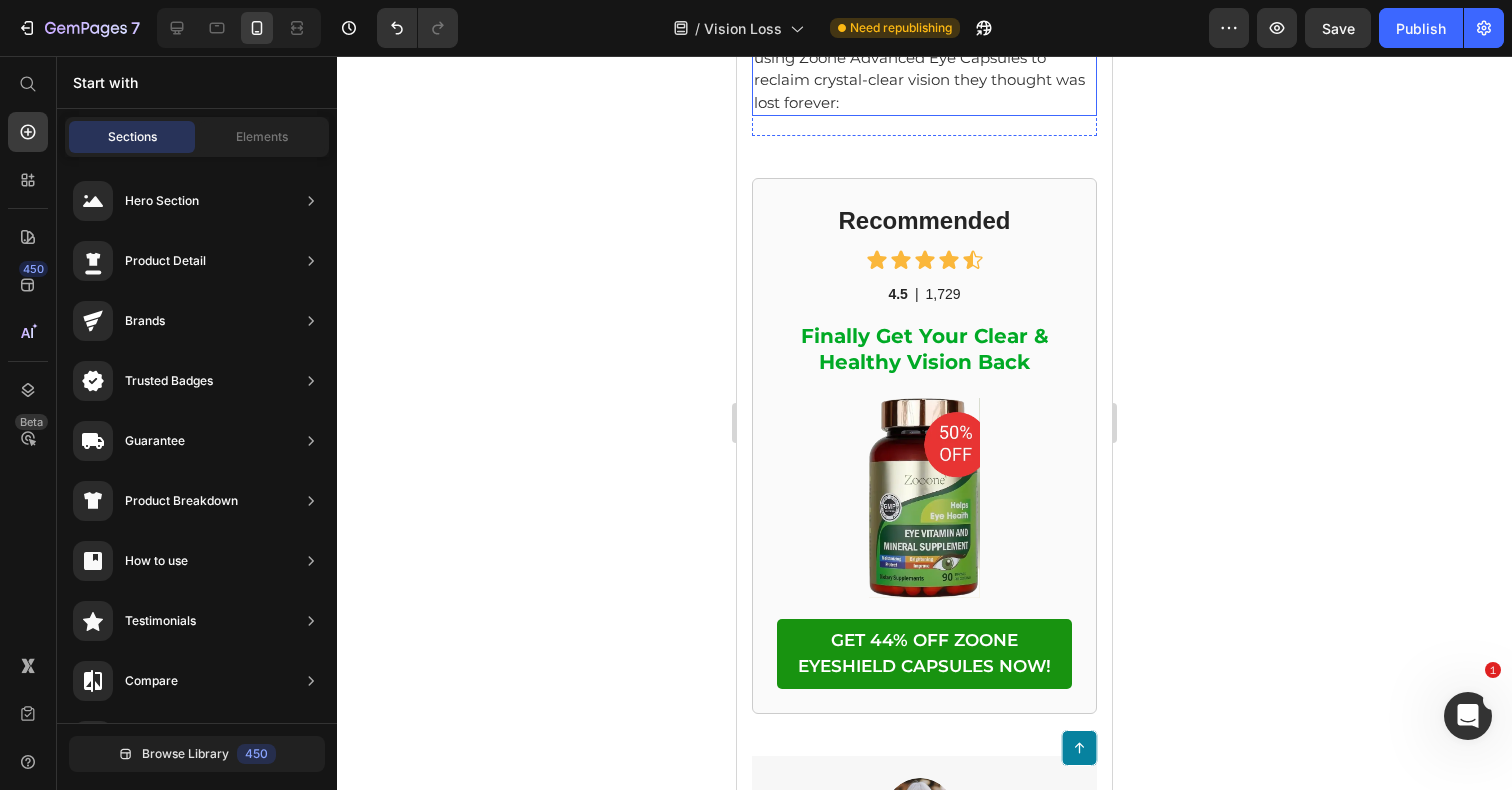 click on "Over  500,000 seniors  worldwide are now using Zoone Advanced Eye Capsules to reclaim crystal-clear vision they thought was lost forever:" at bounding box center (924, 69) 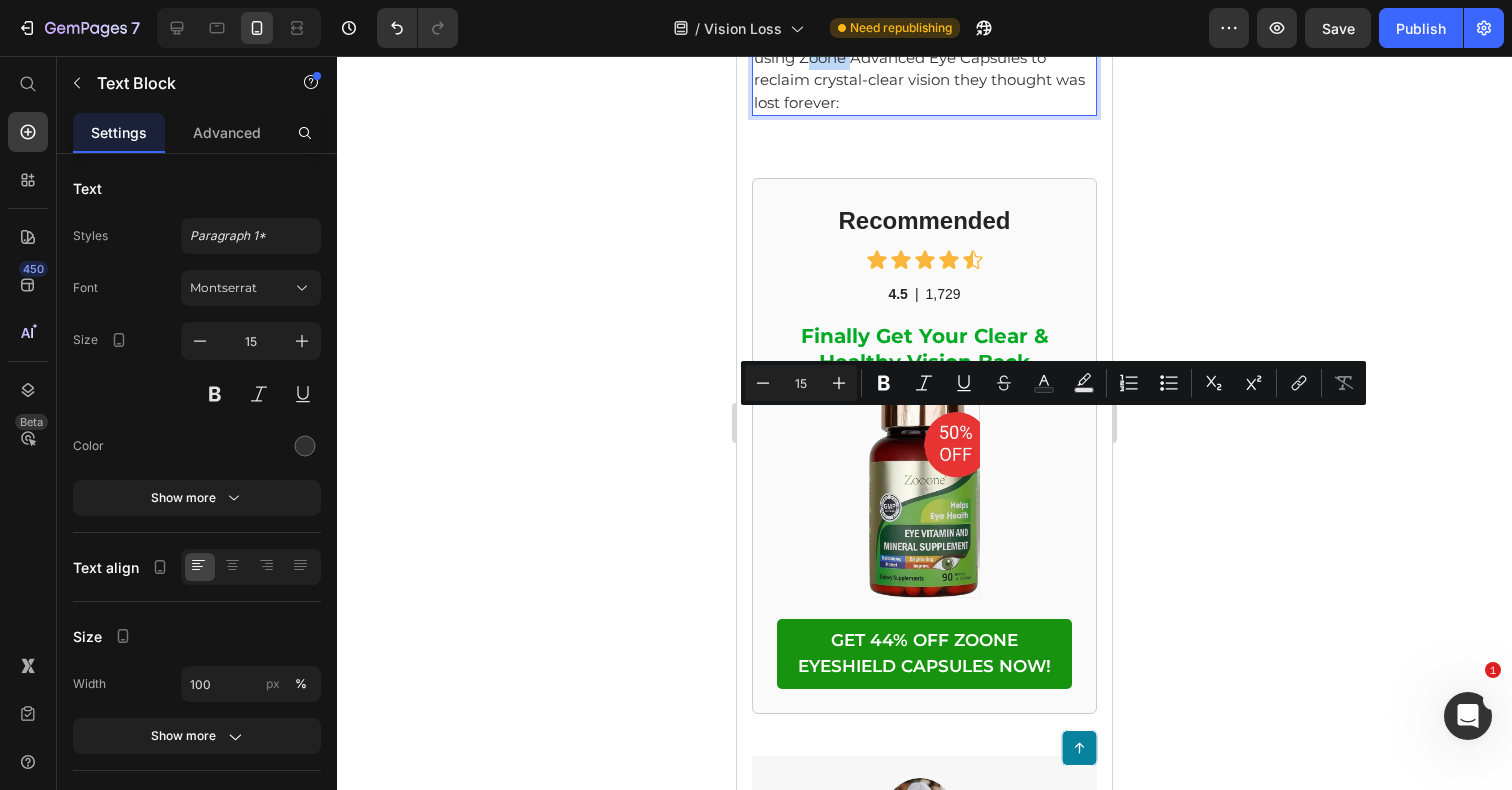 click on "Over  500,000 seniors  worldwide are now using Zoone Advanced Eye Capsules to reclaim crystal-clear vision they thought was lost forever:" at bounding box center (924, 69) 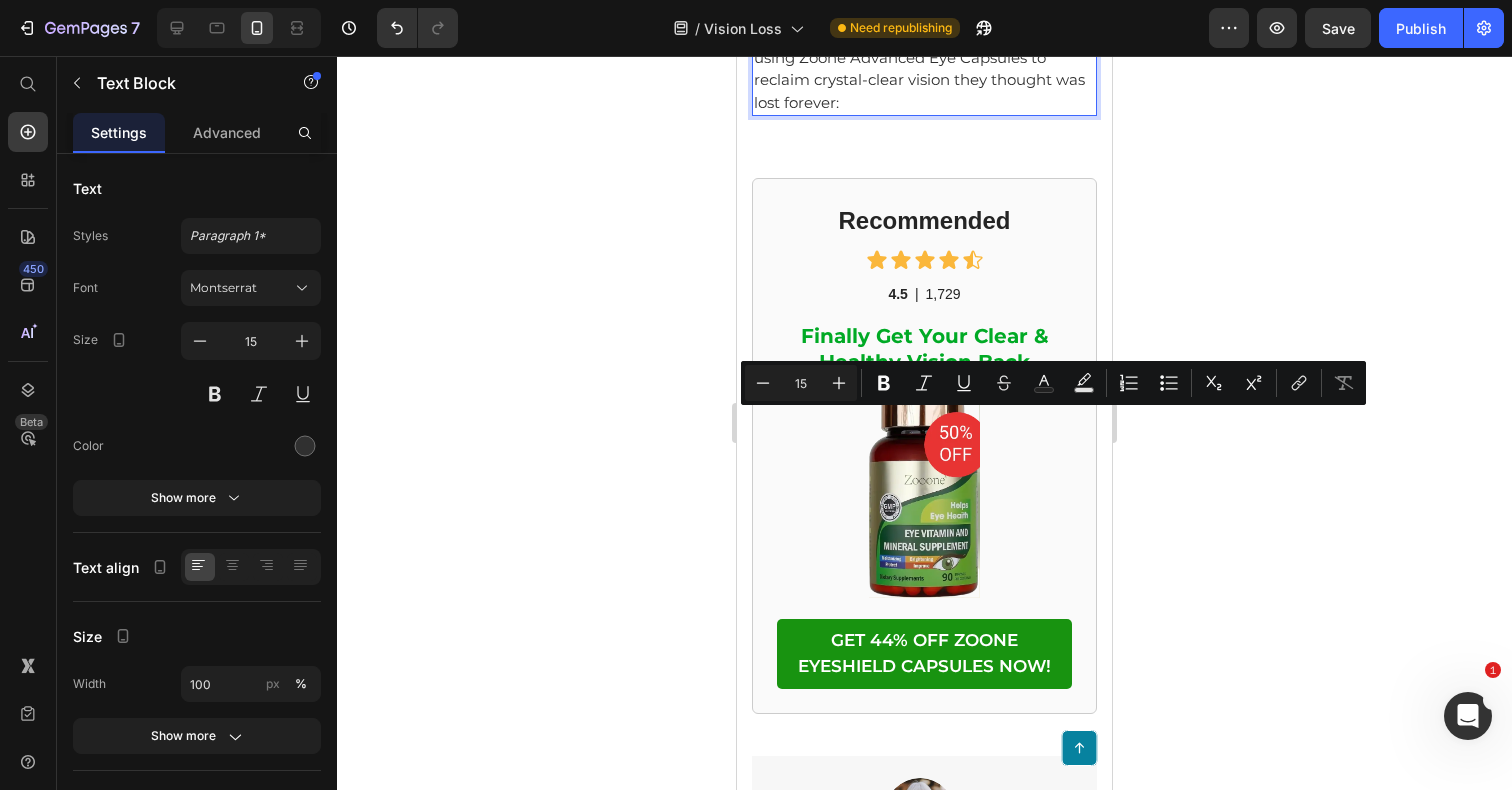 click on "Over  500,000 seniors  worldwide are now using Zoone Advanced Eye Capsules to reclaim crystal-clear vision they thought was lost forever:" at bounding box center [924, 69] 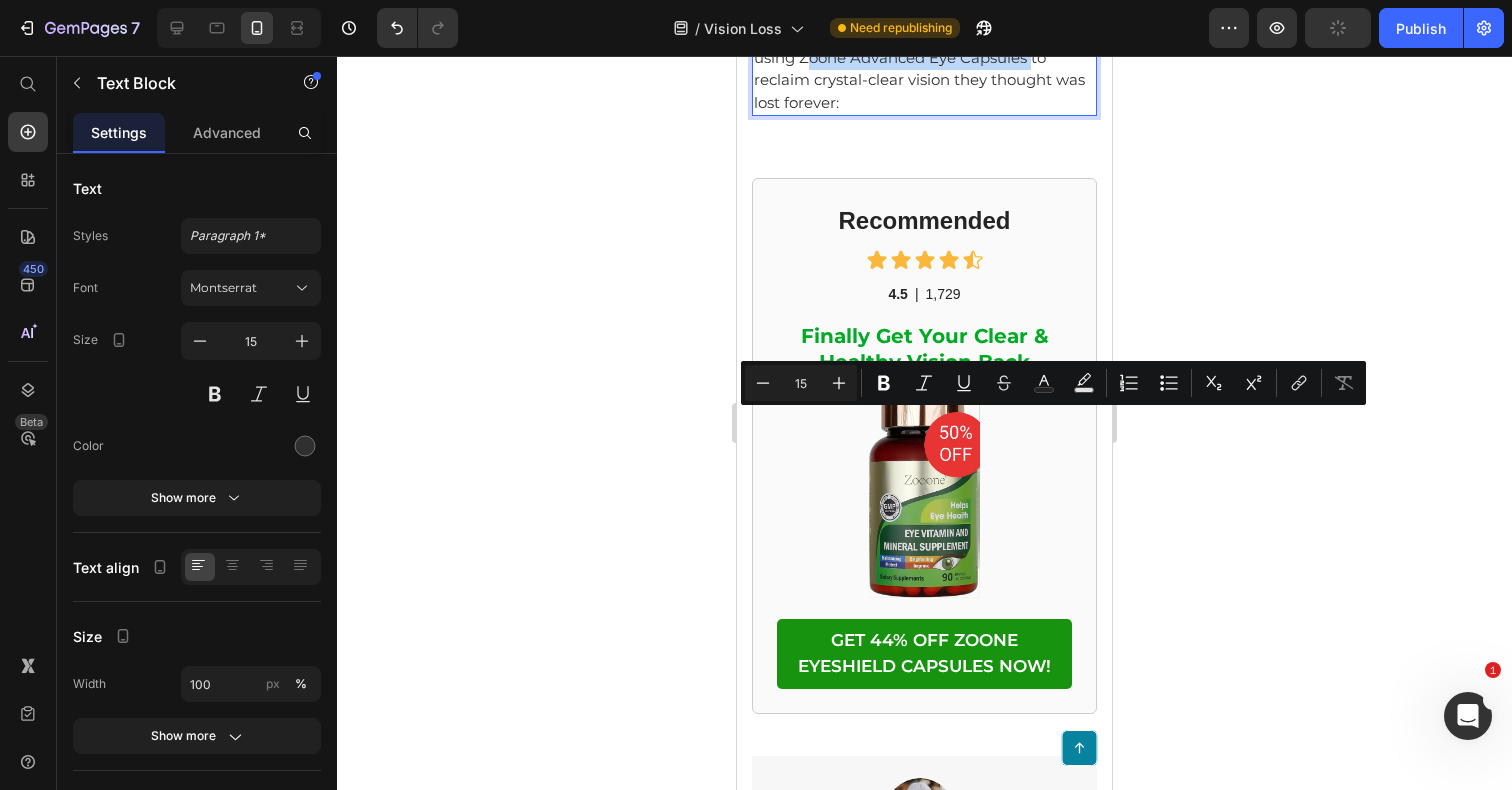 drag, startPoint x: 800, startPoint y: 428, endPoint x: 1030, endPoint y: 423, distance: 230.05434 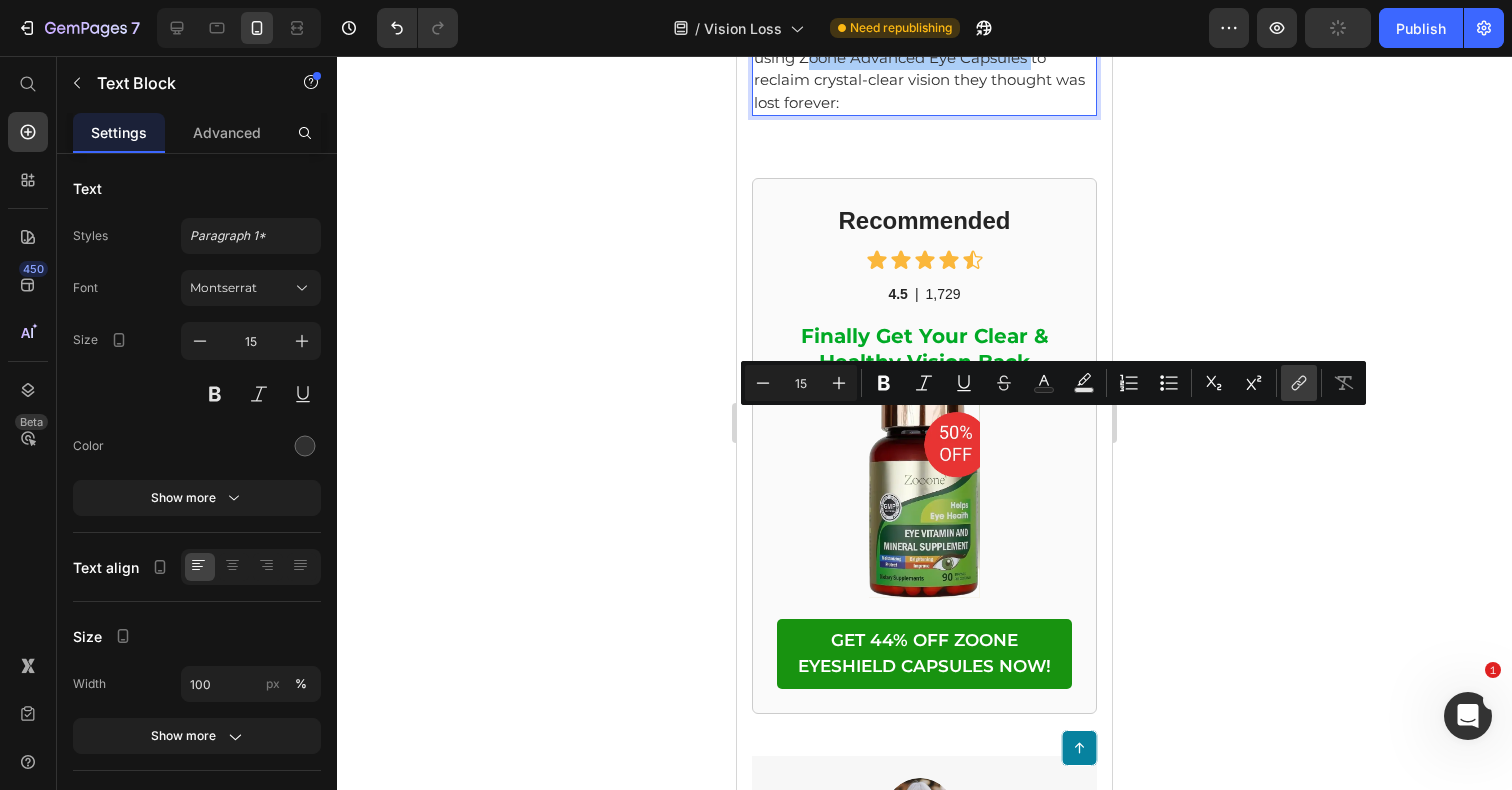 click on "link" at bounding box center (1299, 383) 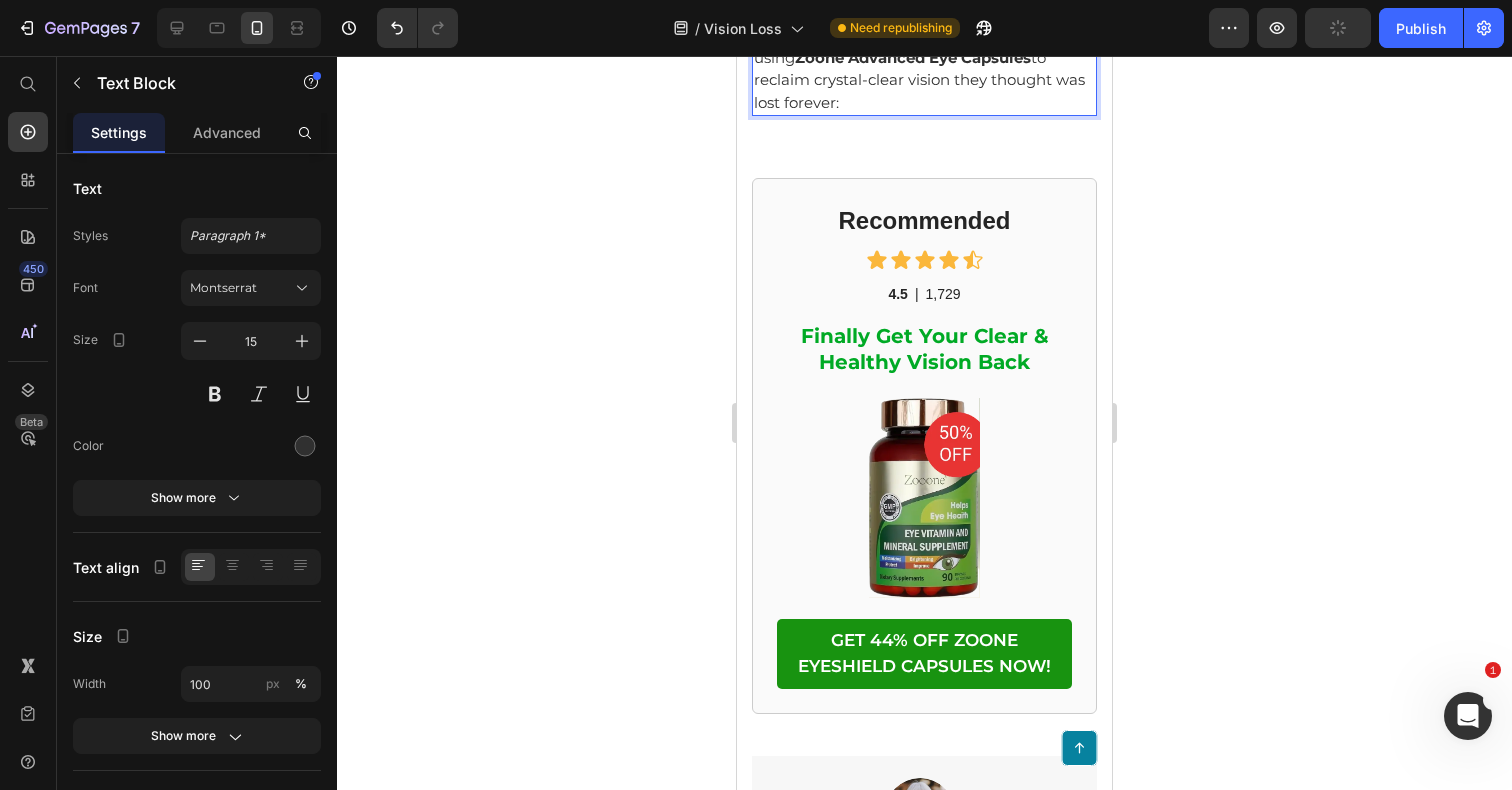 click on "Zoone Advanced Eye Capsules" at bounding box center [913, 57] 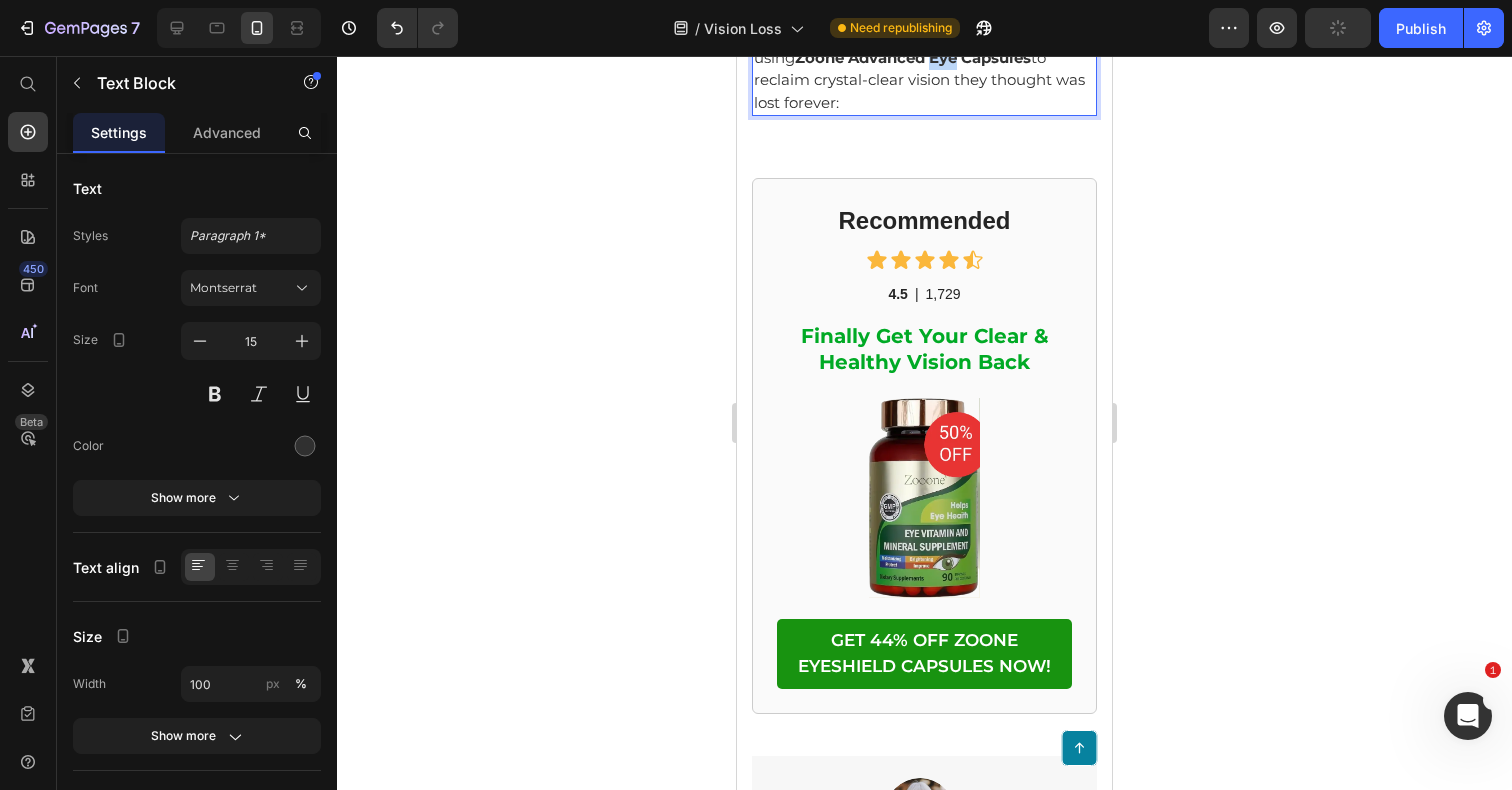 click on "Zoone Advanced Eye Capsules" at bounding box center [913, 57] 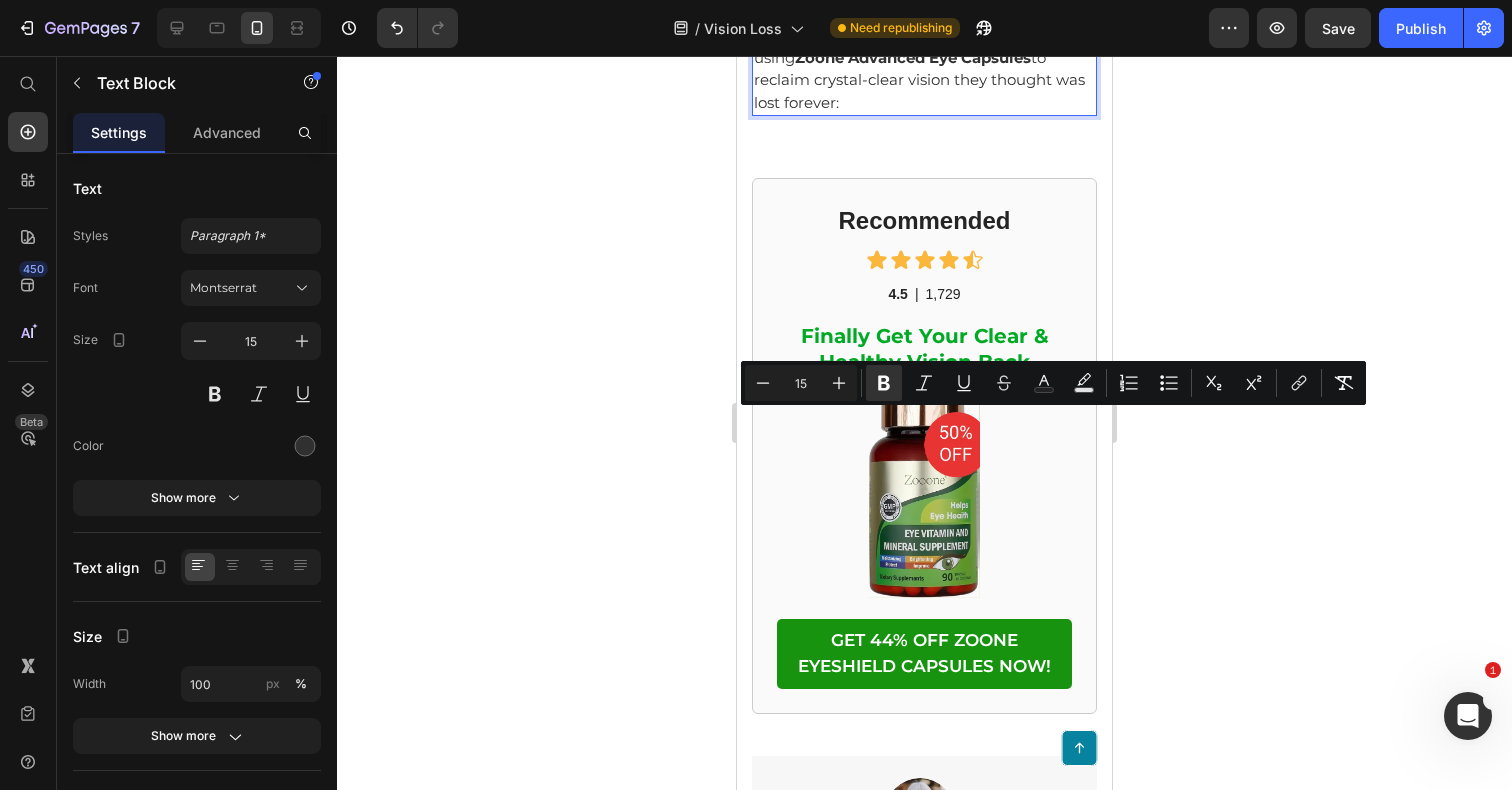 click on "Zoone Advanced Eye Capsules" at bounding box center [913, 57] 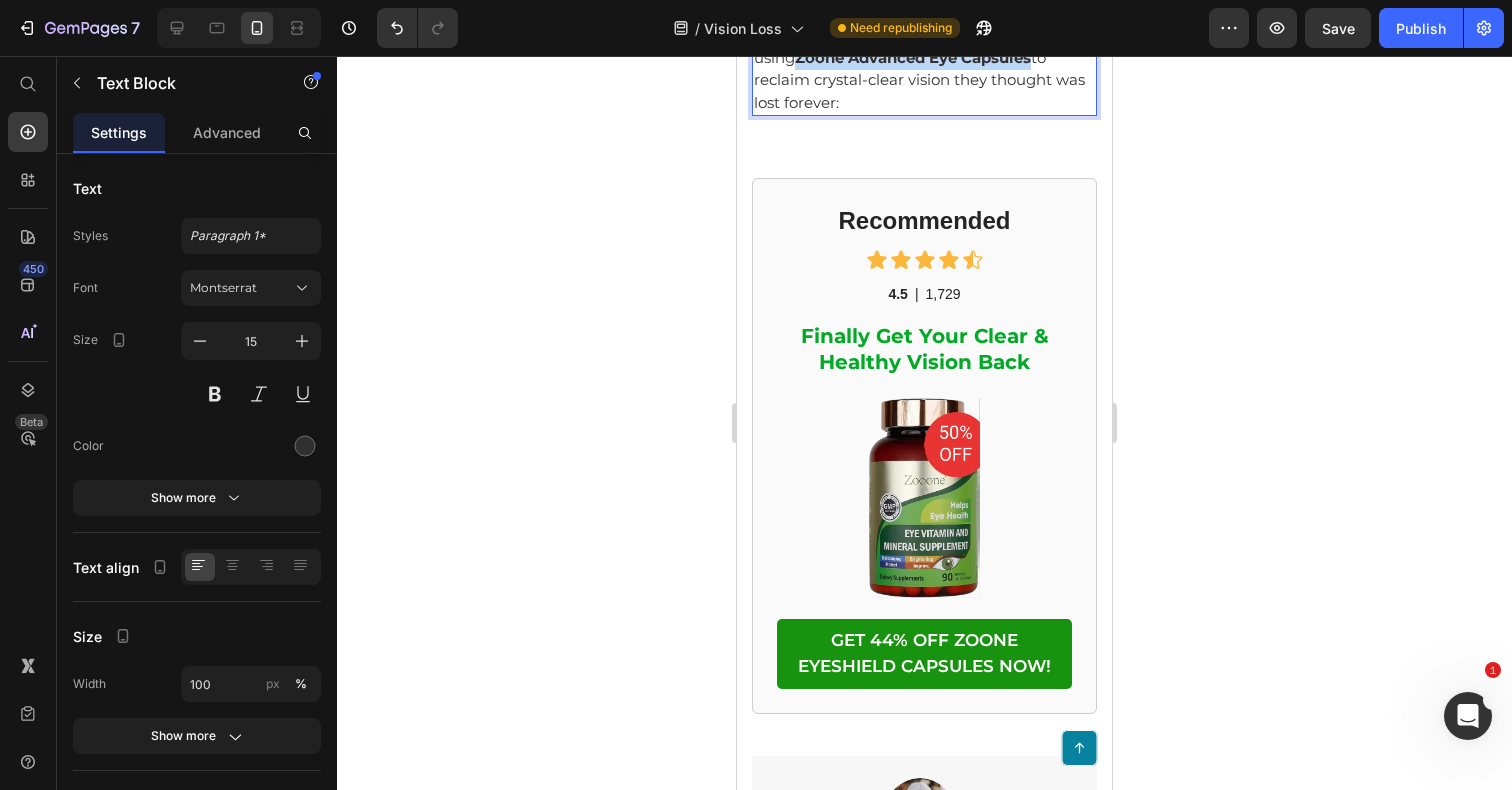 drag, startPoint x: 813, startPoint y: 426, endPoint x: 1040, endPoint y: 425, distance: 227.0022 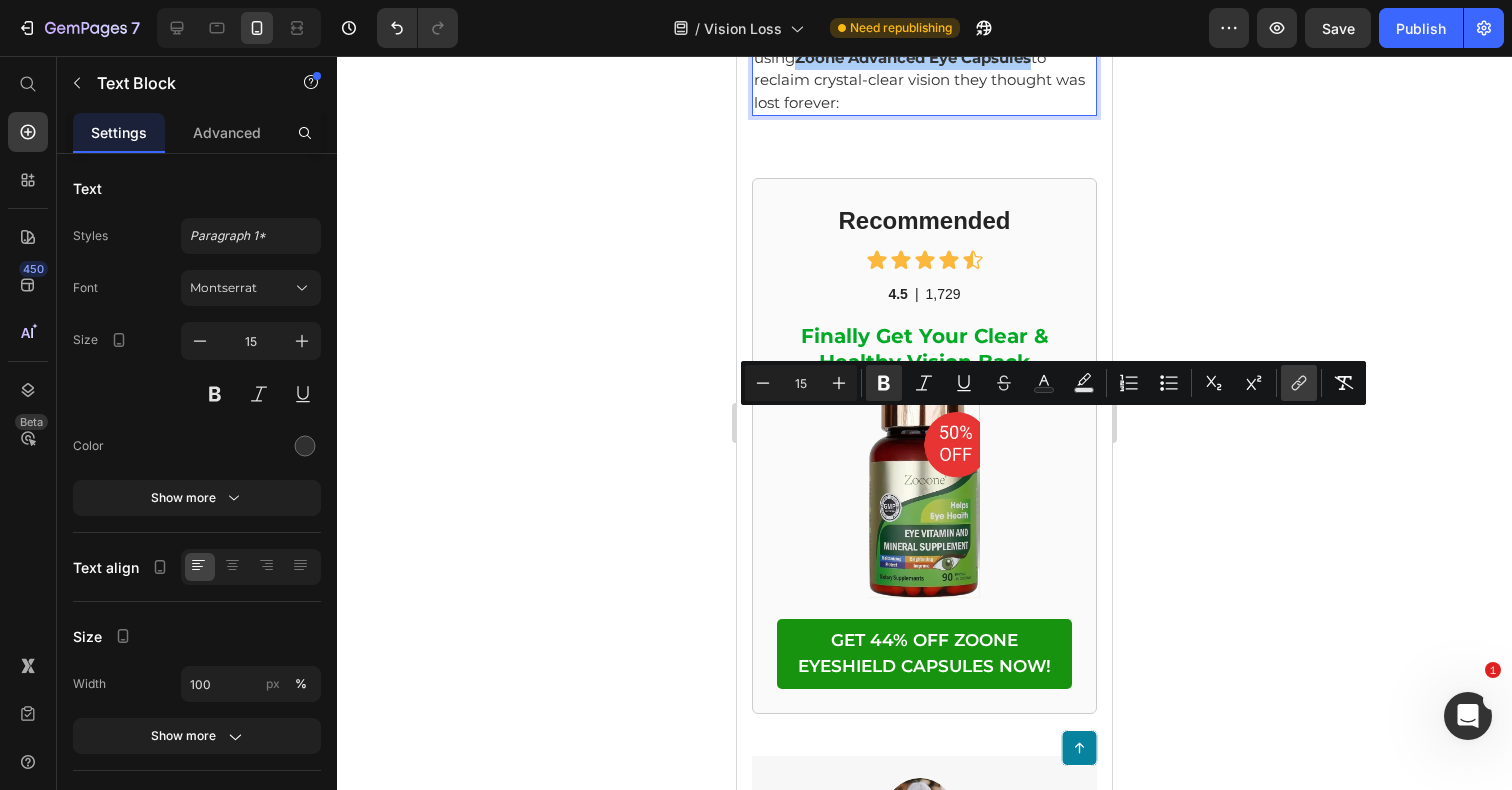 click 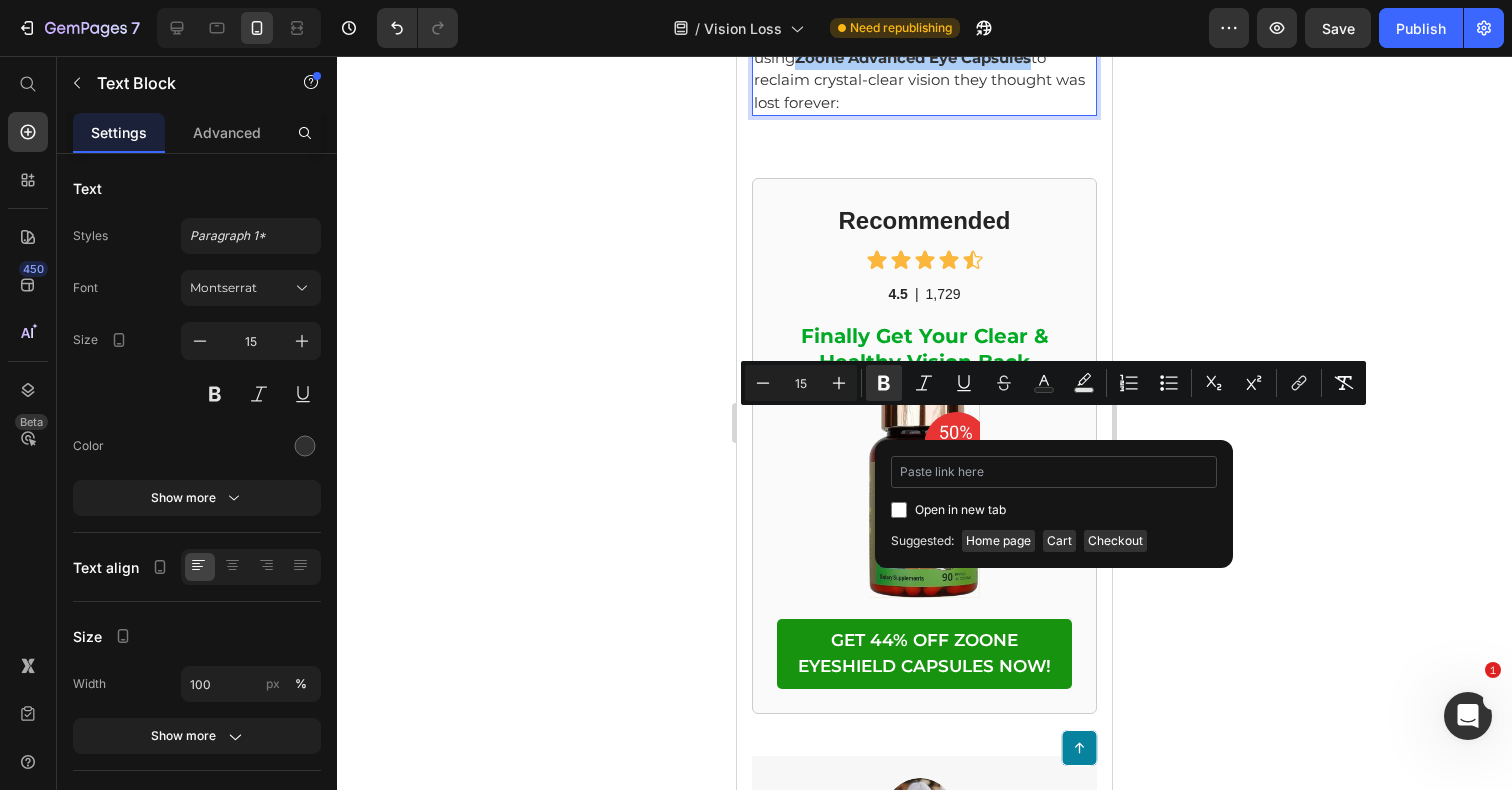 type on "https://tryzoone.com/products/zoone-lutein-eye-vitamins" 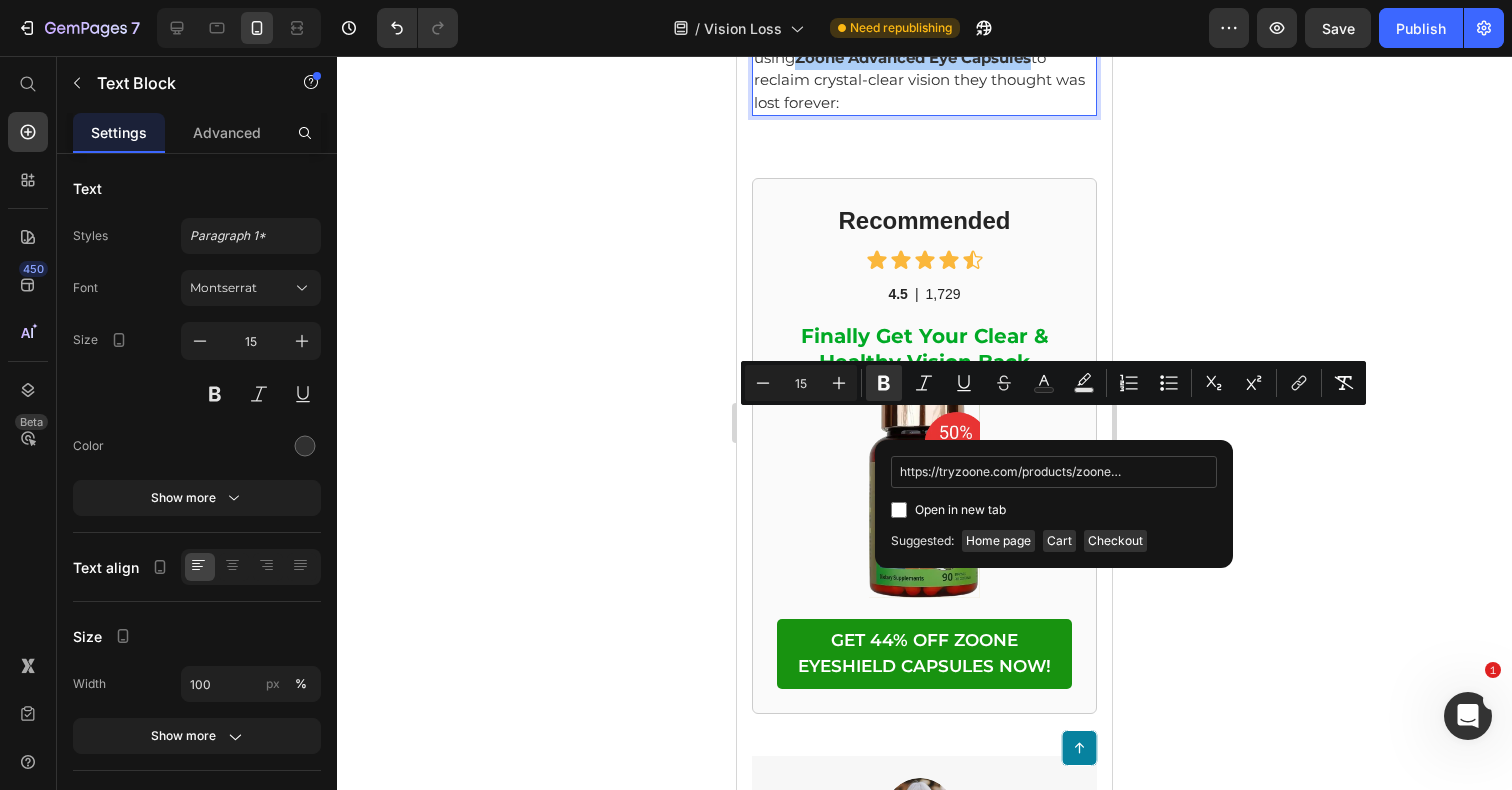 scroll, scrollTop: 0, scrollLeft: 103, axis: horizontal 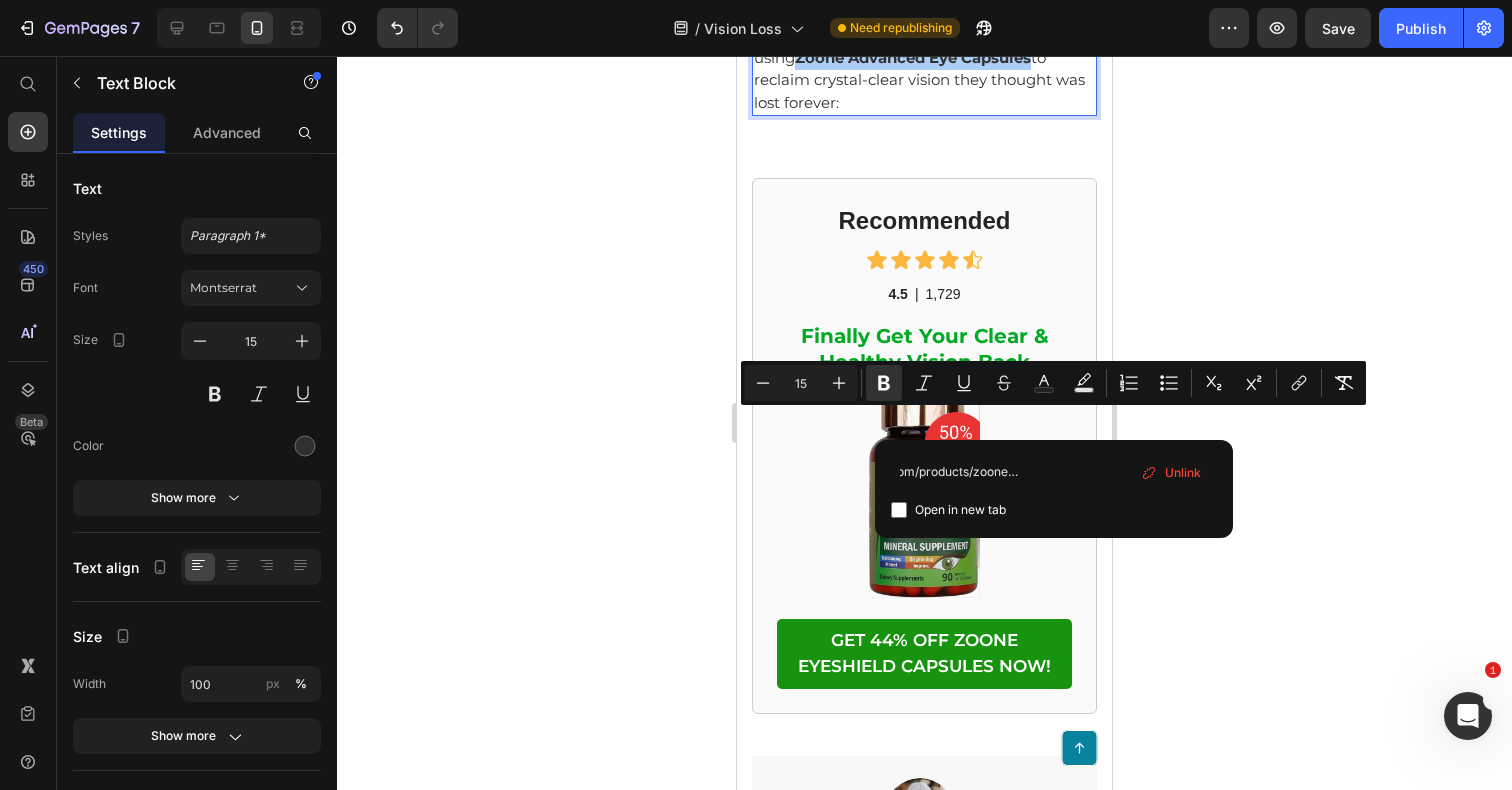 click 